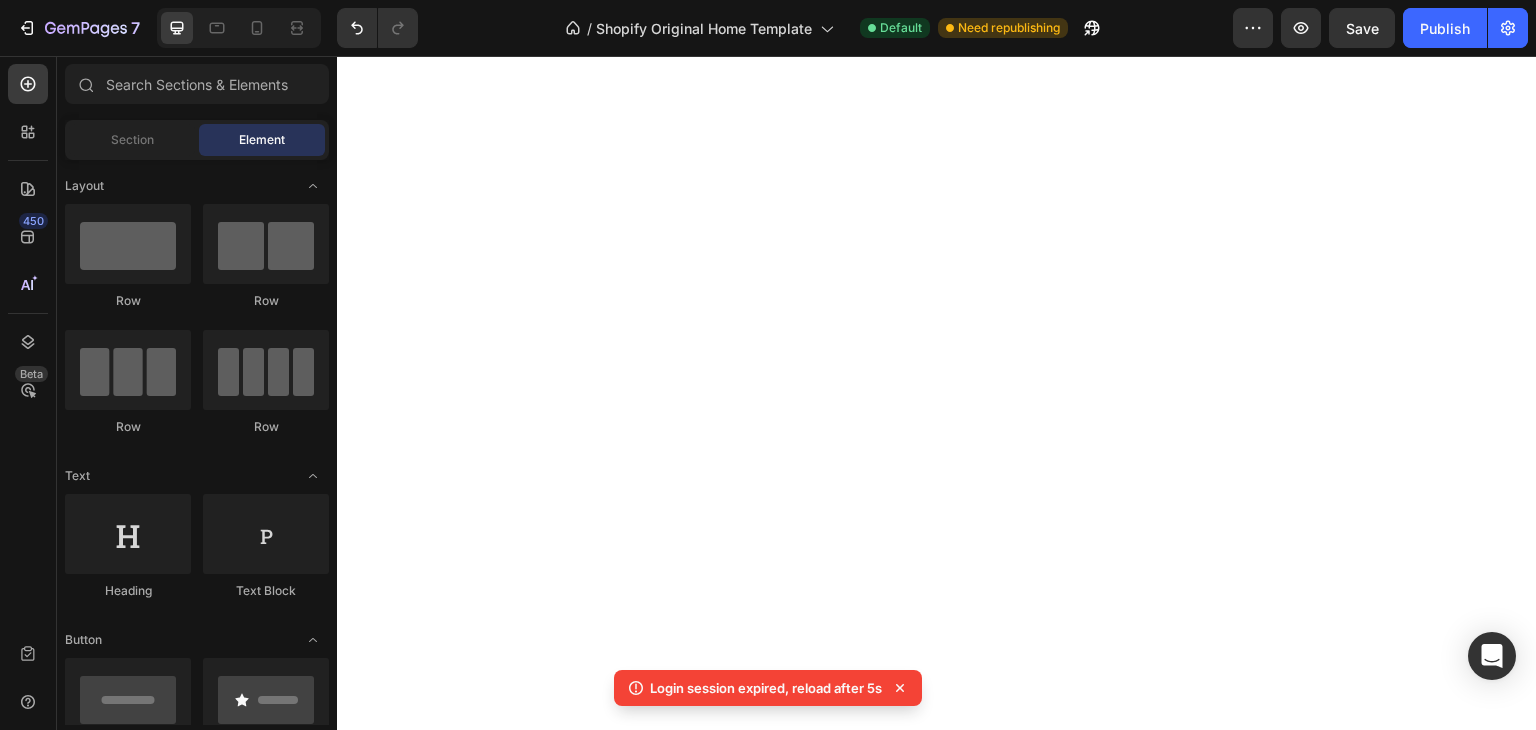 scroll, scrollTop: 0, scrollLeft: 0, axis: both 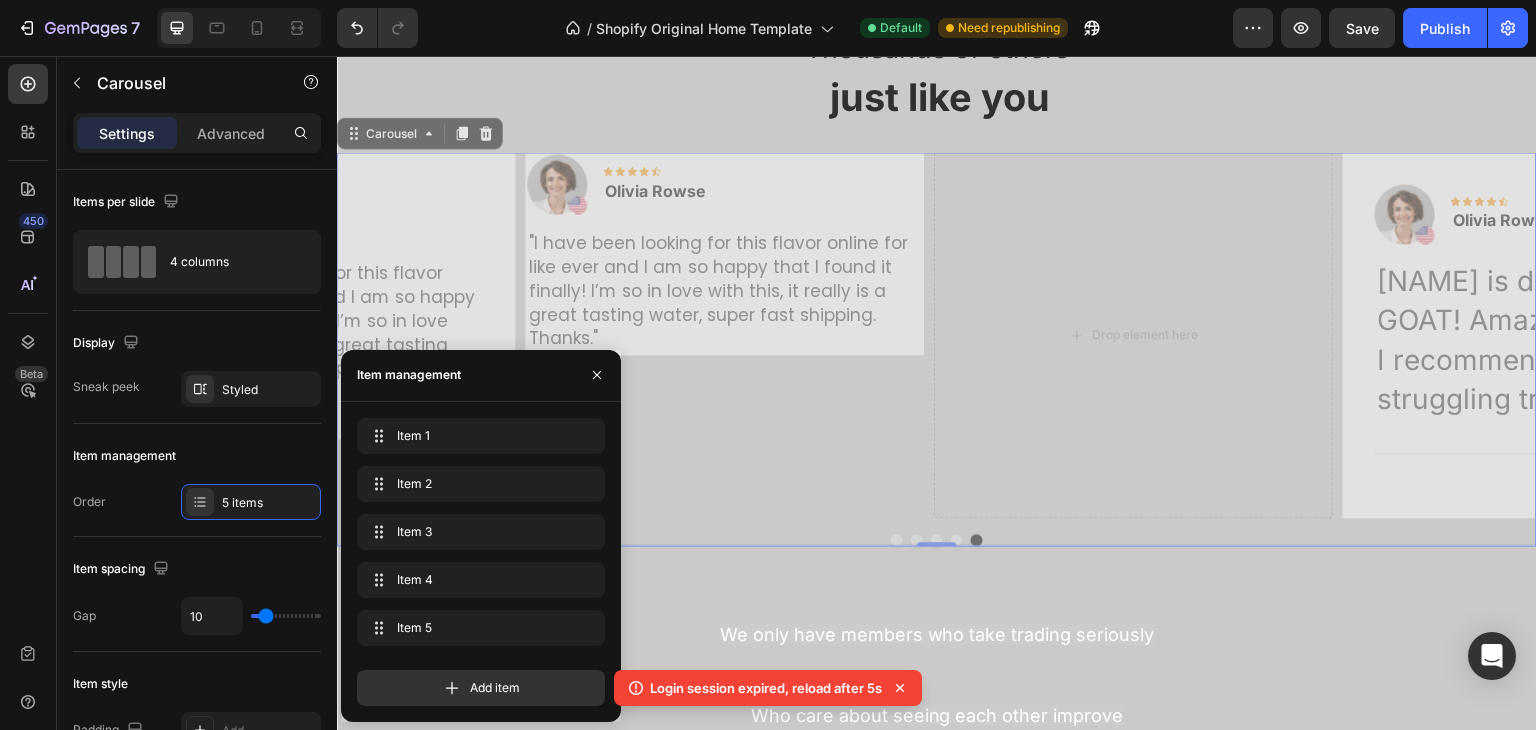 click at bounding box center [897, 540] 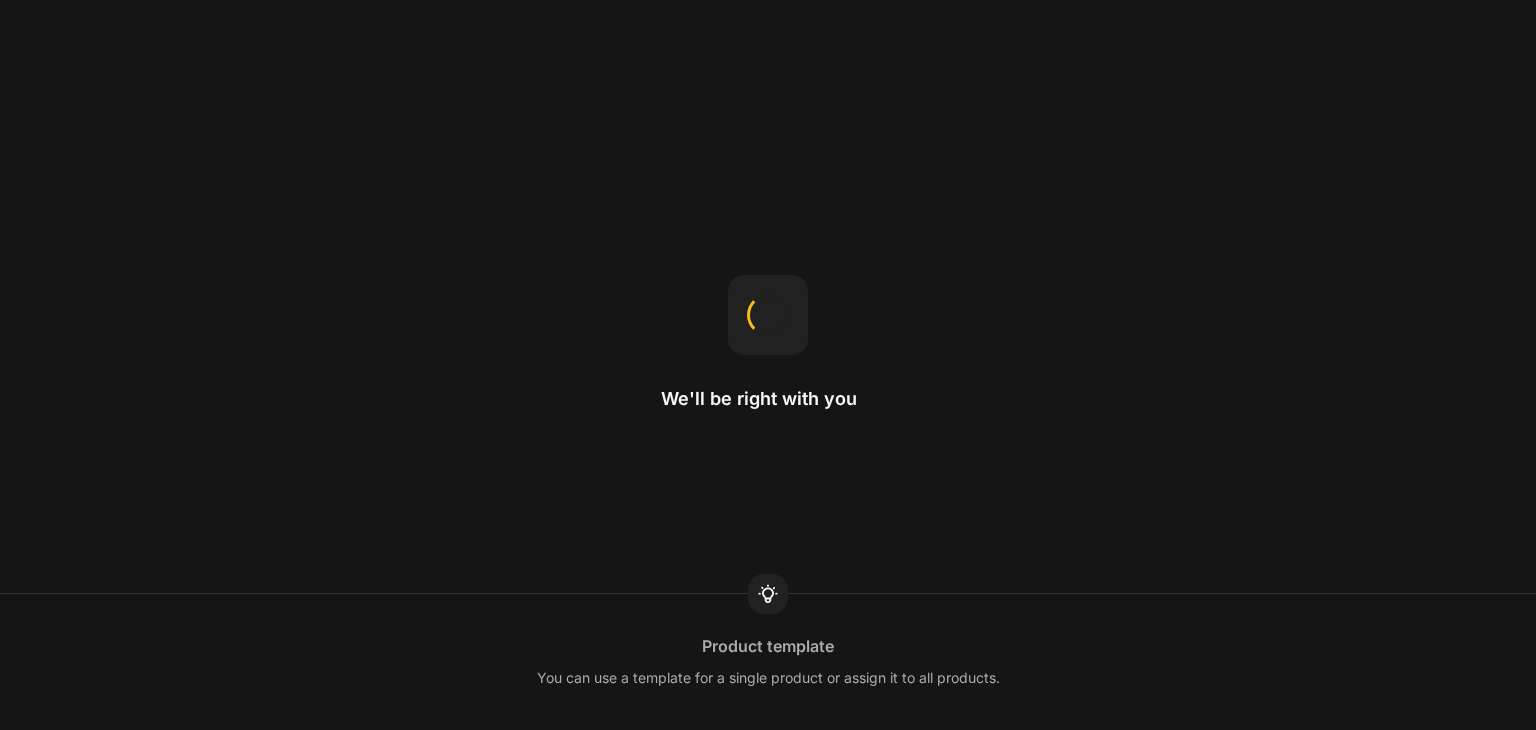 scroll, scrollTop: 0, scrollLeft: 0, axis: both 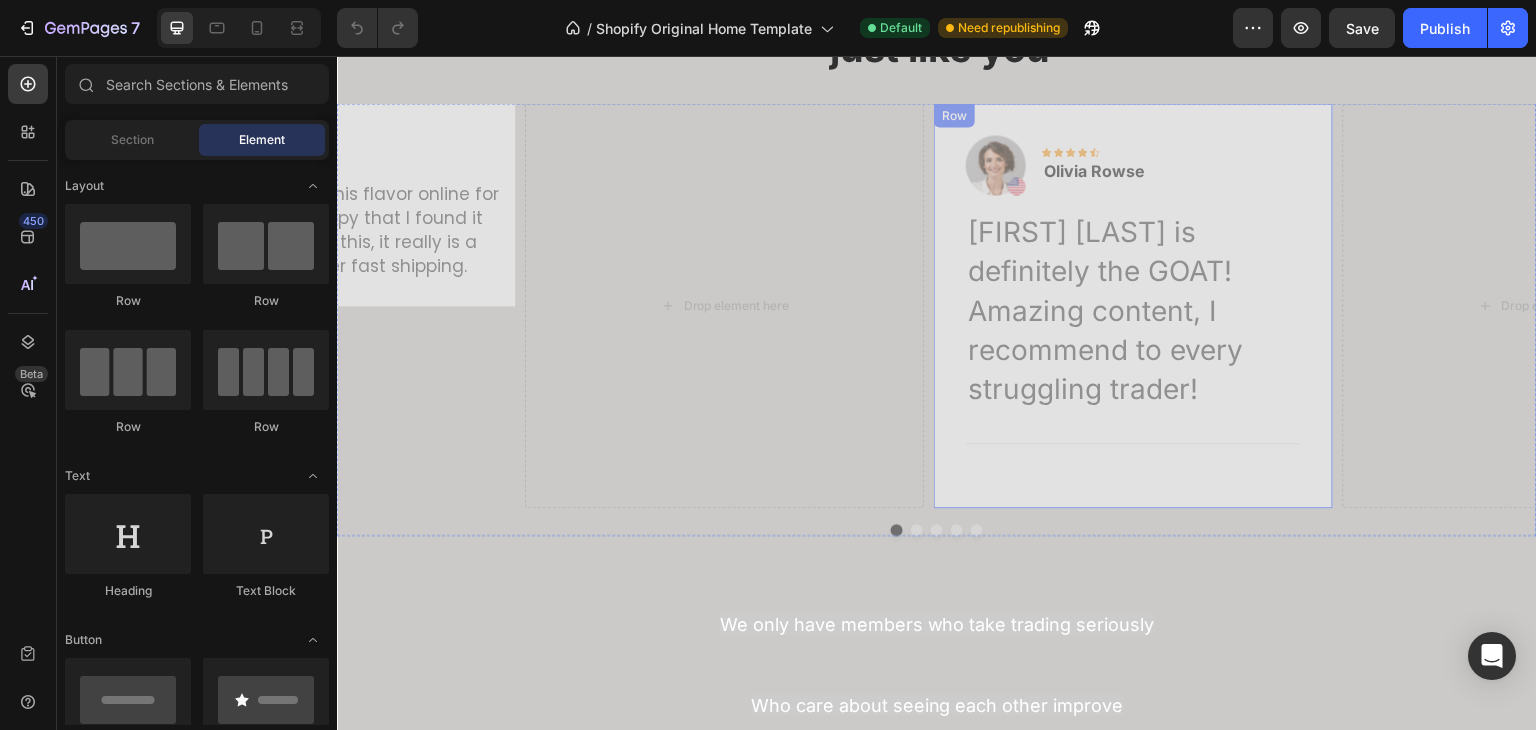 click on "Image
Icon
Icon
Icon
Icon
Icon Row [FIRST] [LAST] Text block Row [FIRST] [LAST] is definitely the GOAT! Amazing content, I recommend to every struggling trader! Text block                Title Line Row" at bounding box center [1133, 305] 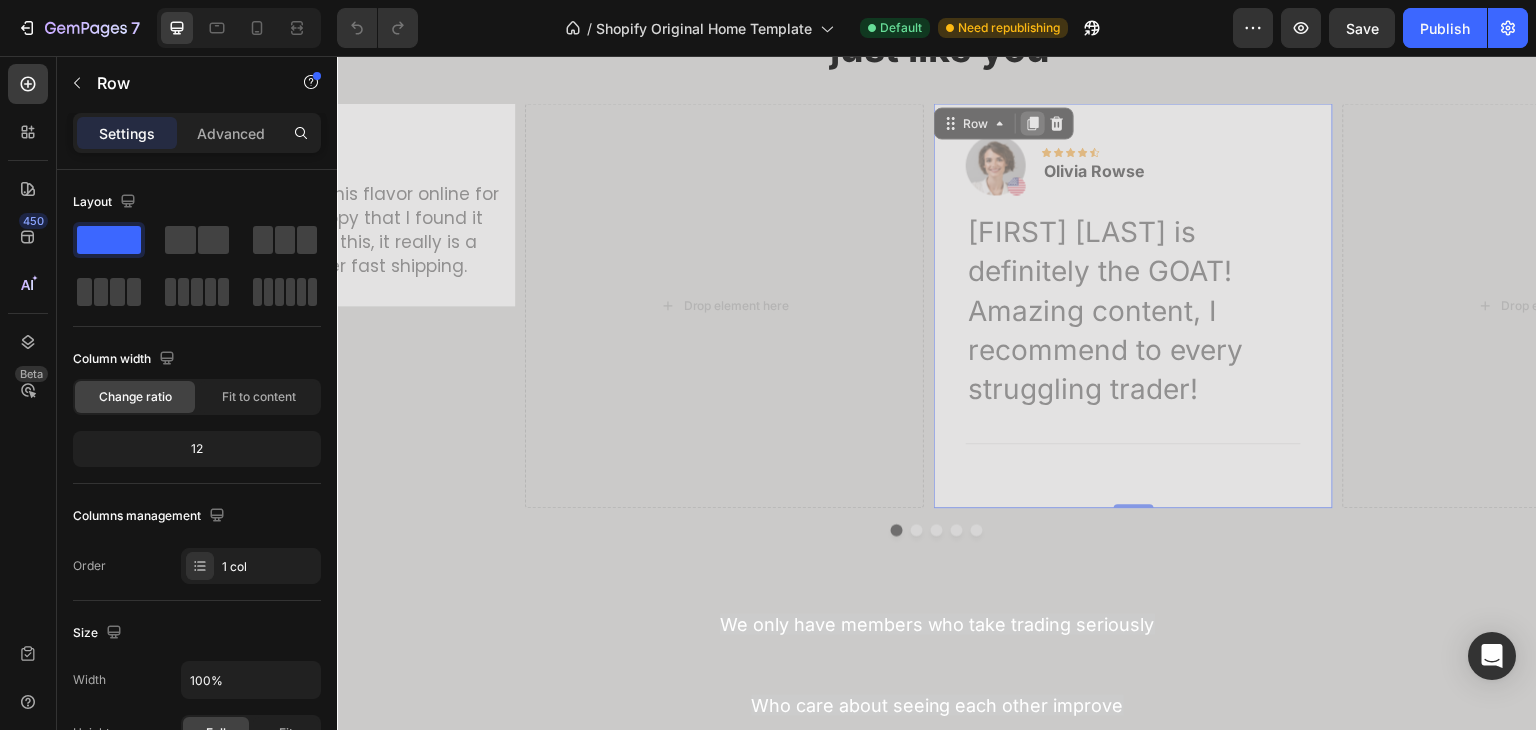 click 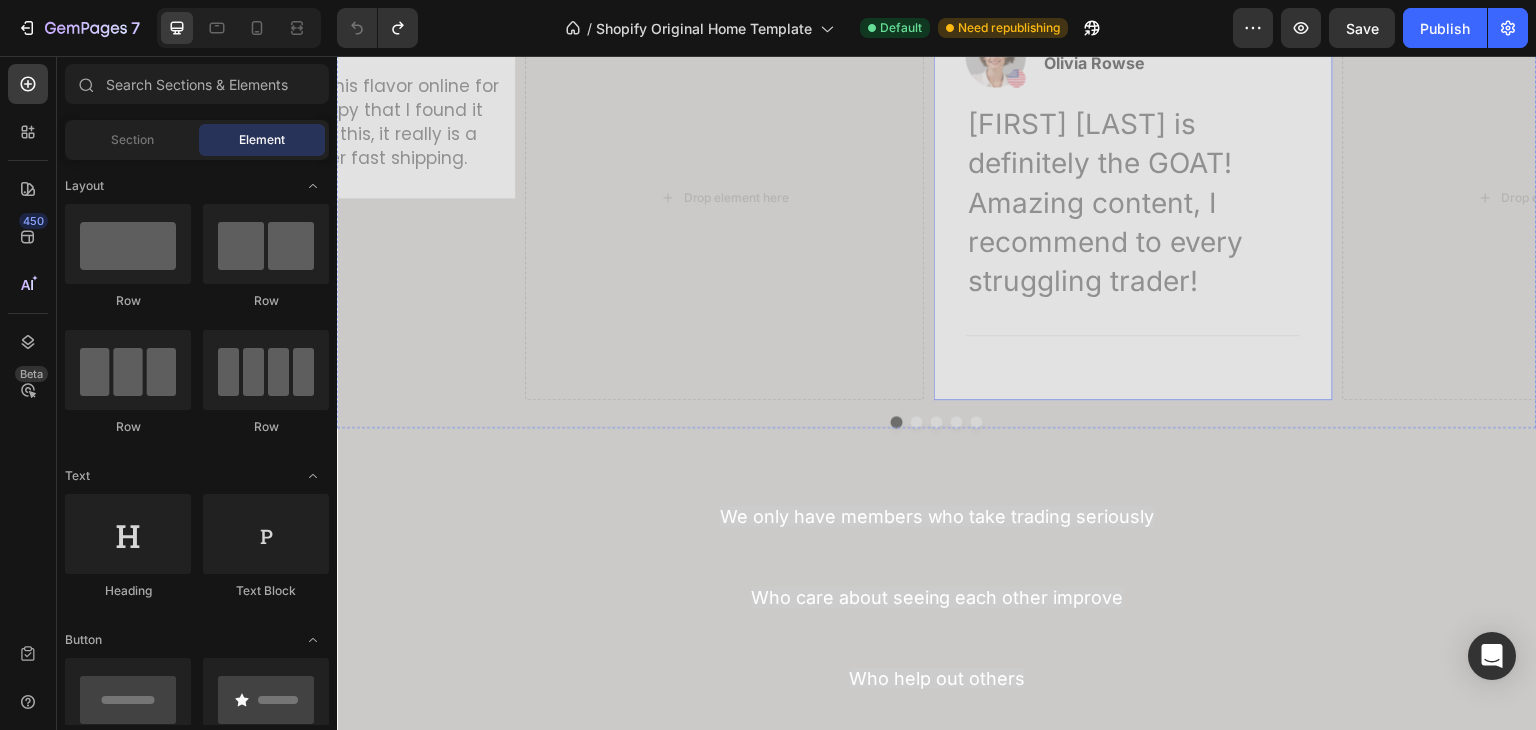 scroll, scrollTop: 4024, scrollLeft: 0, axis: vertical 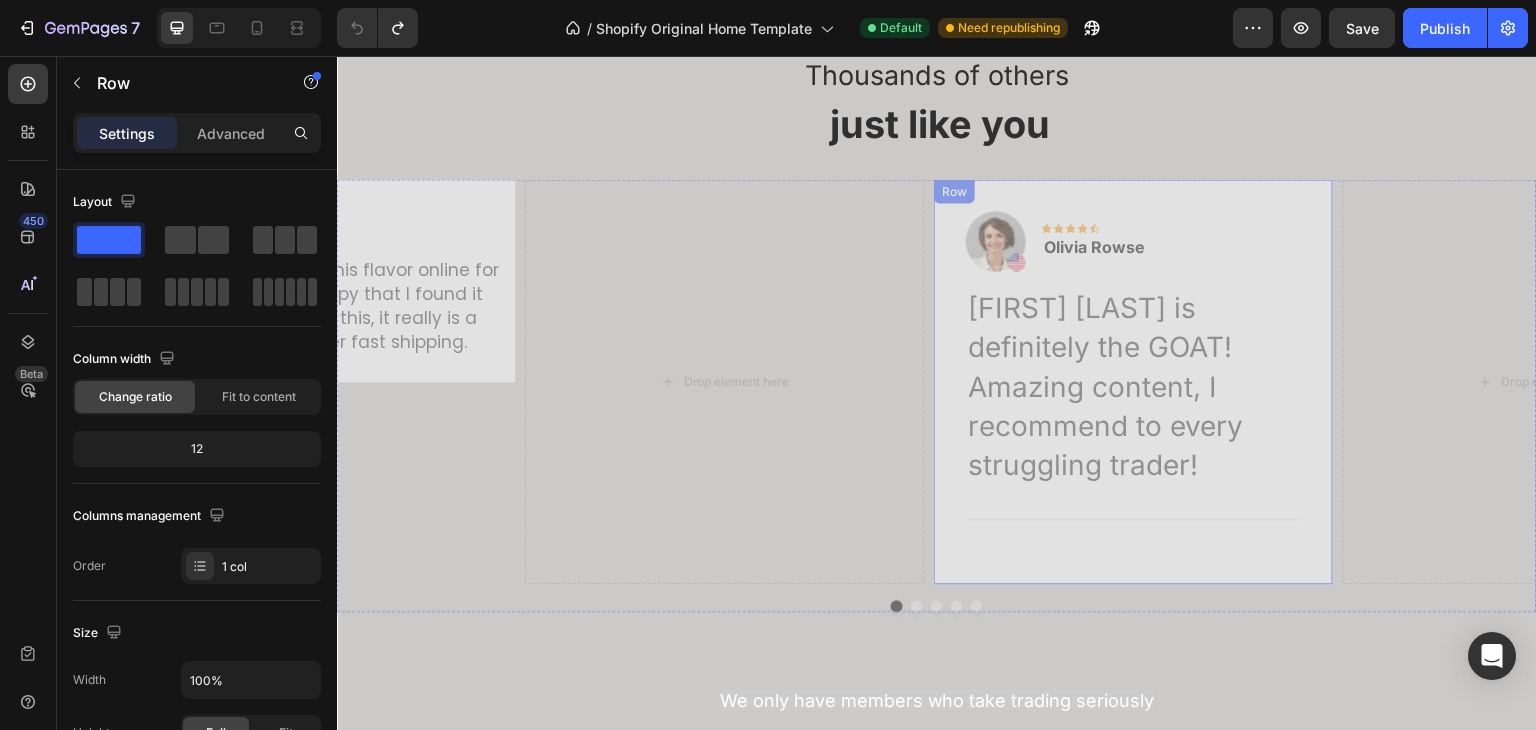 click on "Row" at bounding box center (954, 191) 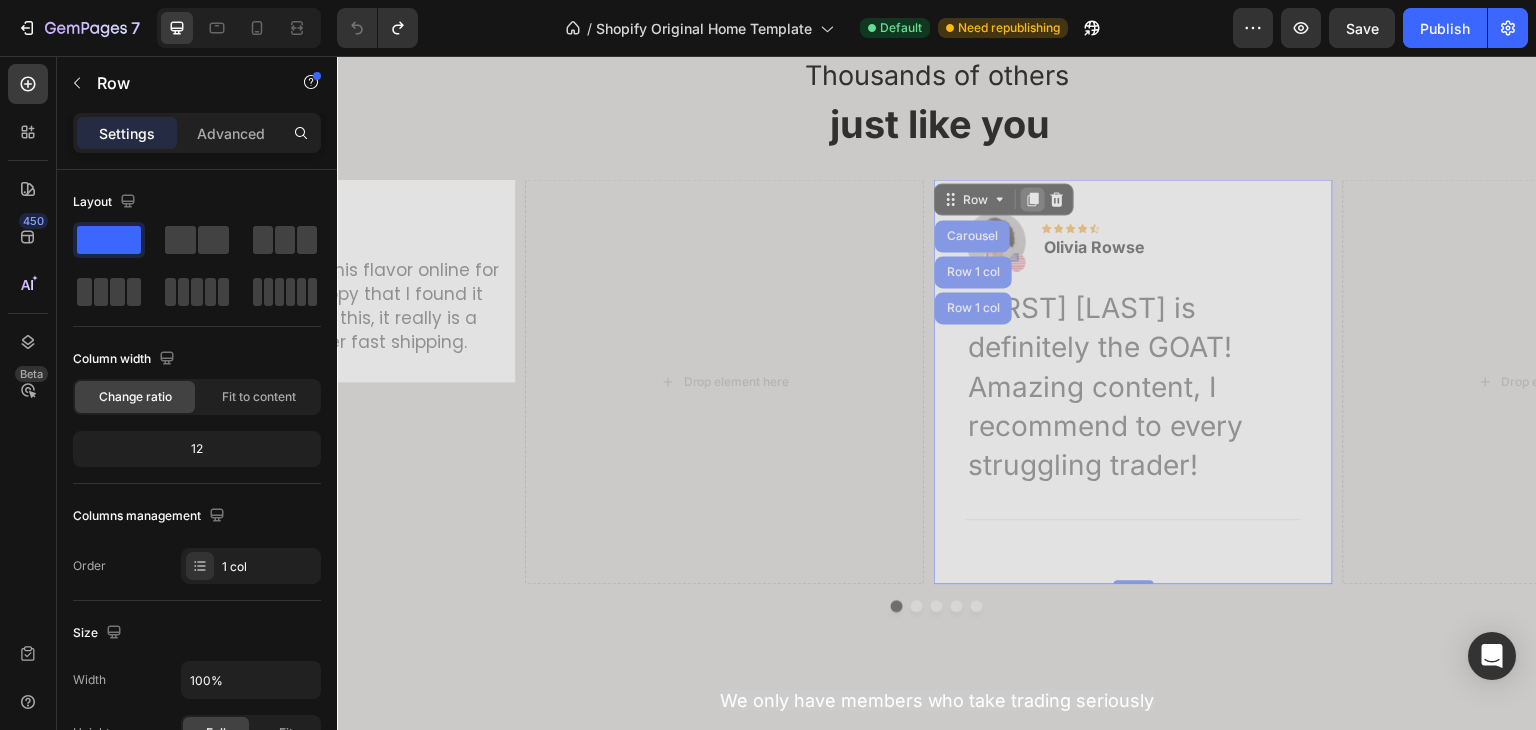 click 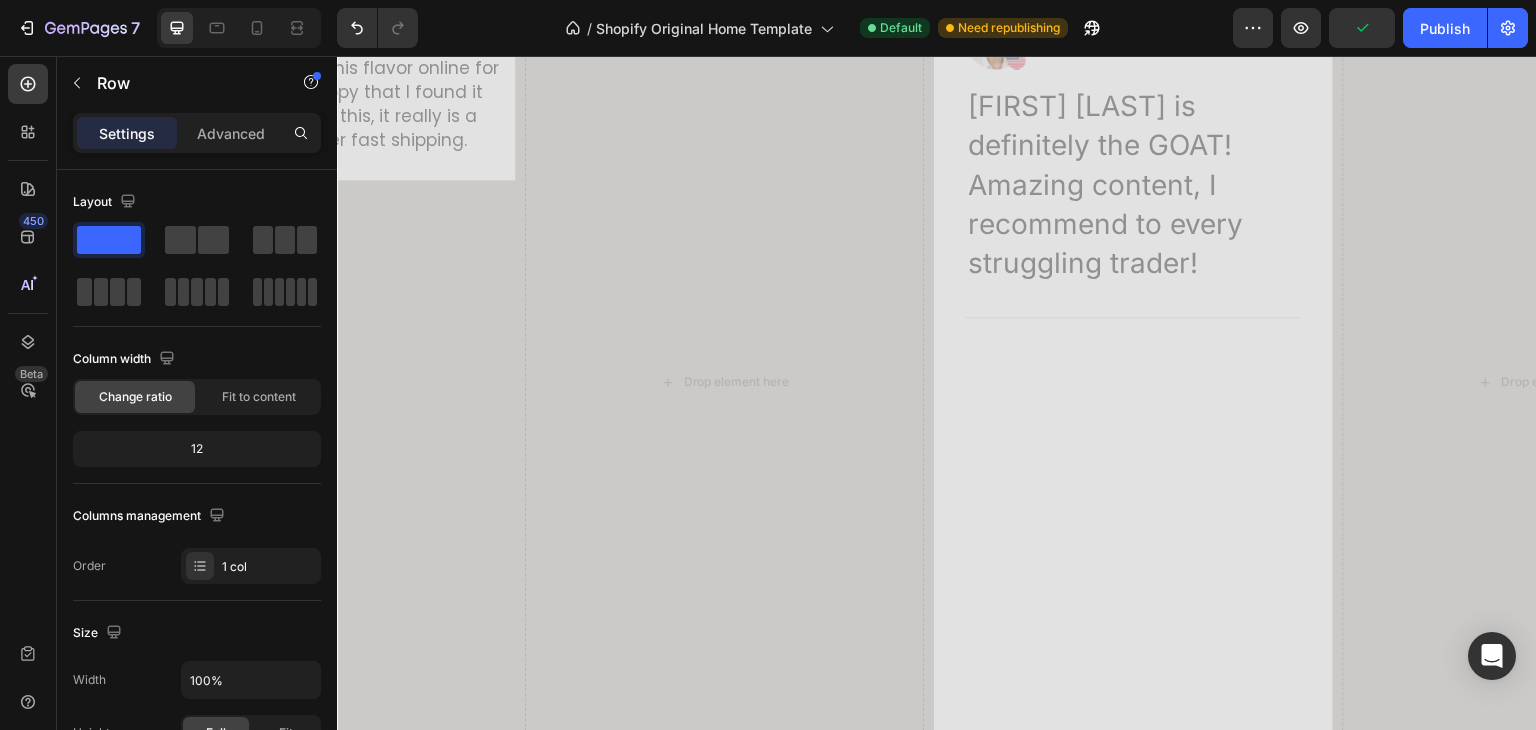 scroll, scrollTop: 4208, scrollLeft: 0, axis: vertical 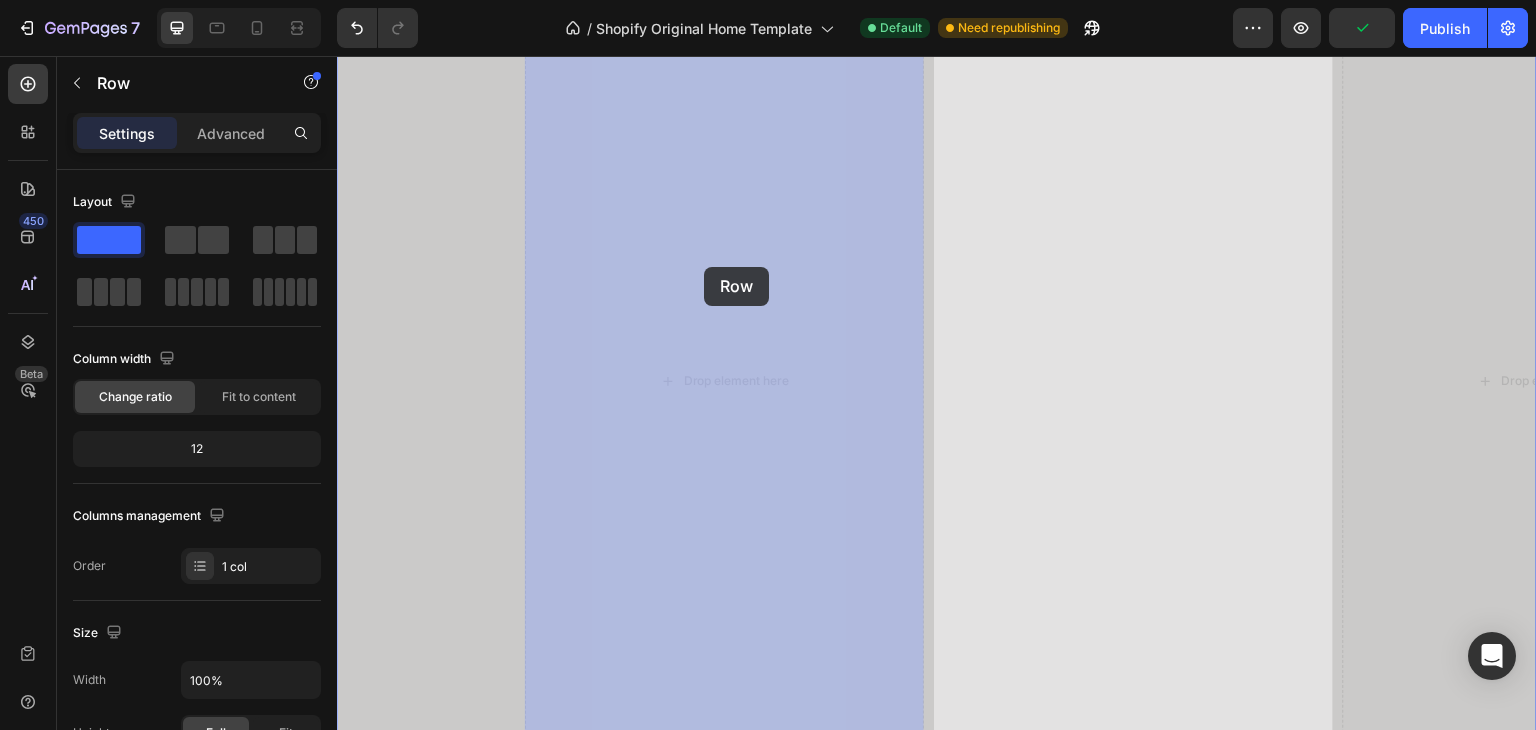 drag, startPoint x: 964, startPoint y: 715, endPoint x: 694, endPoint y: 261, distance: 528.21967 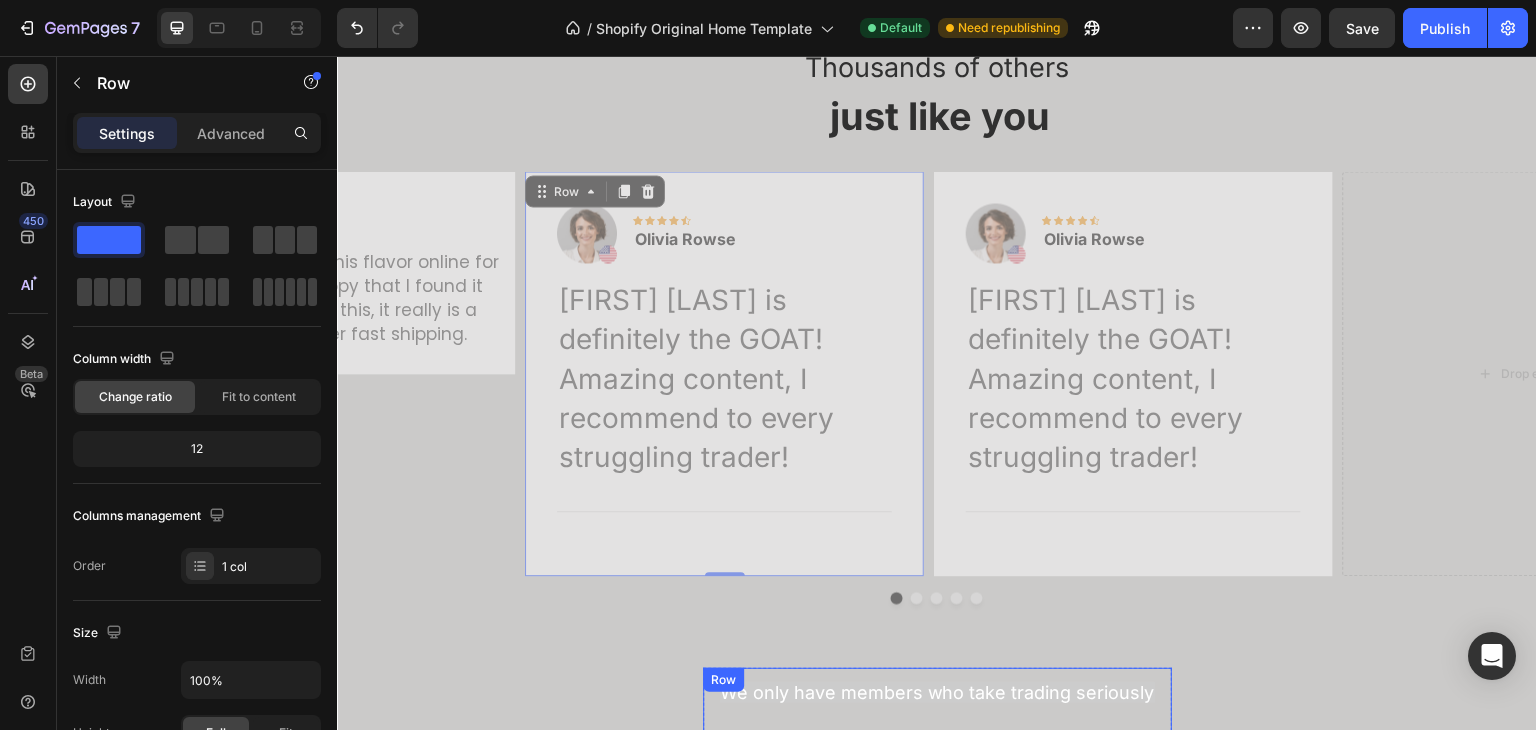 scroll, scrollTop: 3873, scrollLeft: 0, axis: vertical 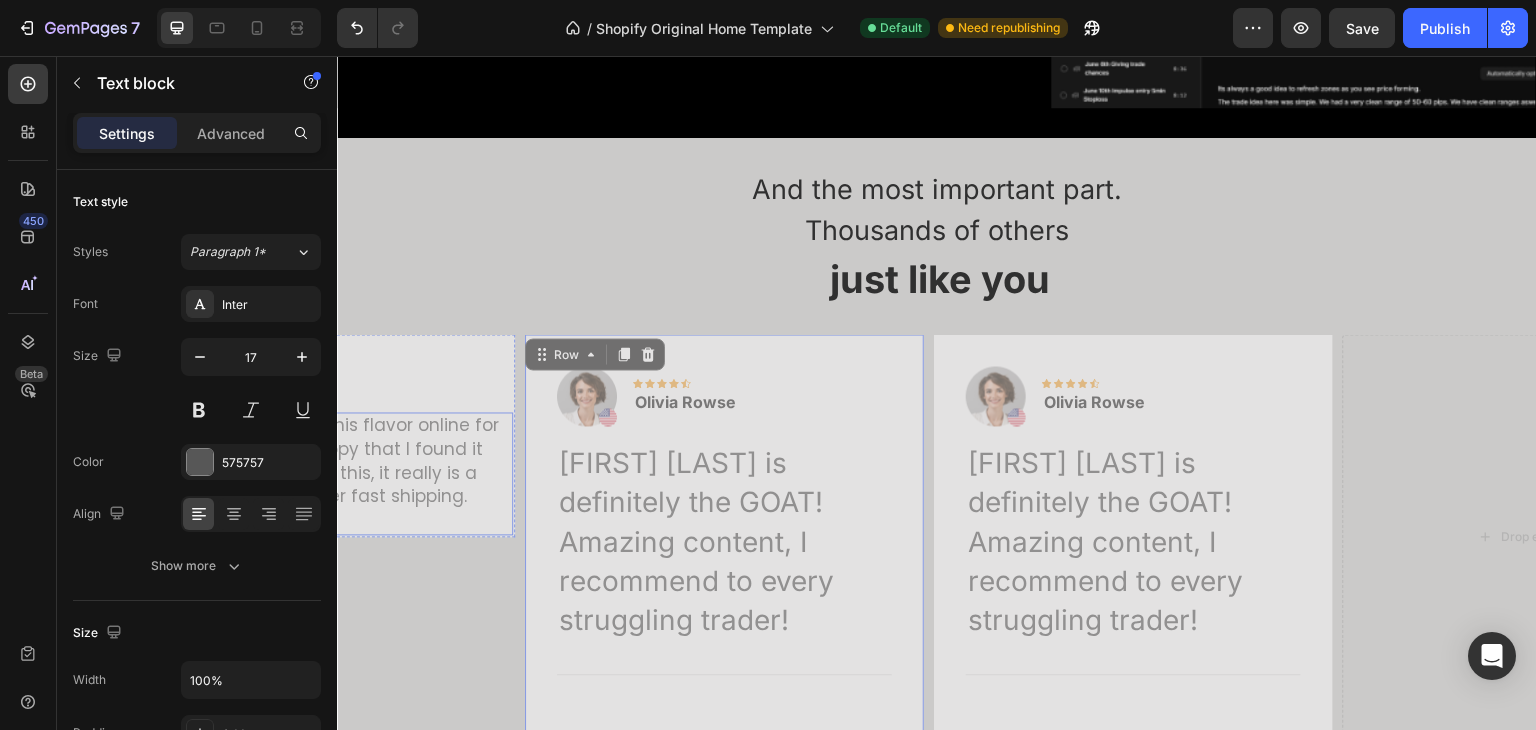 click on ""I have been looking for this flavor online for like ever and I am so happy that I found it finally! I’m so in love with this, it really is a great tasting water, super fast shipping." at bounding box center [315, 461] 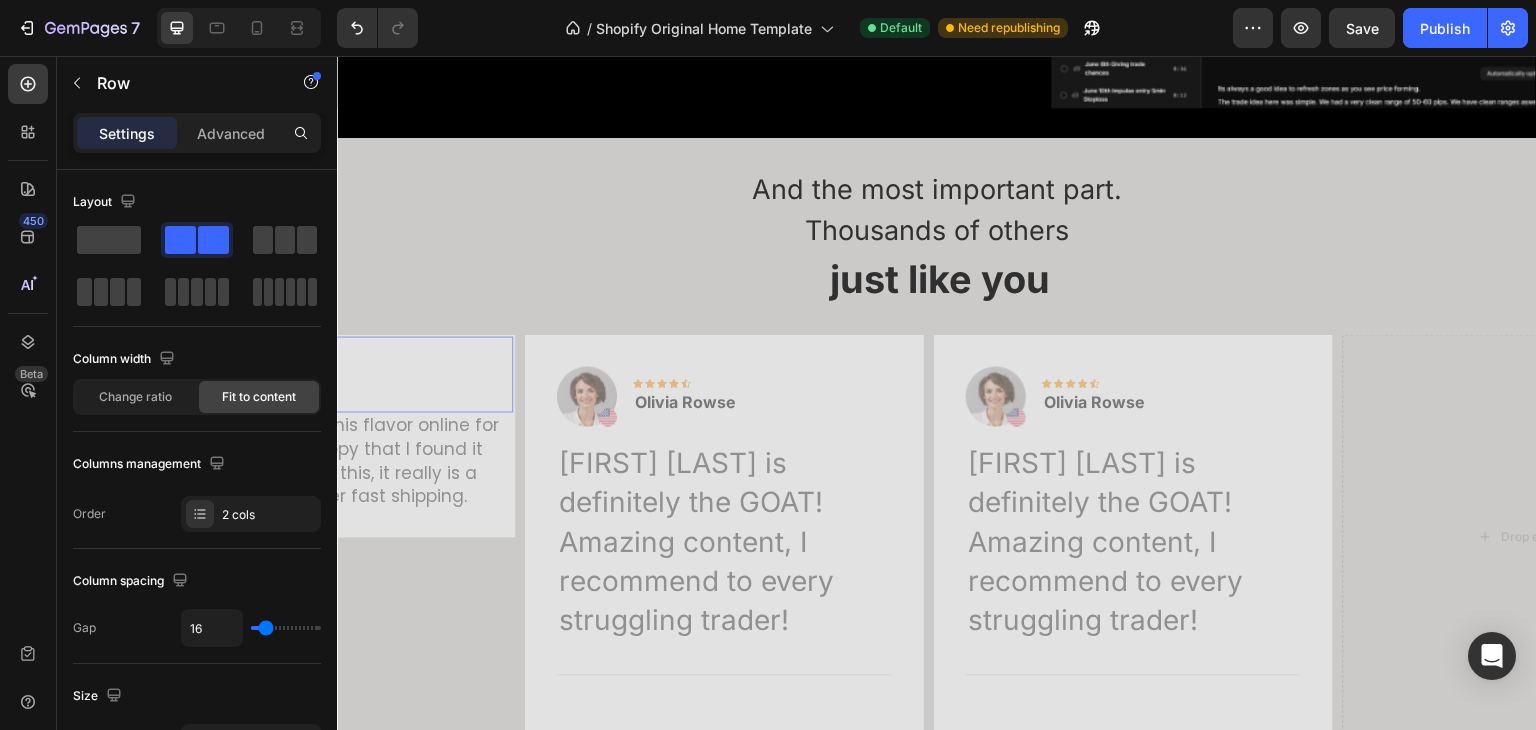 click on "Image
Icon
Icon
Icon
Icon
Icon Row Olivia Rowse Text block Row" at bounding box center (315, 374) 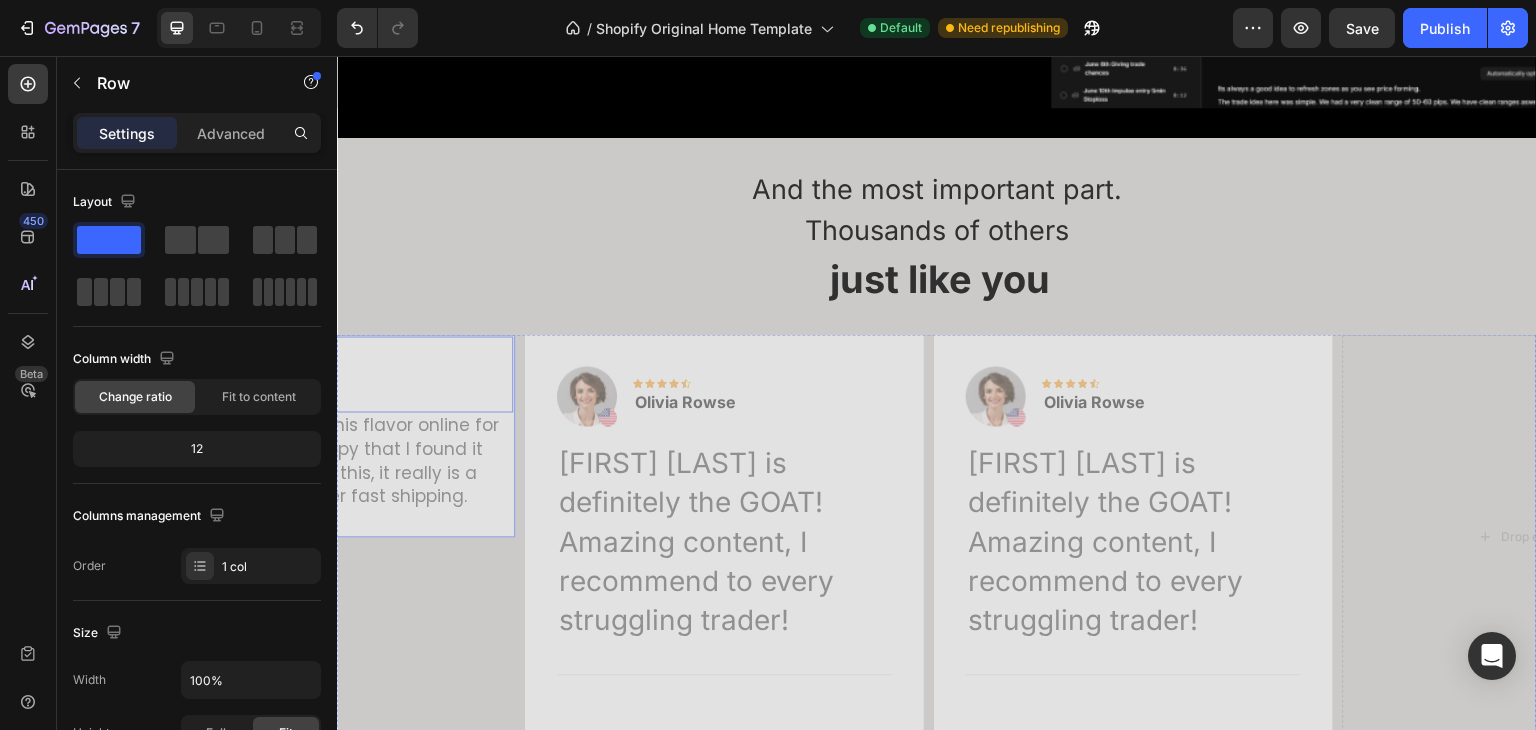 click on "Image
Icon
Icon
Icon
Icon
Icon Row Olivia Rowse Text block Row   0 "I have been looking for this flavor online for like ever and I am so happy that I found it finally! I’m so in love with this, it really is a great tasting water, super fast shipping.  Thanks." Text block Row" at bounding box center (315, 435) 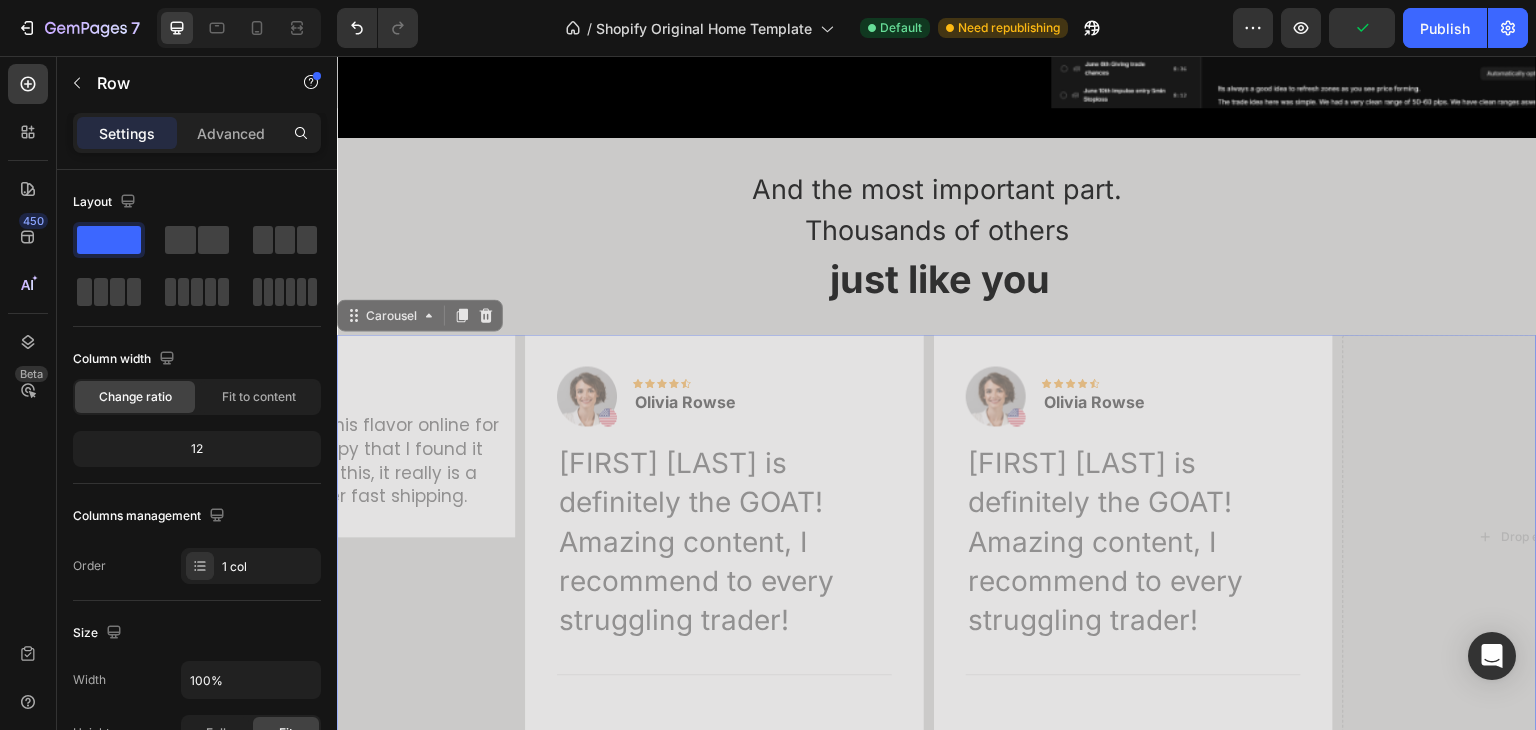 click at bounding box center [917, 761] 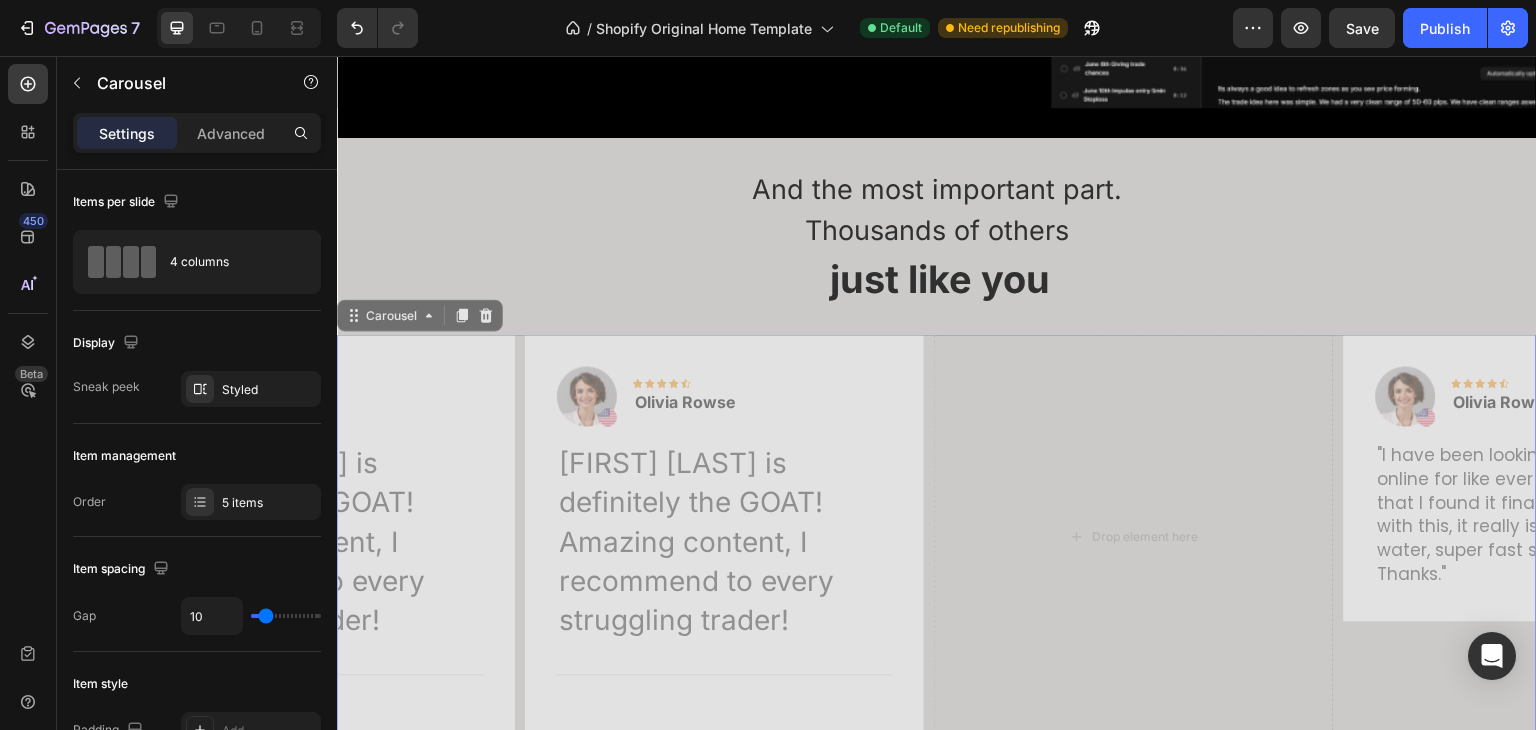 click at bounding box center [937, 761] 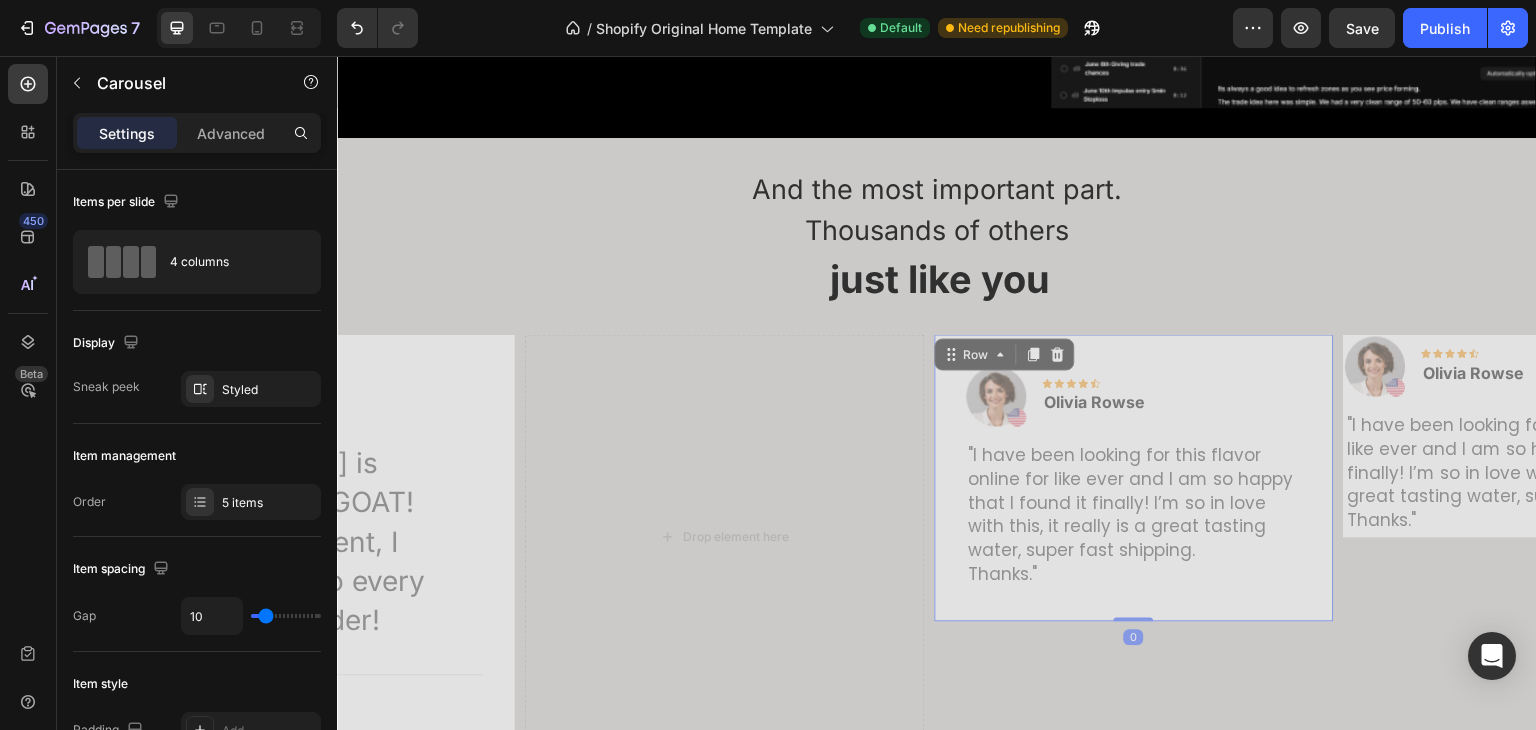 click on "Image
Icon
Icon
Icon
Icon
Icon Row Olivia Rowse Text block Row "I have been looking for this flavor online for like ever and I am so happy that I found it finally! I’m so in love with this, it really is a great tasting water, super fast shipping.  Thanks." Text block Row   0" at bounding box center [1133, 477] 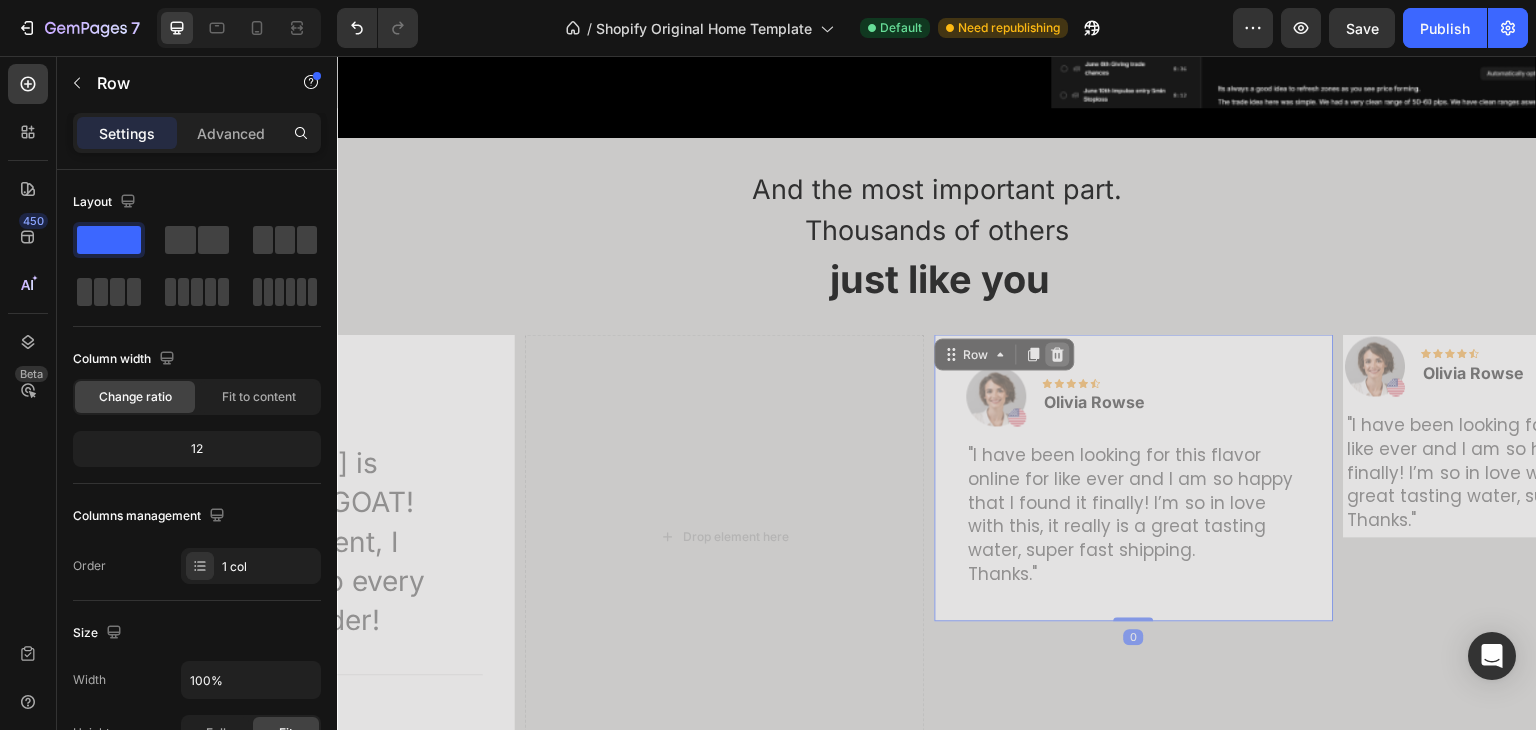 click 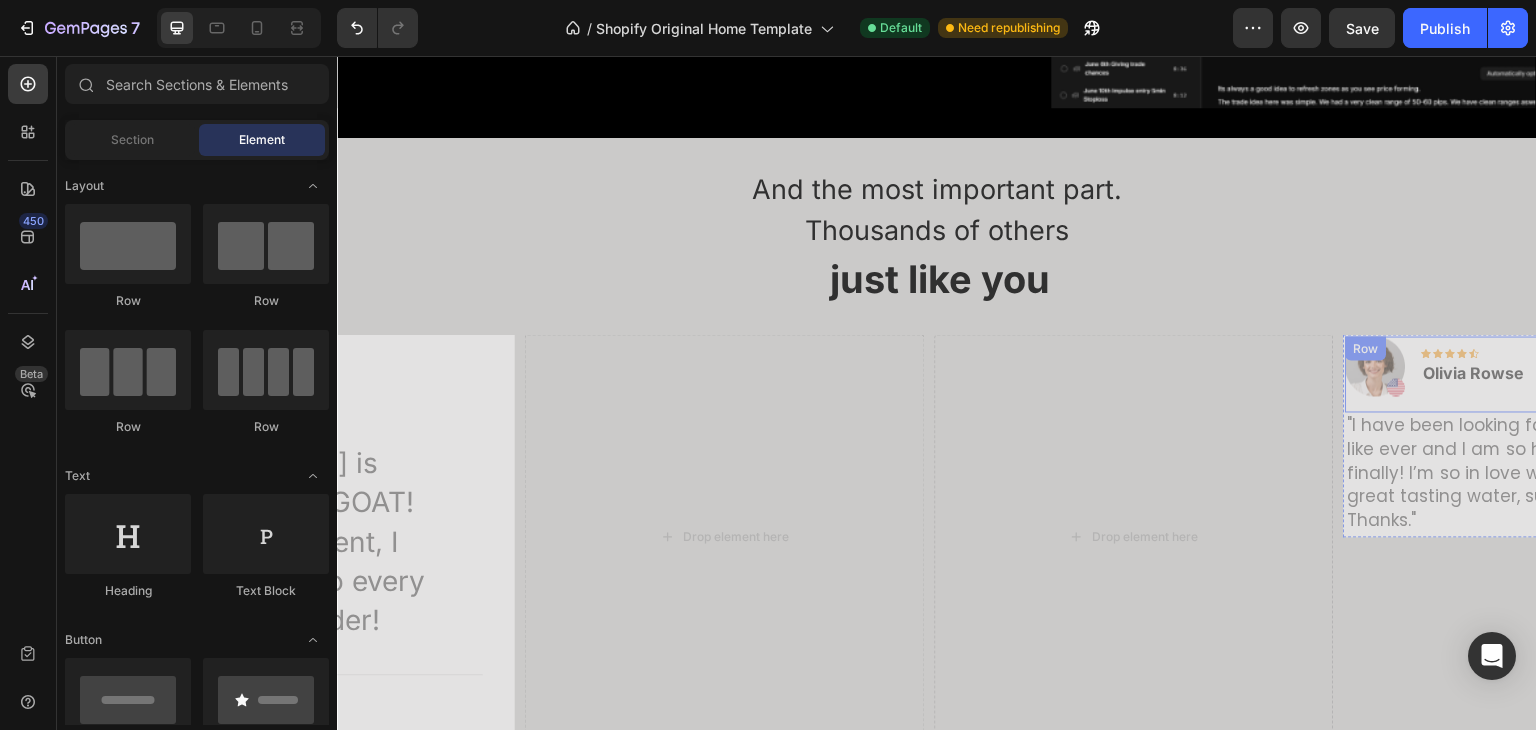 click on "Image
Icon
Icon
Icon
Icon
Icon Row Olivia Rowse Text block Row" at bounding box center (1543, 374) 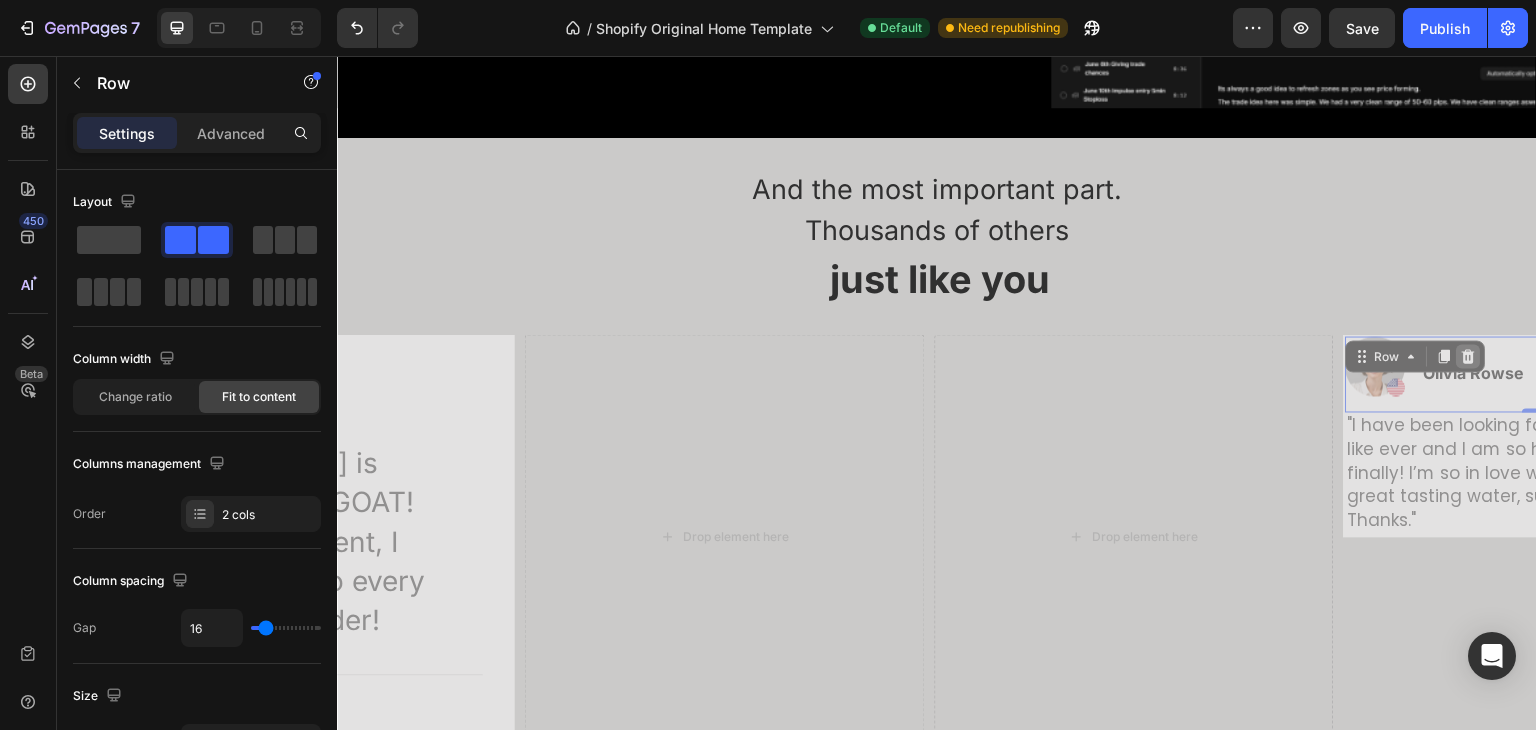 click at bounding box center [1469, 356] 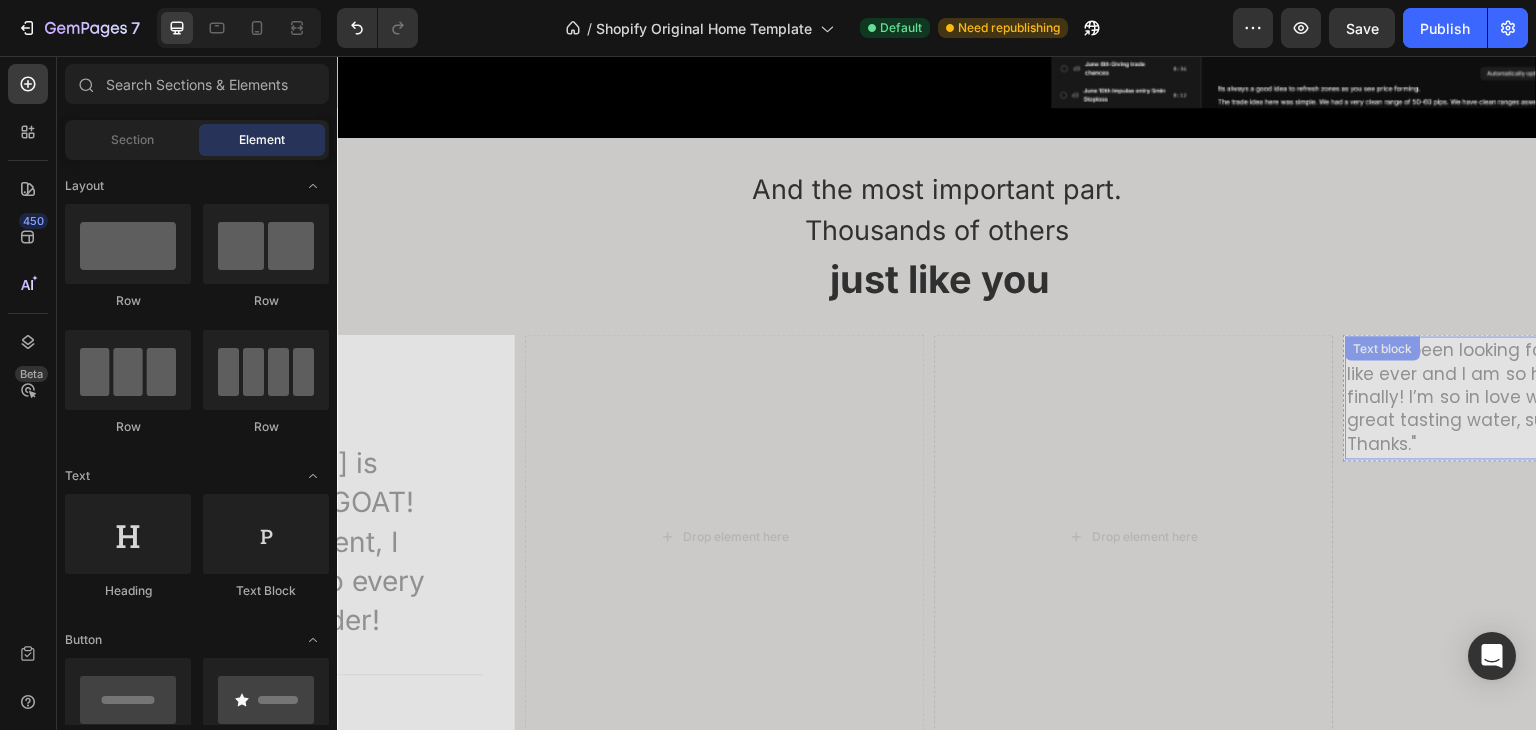 click on ""I have been looking for this flavor online for like ever and I am so happy that I found it finally! I’m so in love with this, it really is a great tasting water, super fast shipping." at bounding box center [1543, 385] 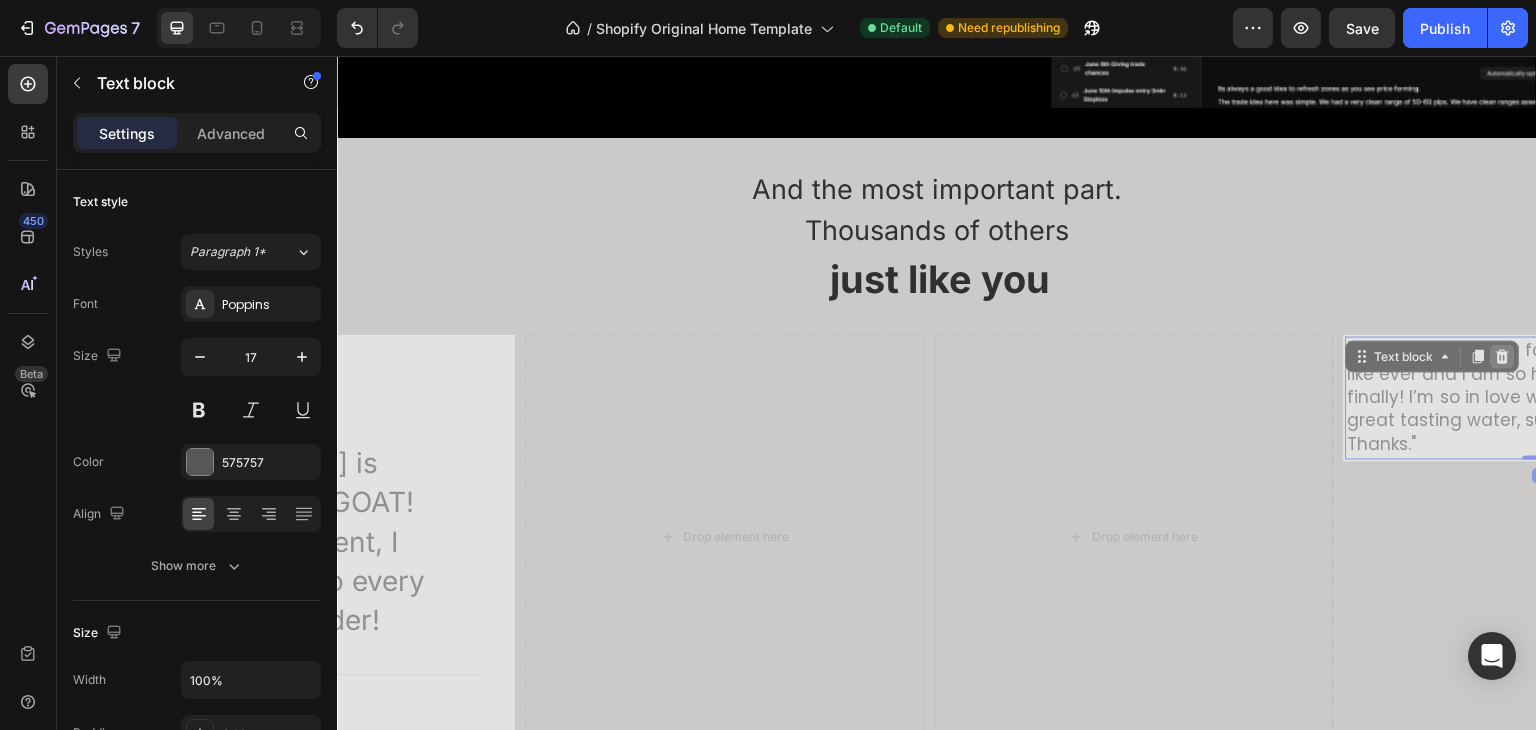click 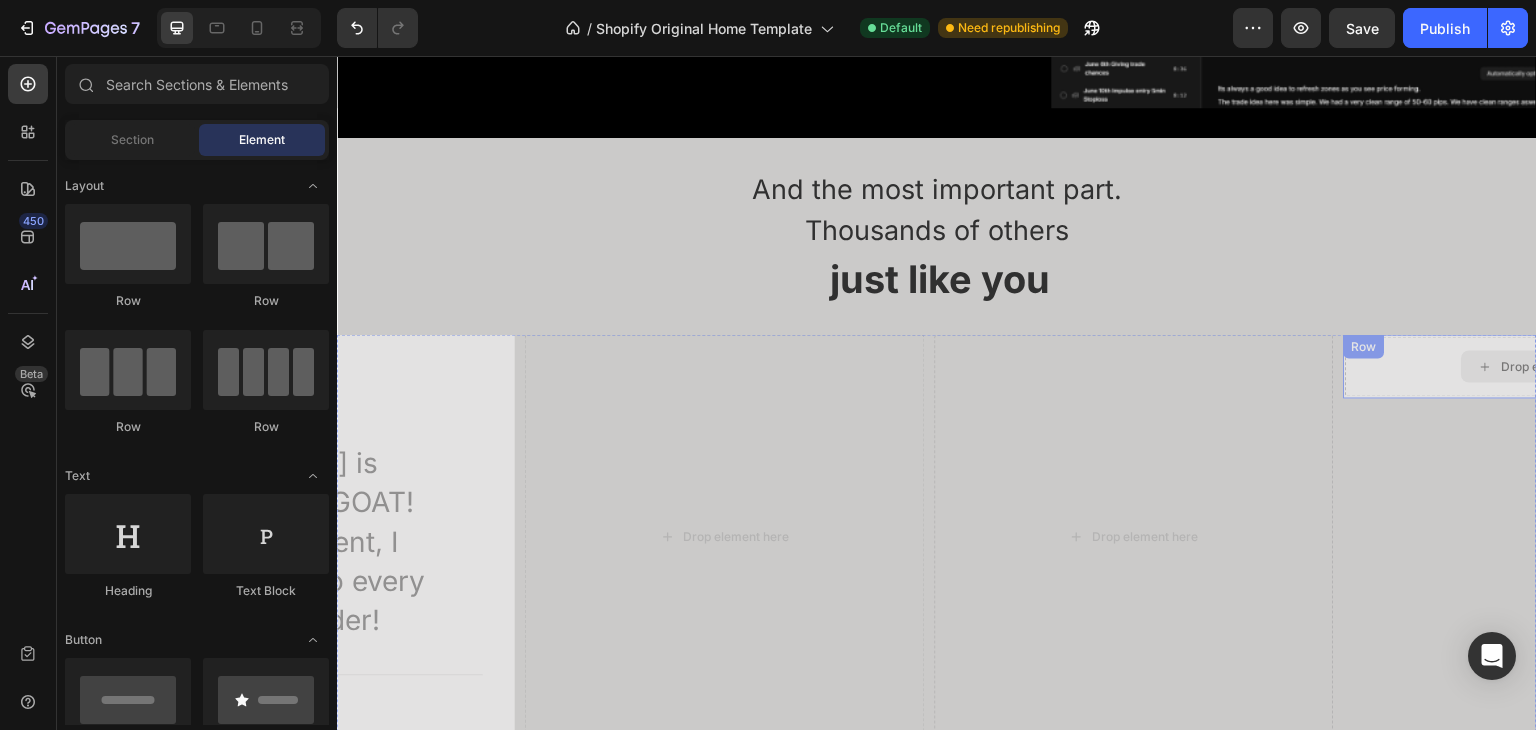 click on "Drop element here" at bounding box center (1543, 366) 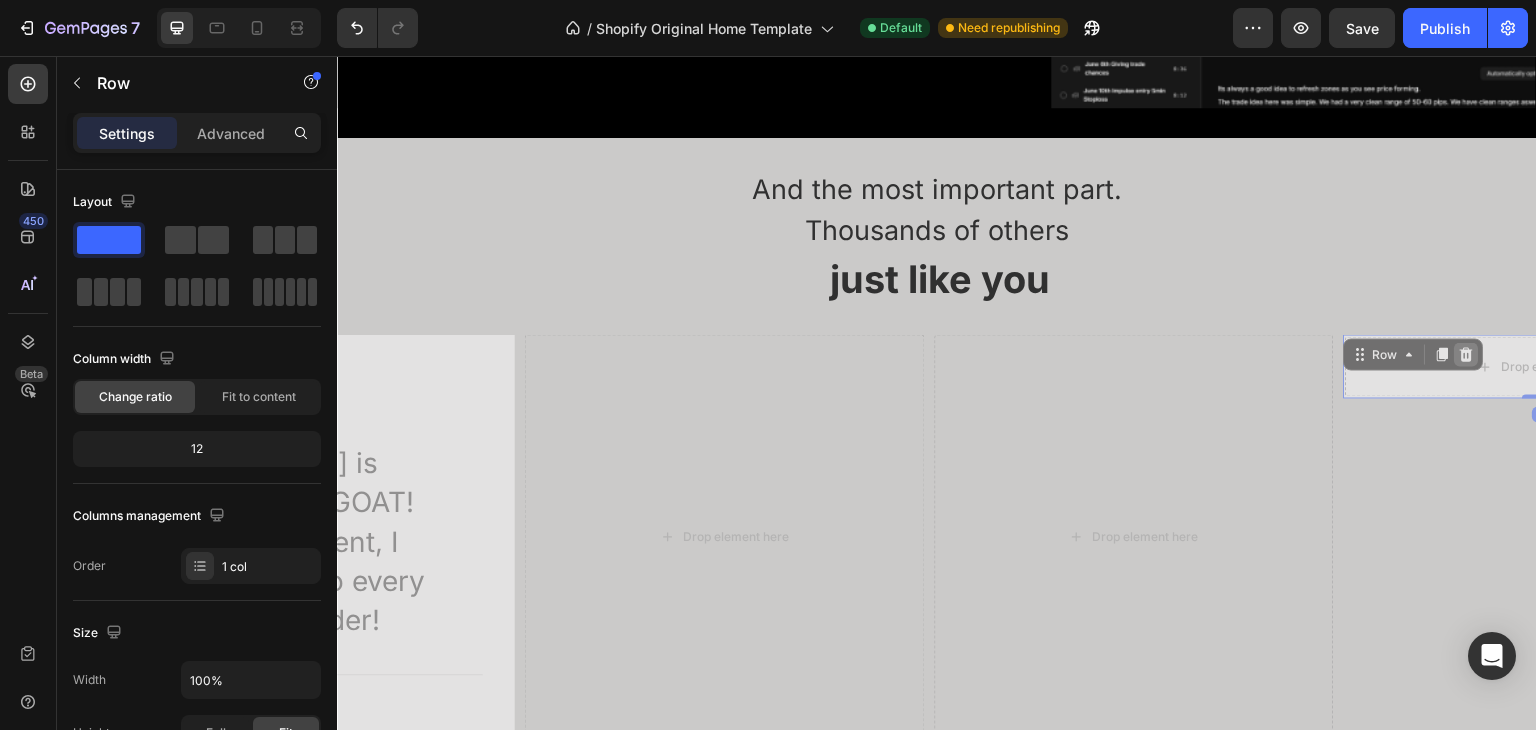 click 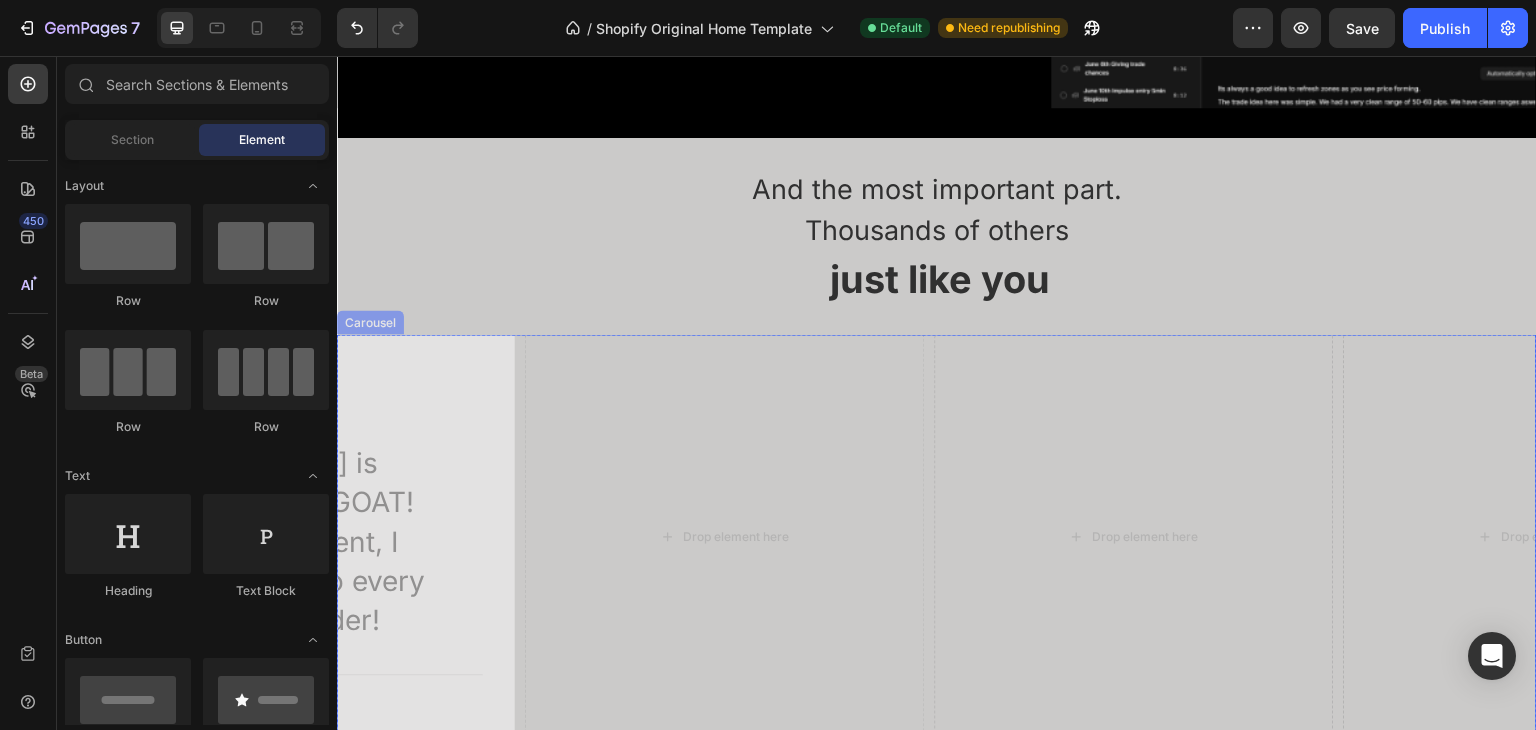 click at bounding box center [957, 761] 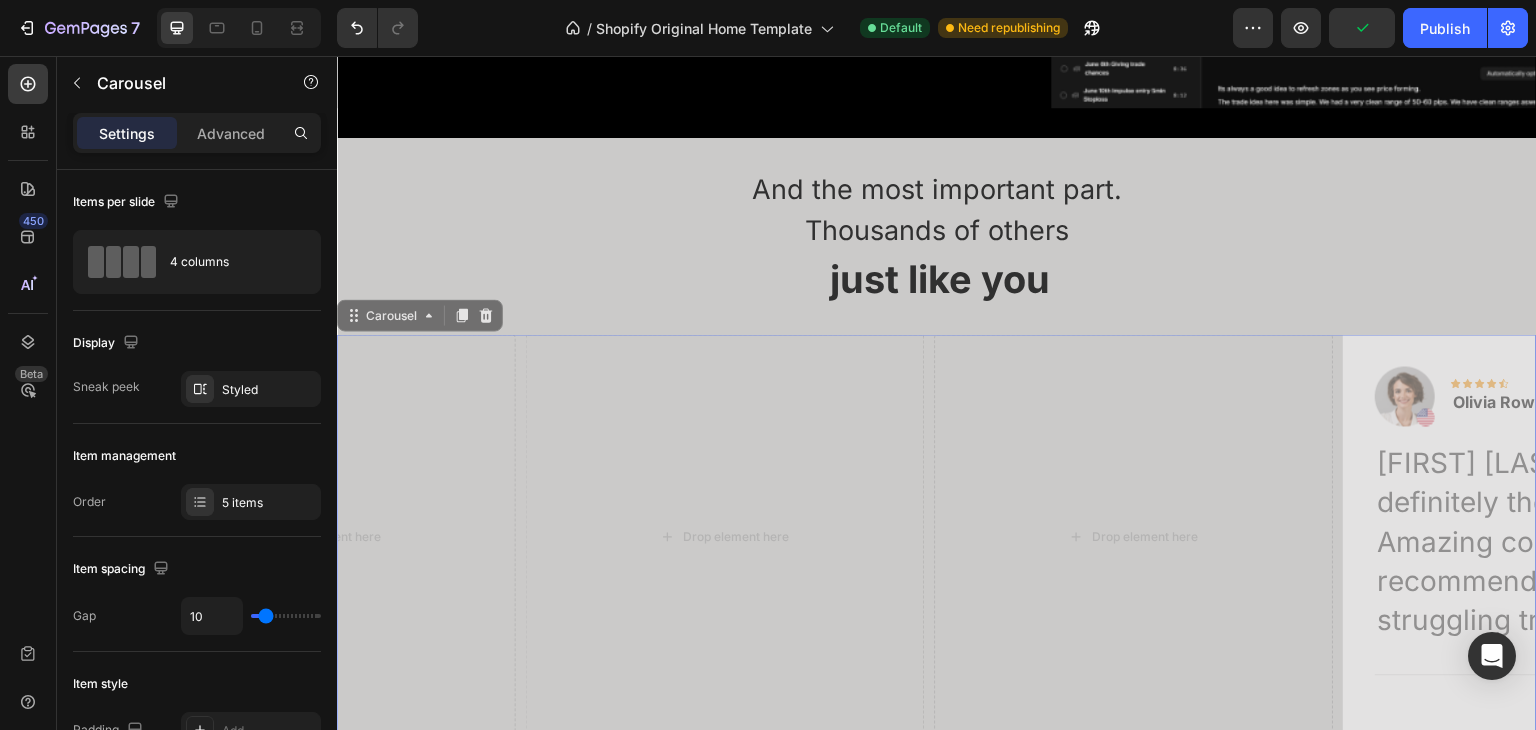 click at bounding box center (977, 761) 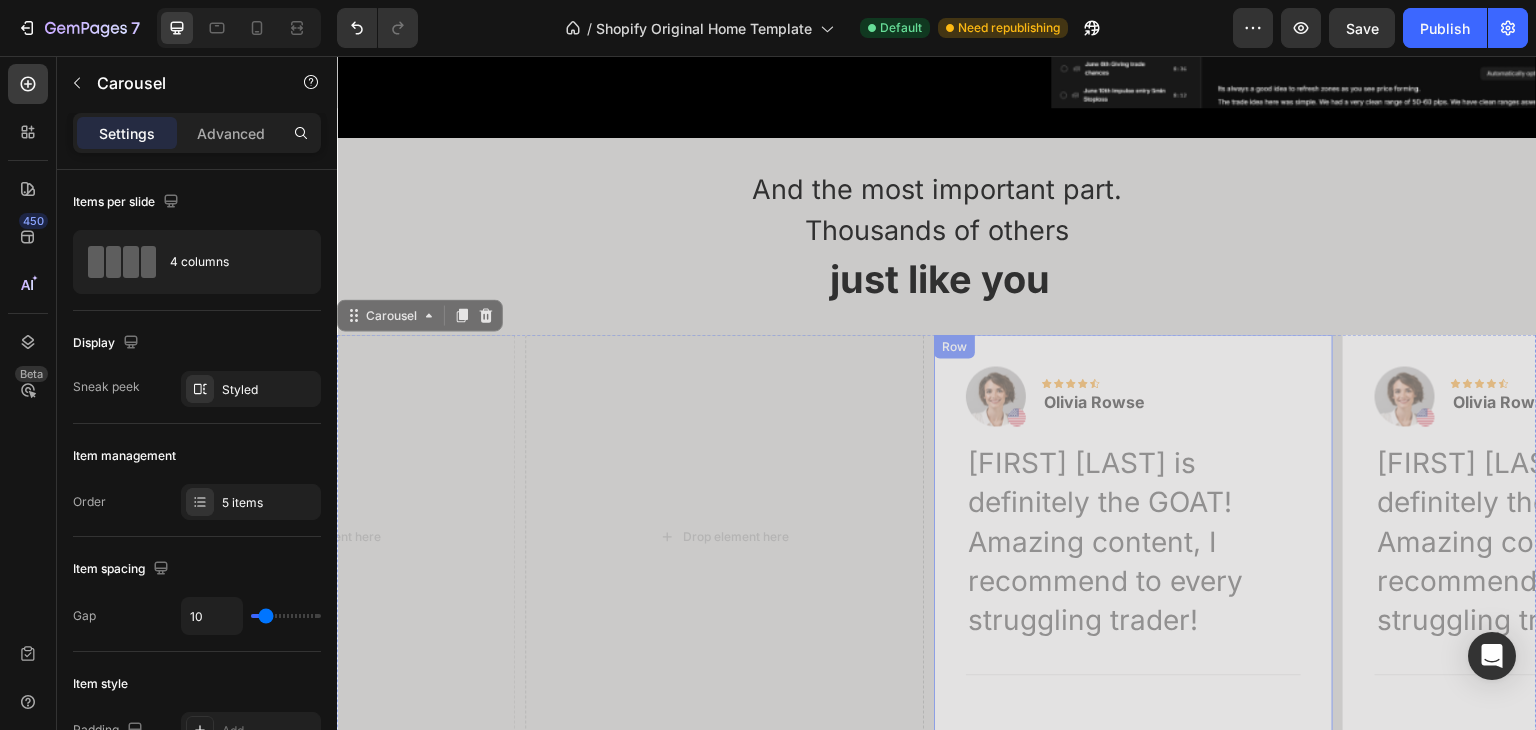 click on "Image
Icon
Icon
Icon
Icon
Icon Row Olivia Rowse Text block Row Raja is definitely the GOAT! Amazing content, I recommend to every struggling trader! Text block                Title Line Row" at bounding box center (1133, 536) 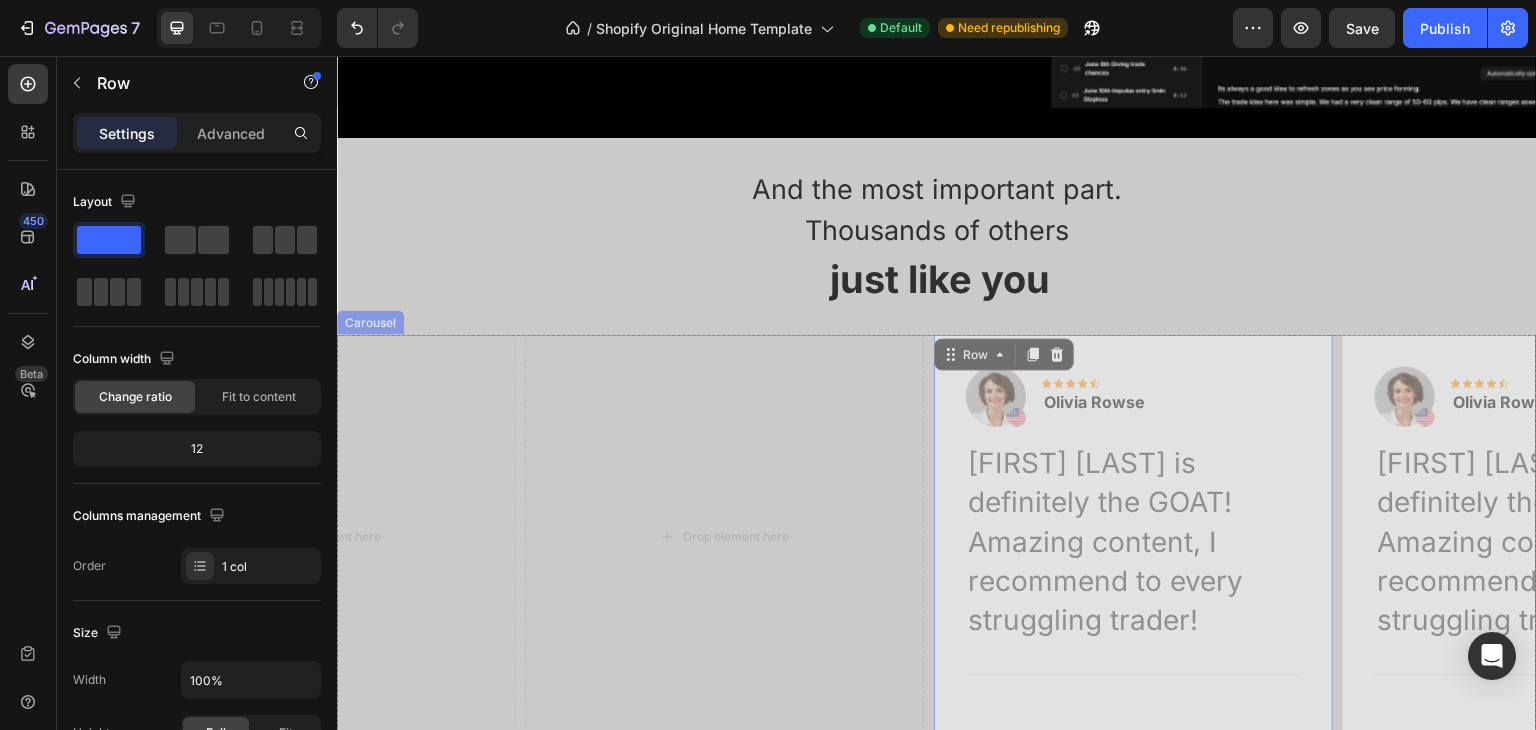 click at bounding box center (897, 761) 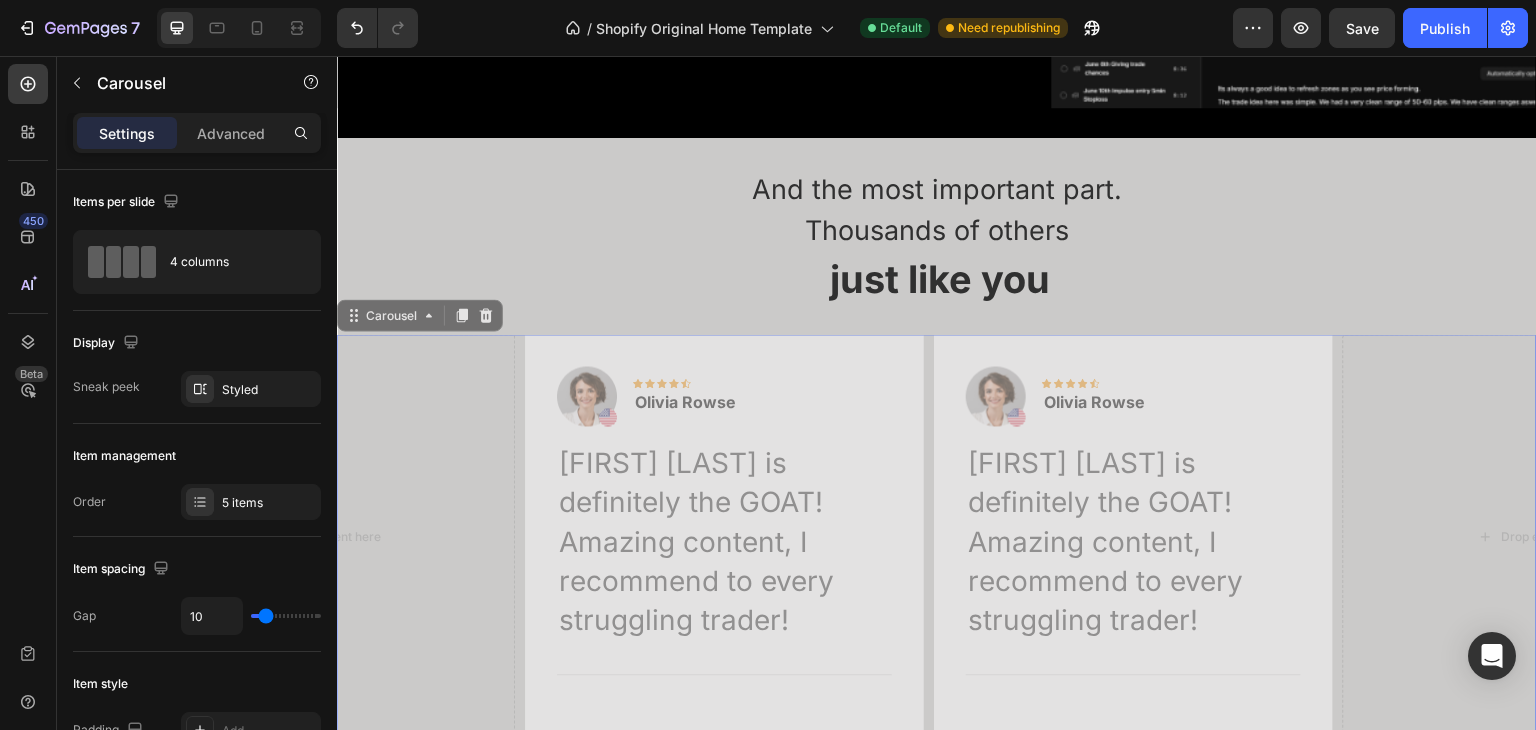 click at bounding box center (917, 761) 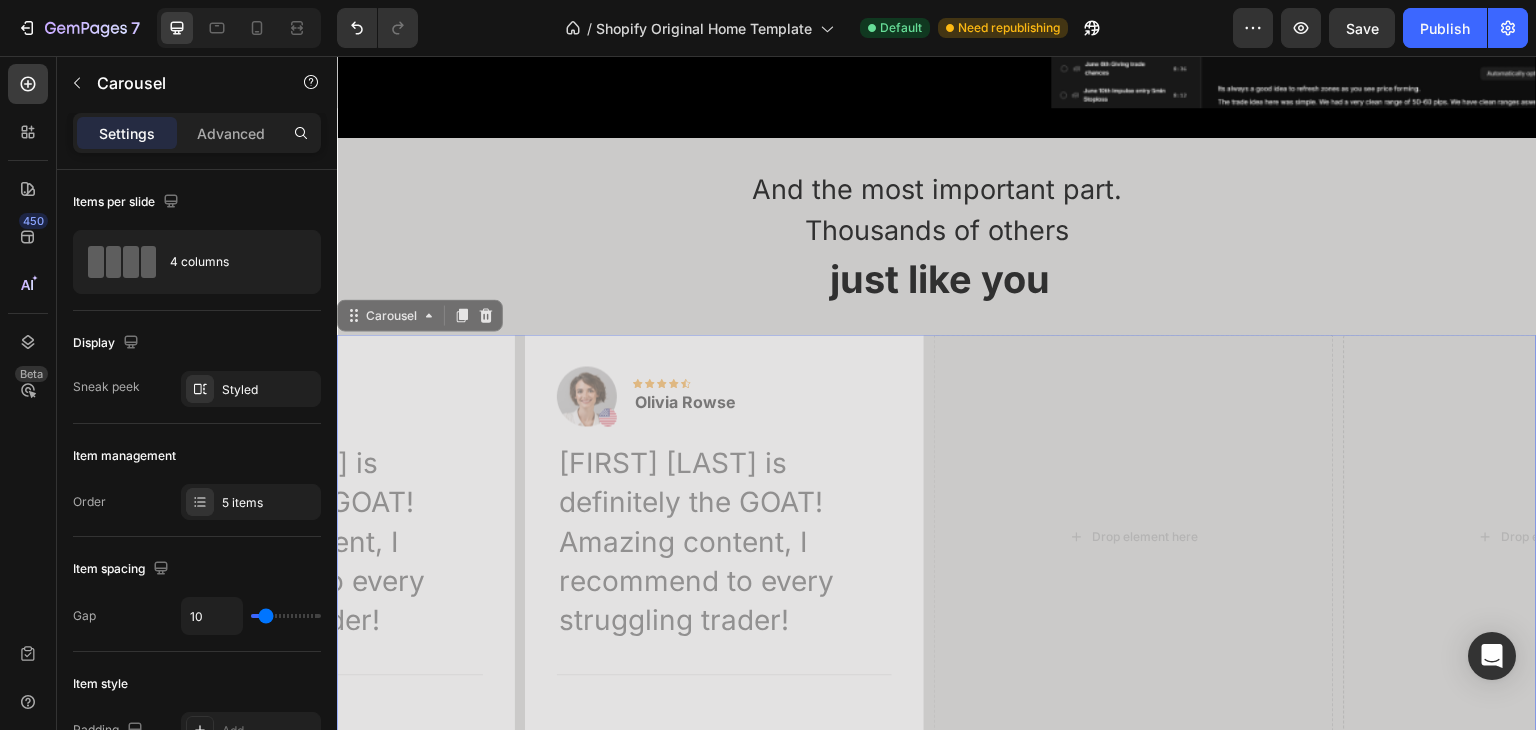 click at bounding box center (937, 761) 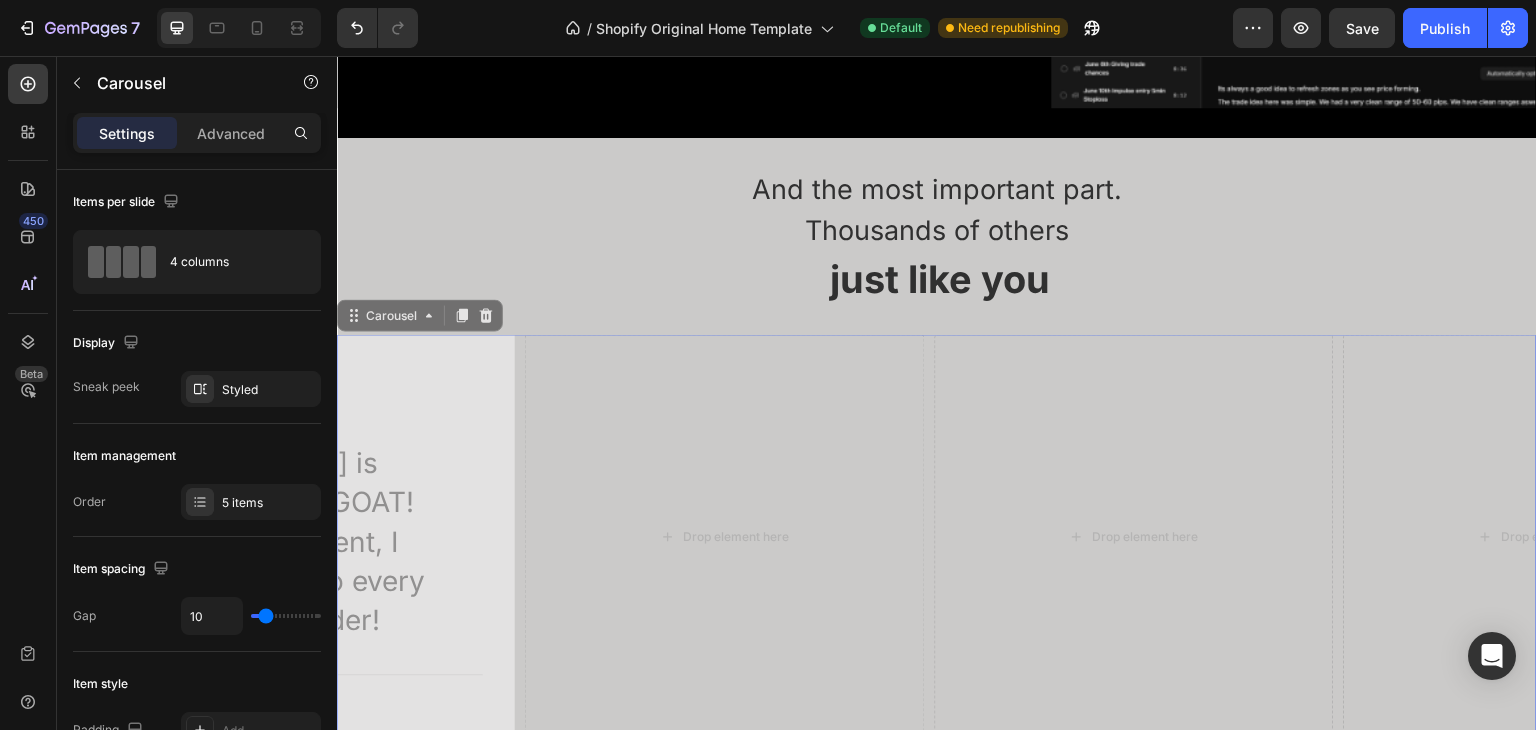 click at bounding box center [957, 761] 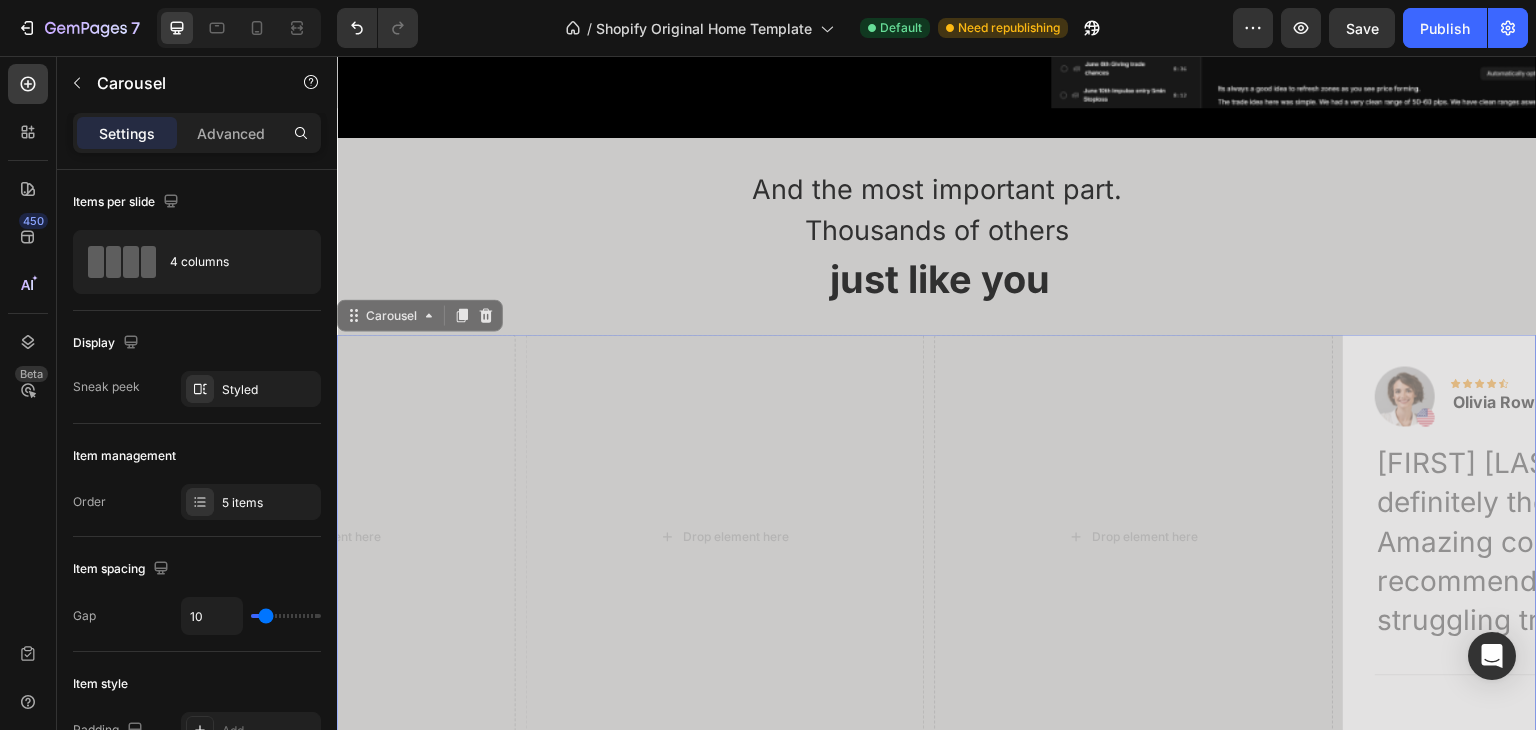 click at bounding box center [977, 761] 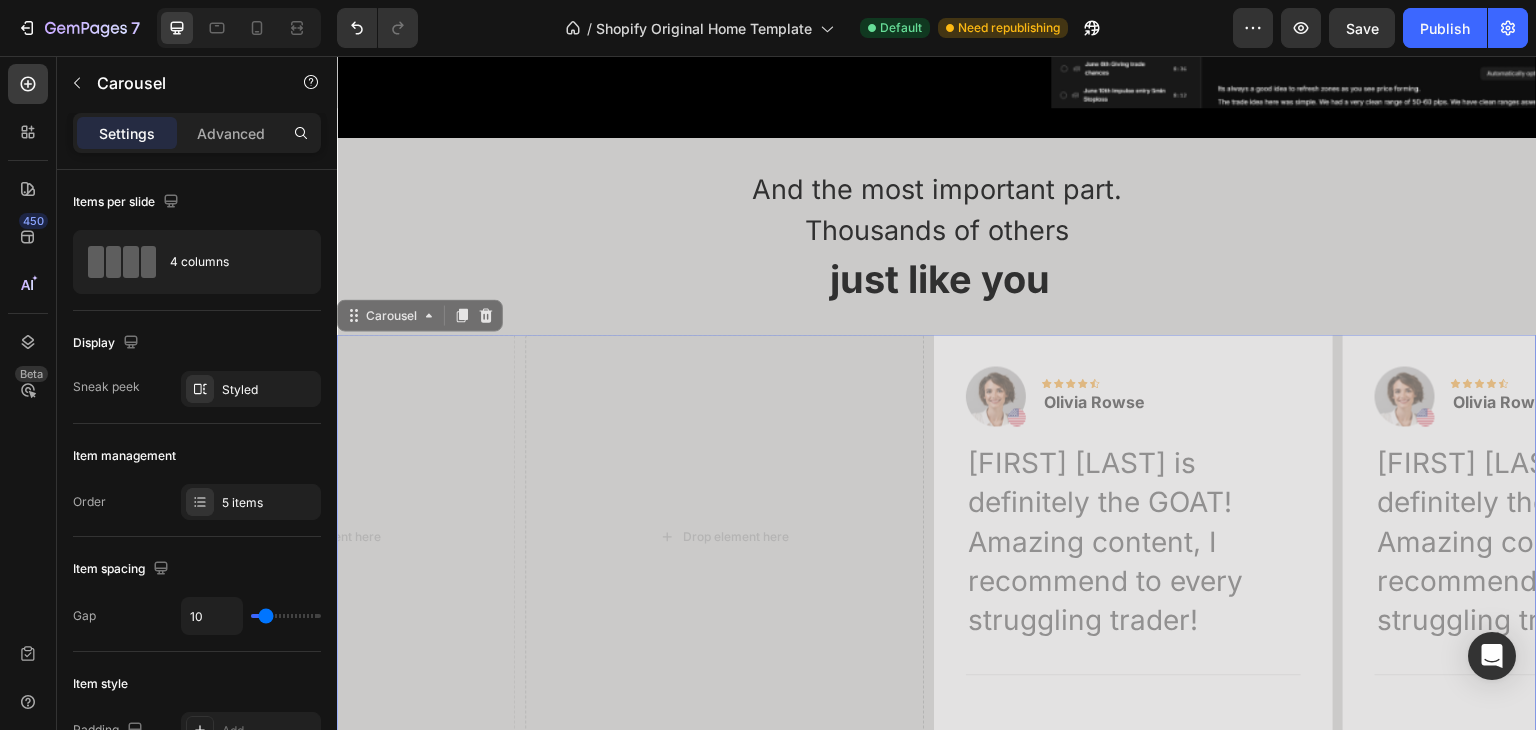 click at bounding box center (897, 761) 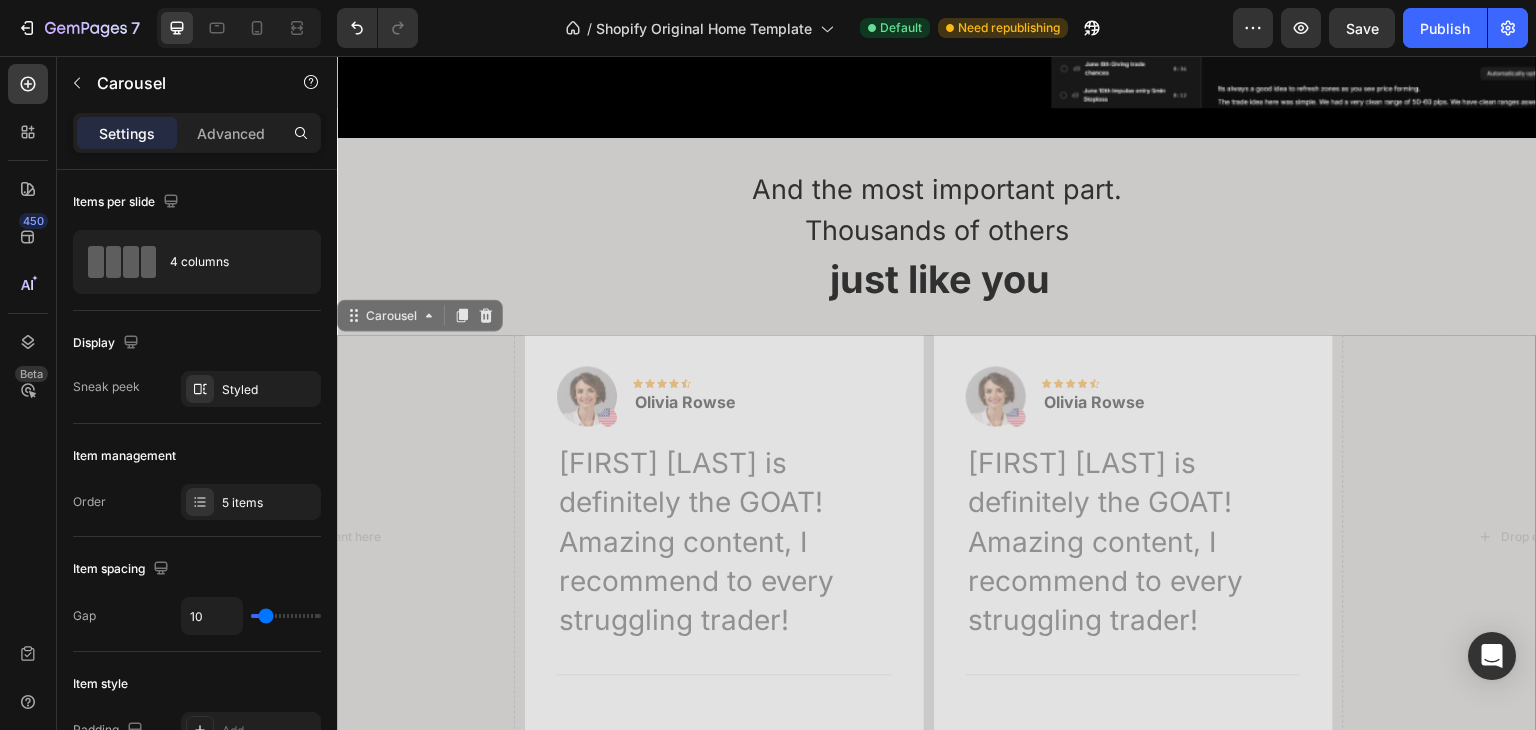 click at bounding box center [917, 761] 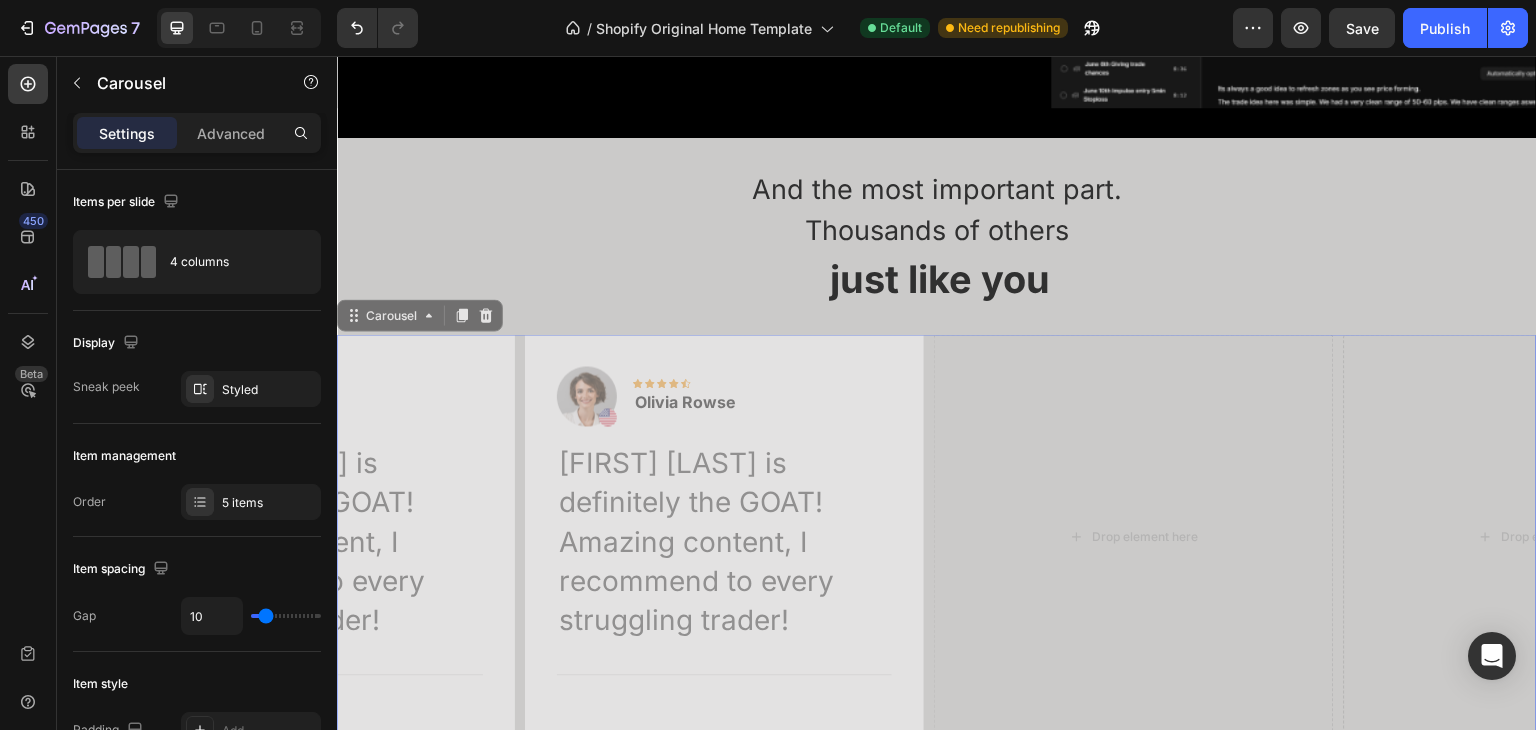click at bounding box center [937, 761] 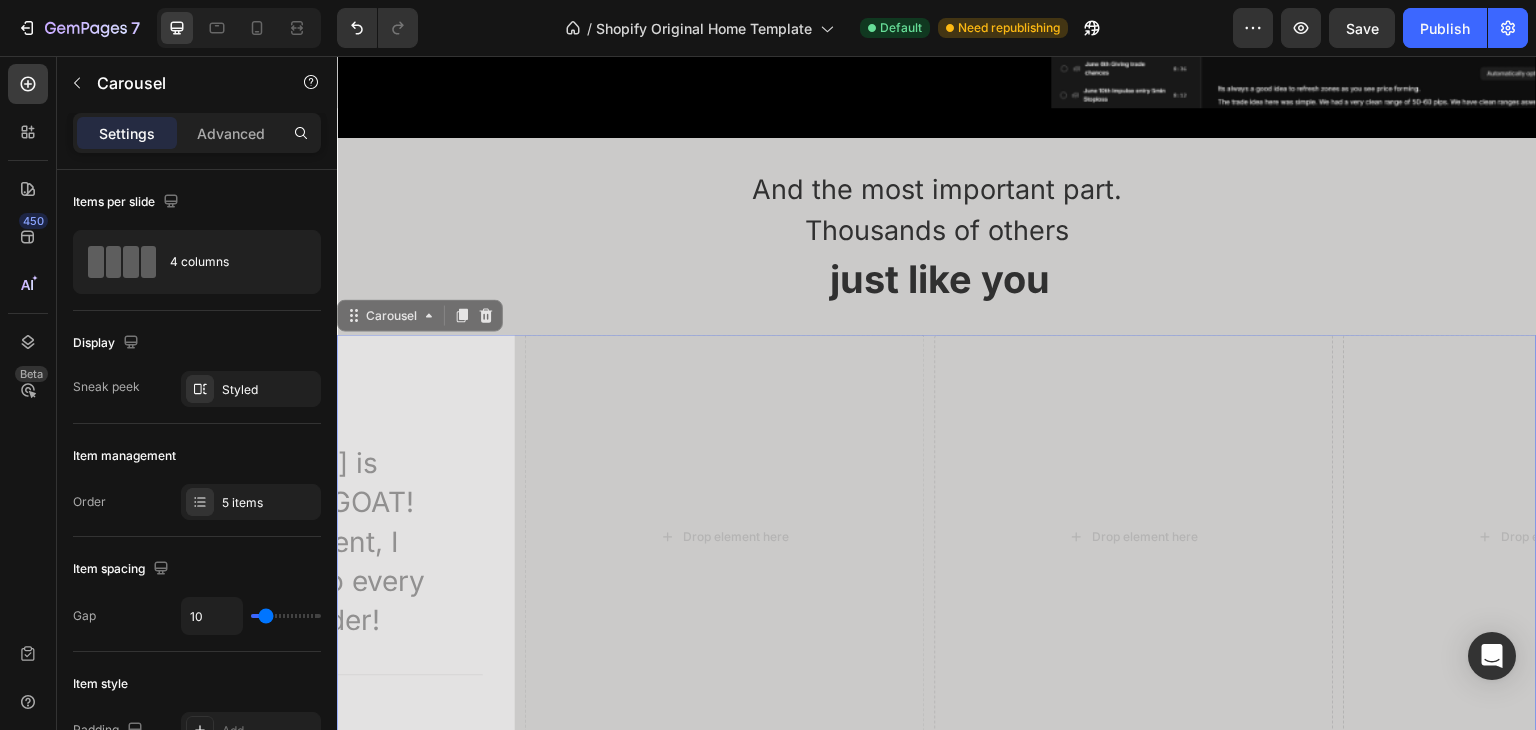 click at bounding box center (957, 761) 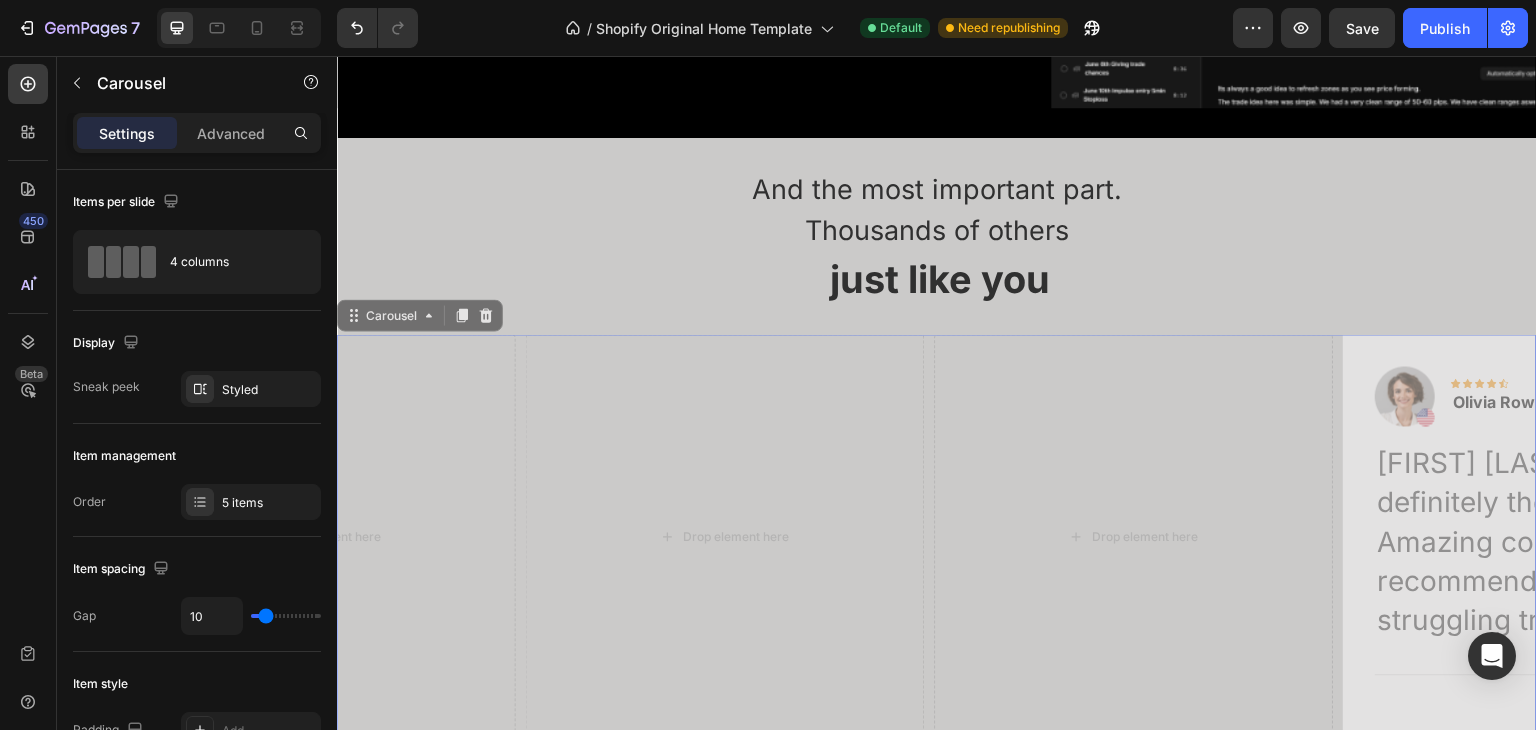 click at bounding box center (977, 761) 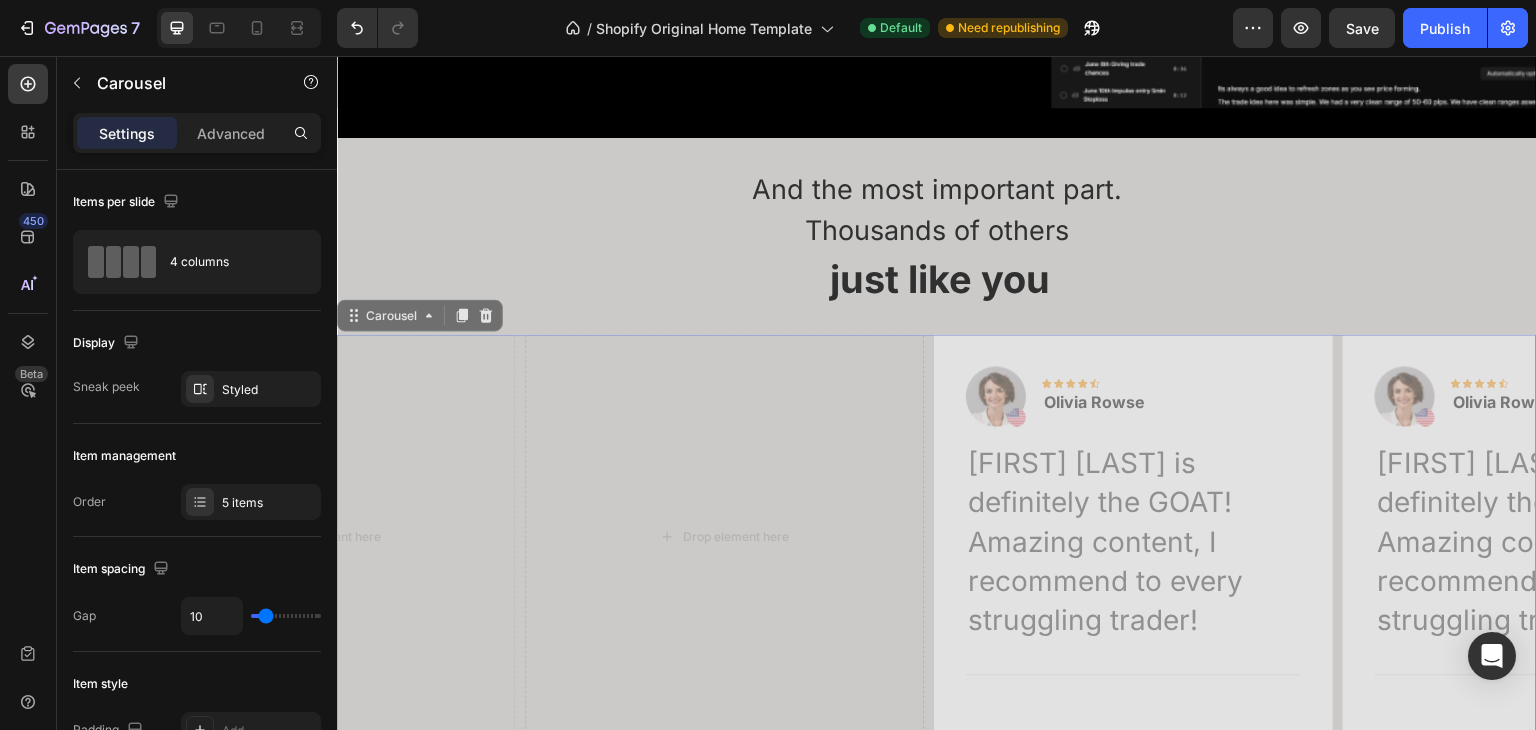 click at bounding box center [897, 761] 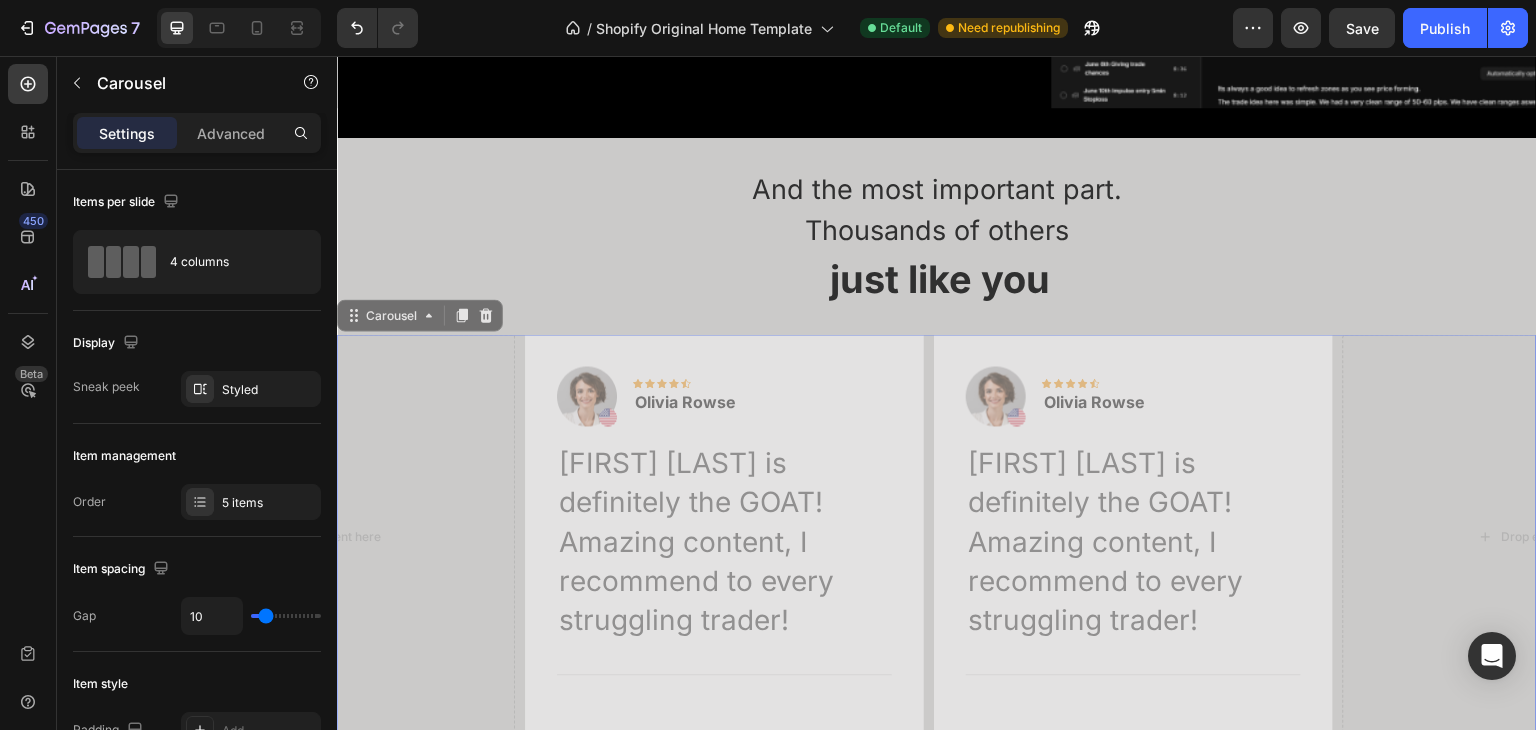 click at bounding box center (937, 764) 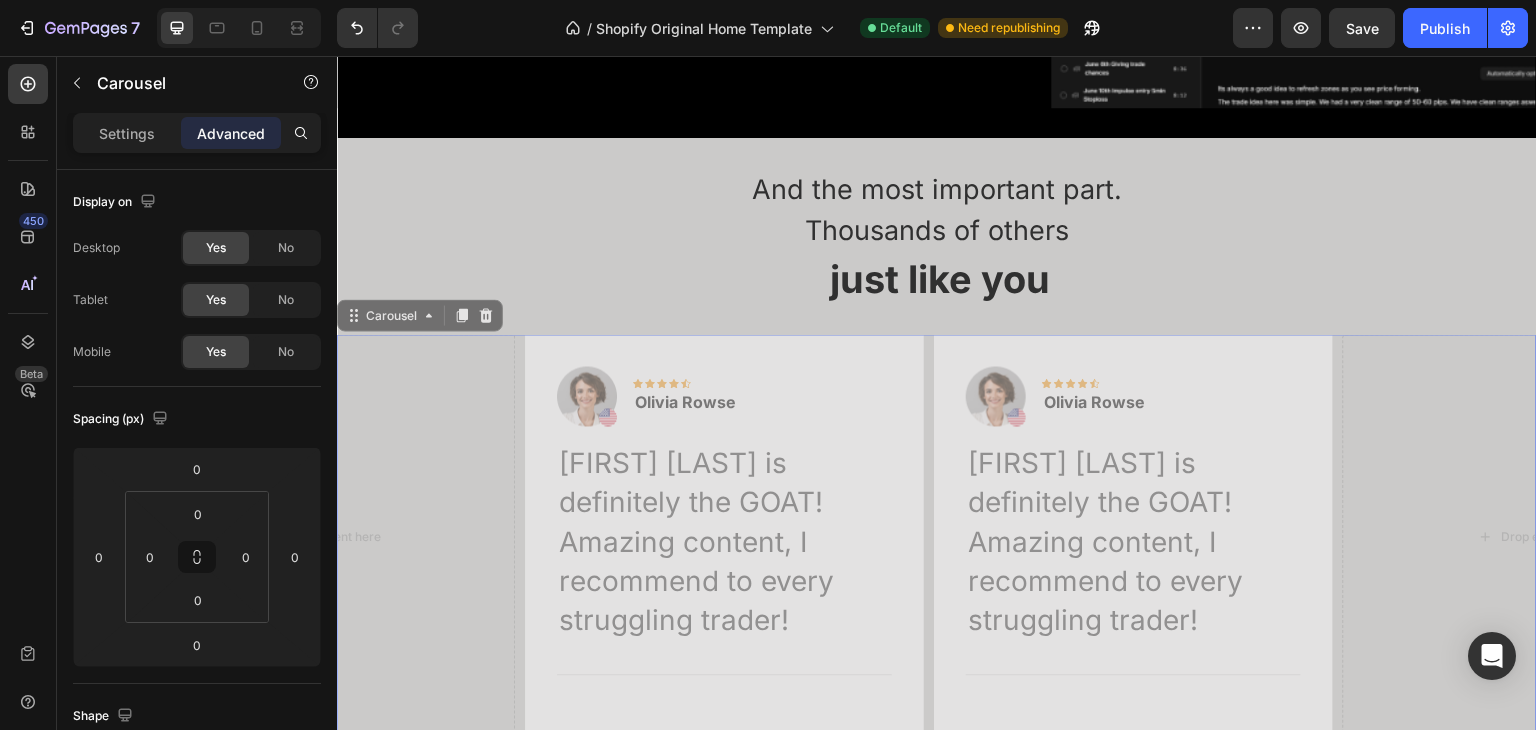 click at bounding box center [917, 761] 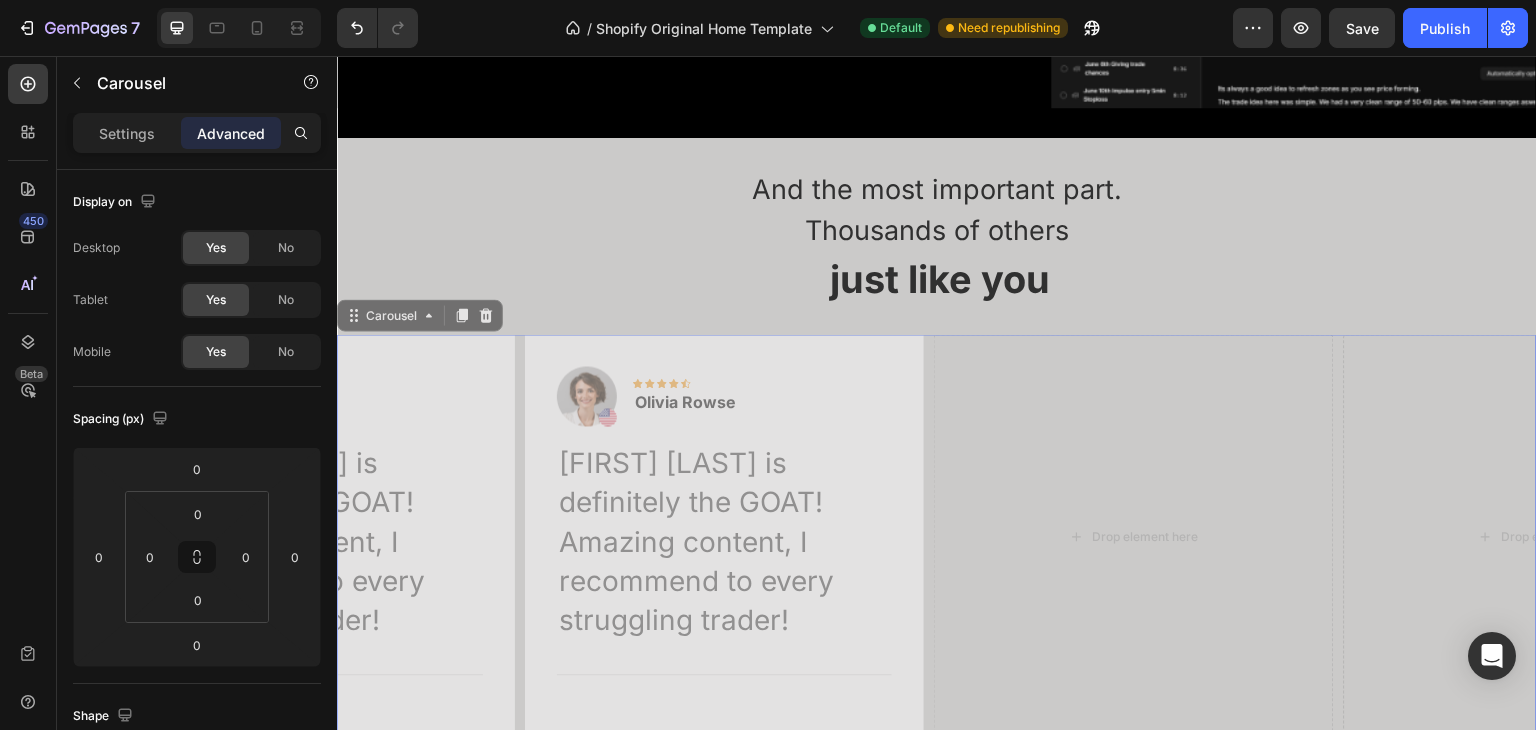 click at bounding box center [937, 761] 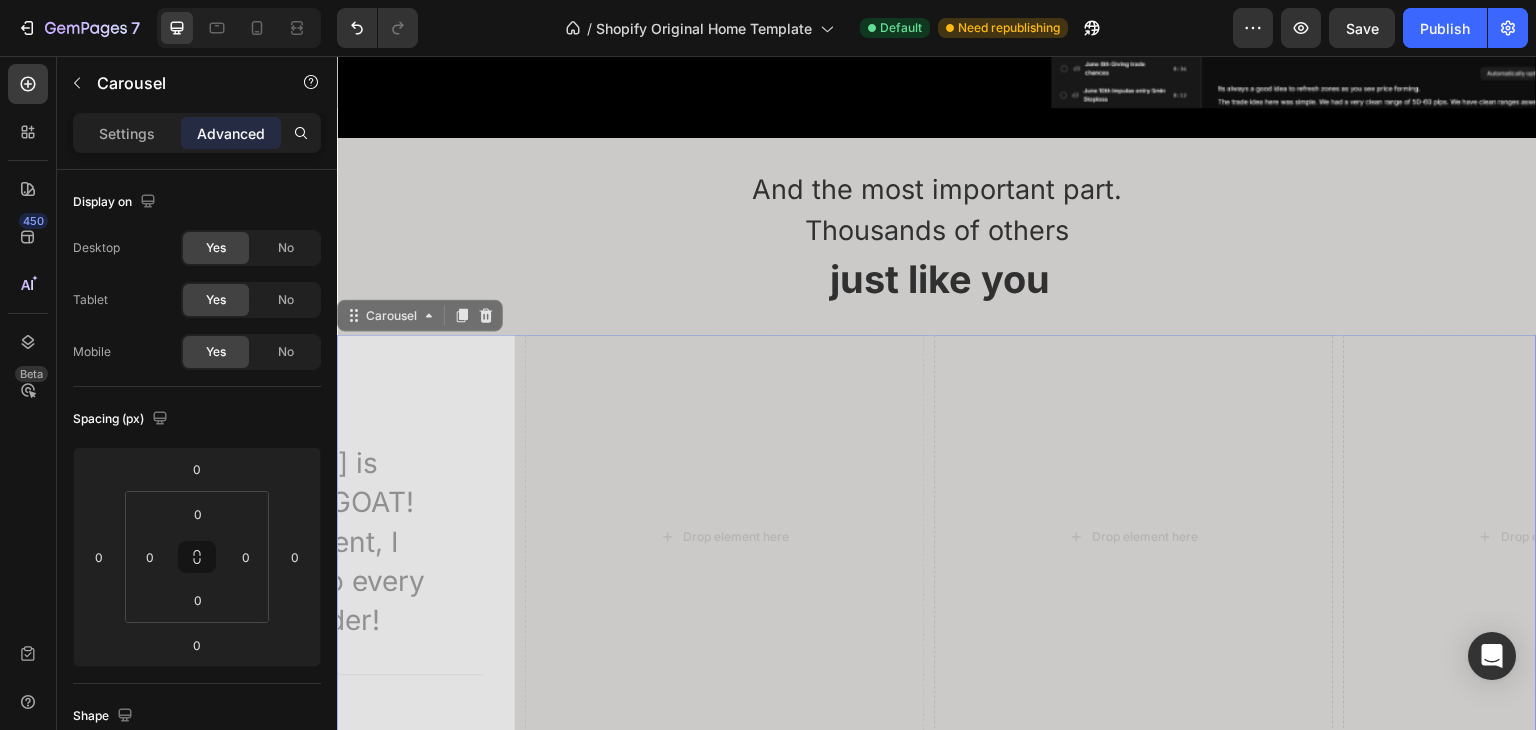 click at bounding box center [957, 761] 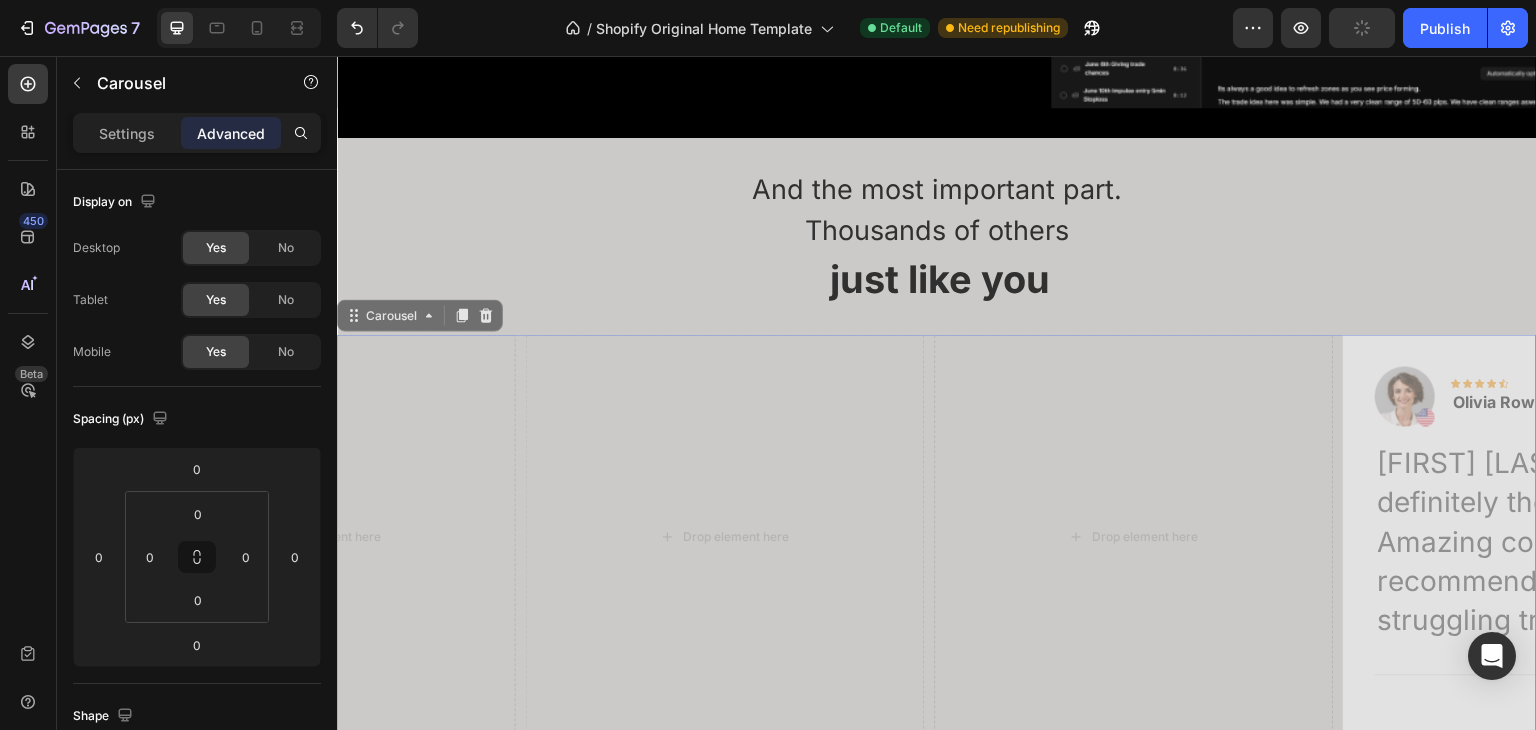click at bounding box center [977, 761] 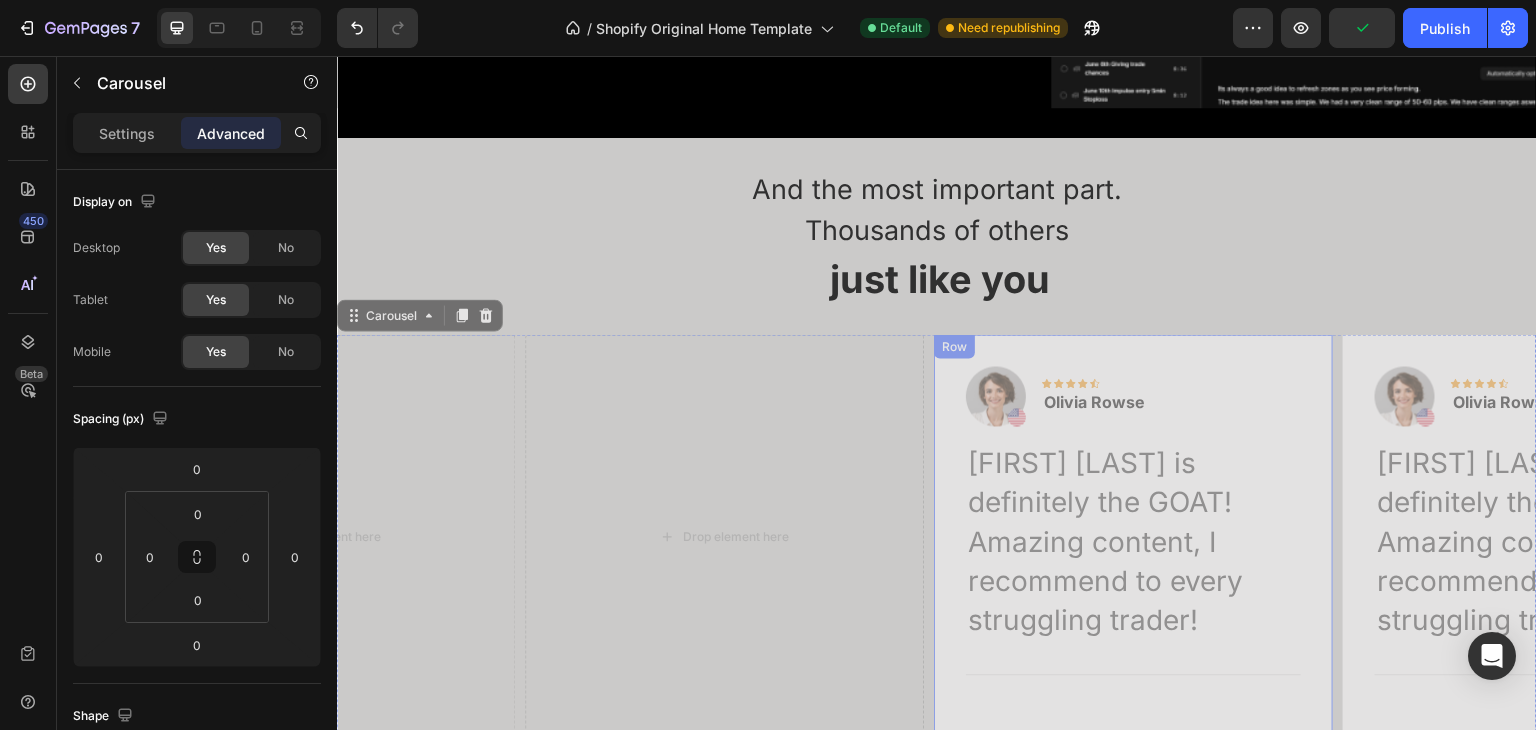 click on "Image
Icon
Icon
Icon
Icon
Icon Row Olivia Rowse Text block Row Raja is definitely the GOAT! Amazing content, I recommend to every struggling trader! Text block                Title Line Row" at bounding box center (1133, 536) 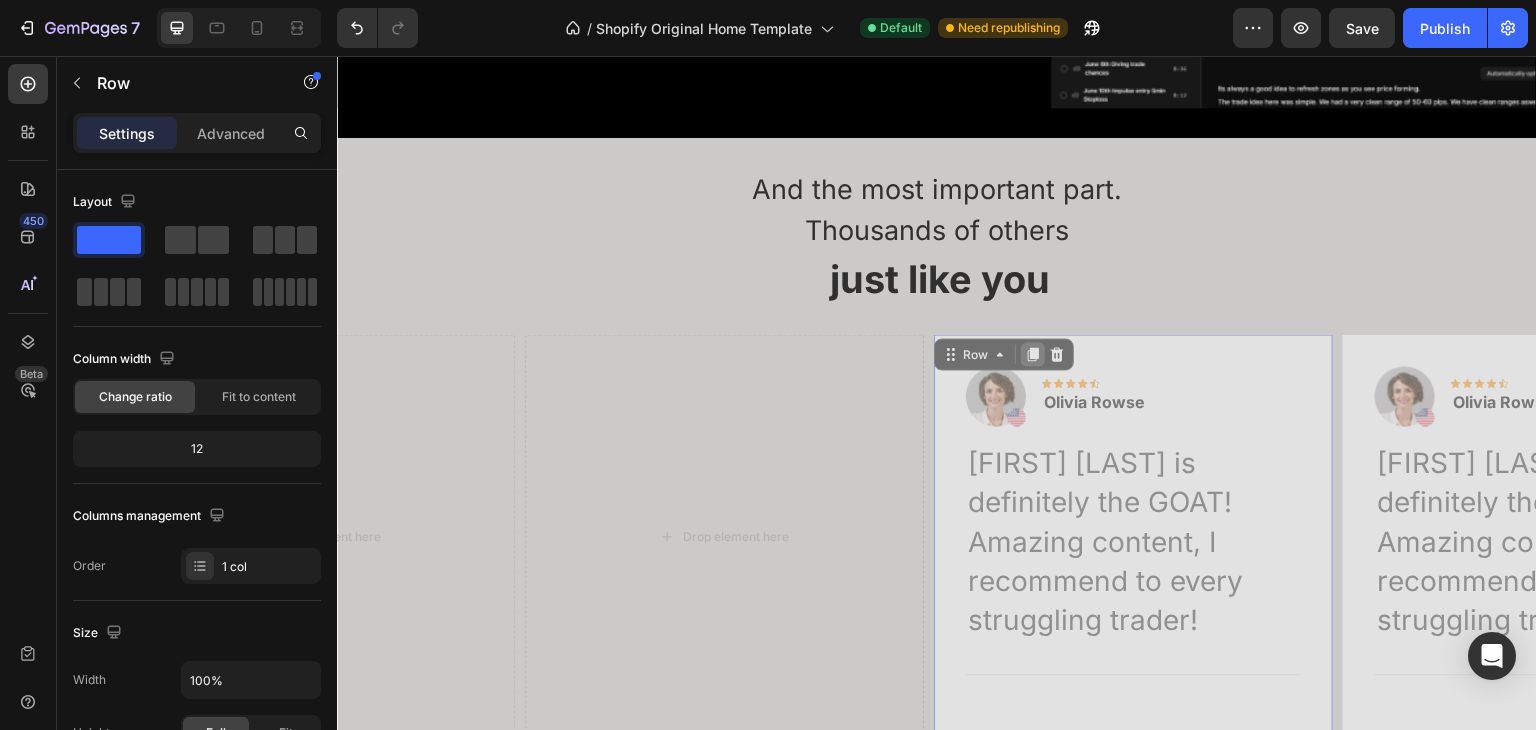click 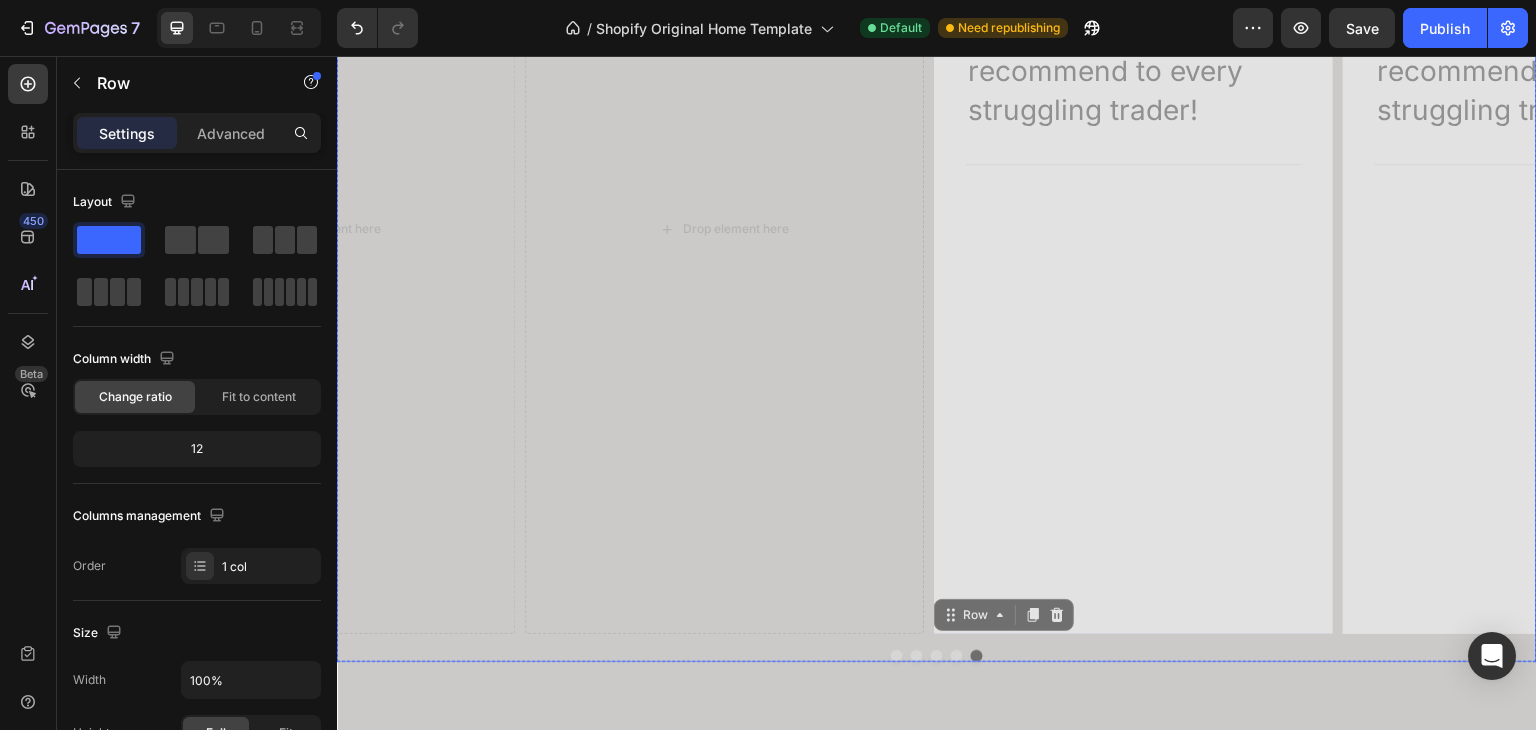 scroll, scrollTop: 4508, scrollLeft: 0, axis: vertical 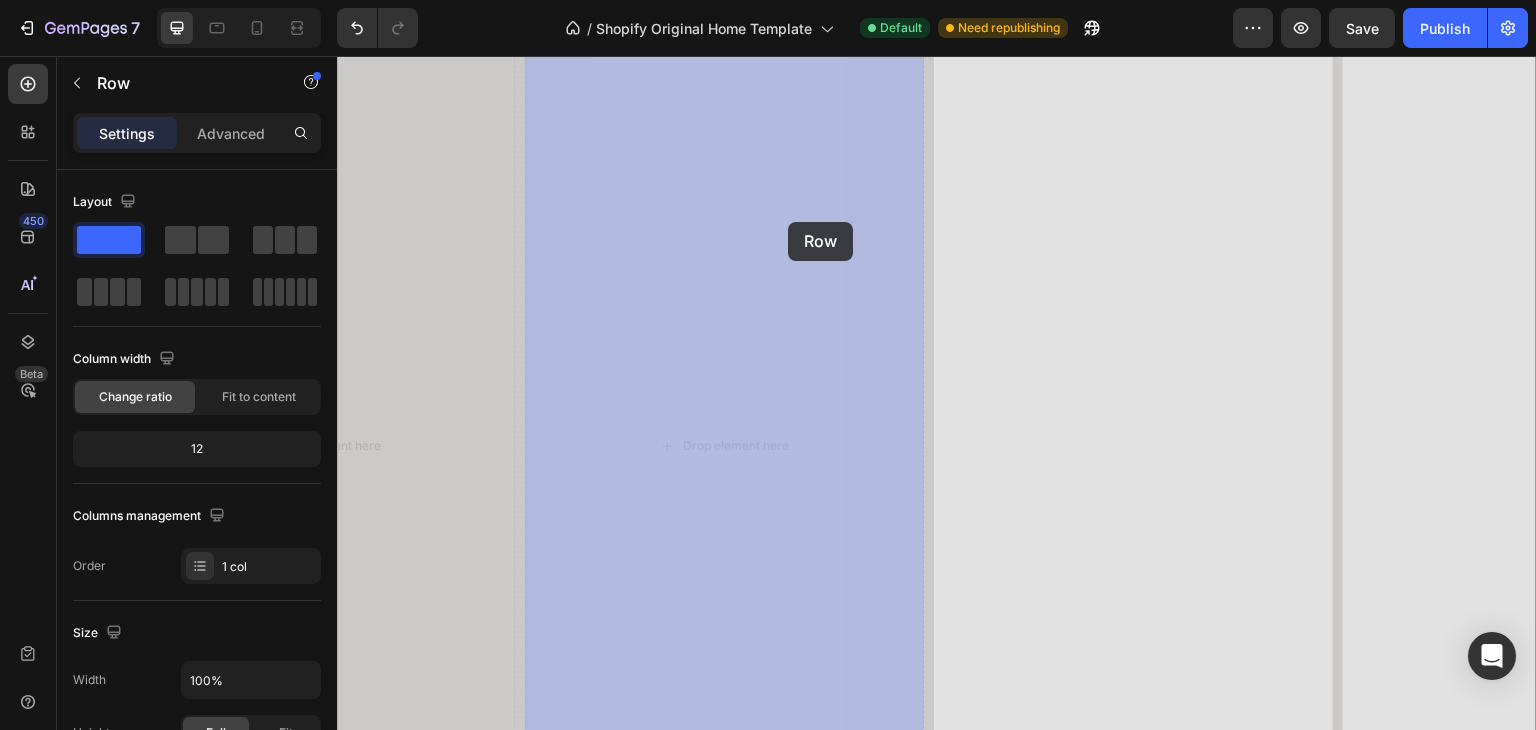 drag, startPoint x: 954, startPoint y: 410, endPoint x: 798, endPoint y: 226, distance: 241.23018 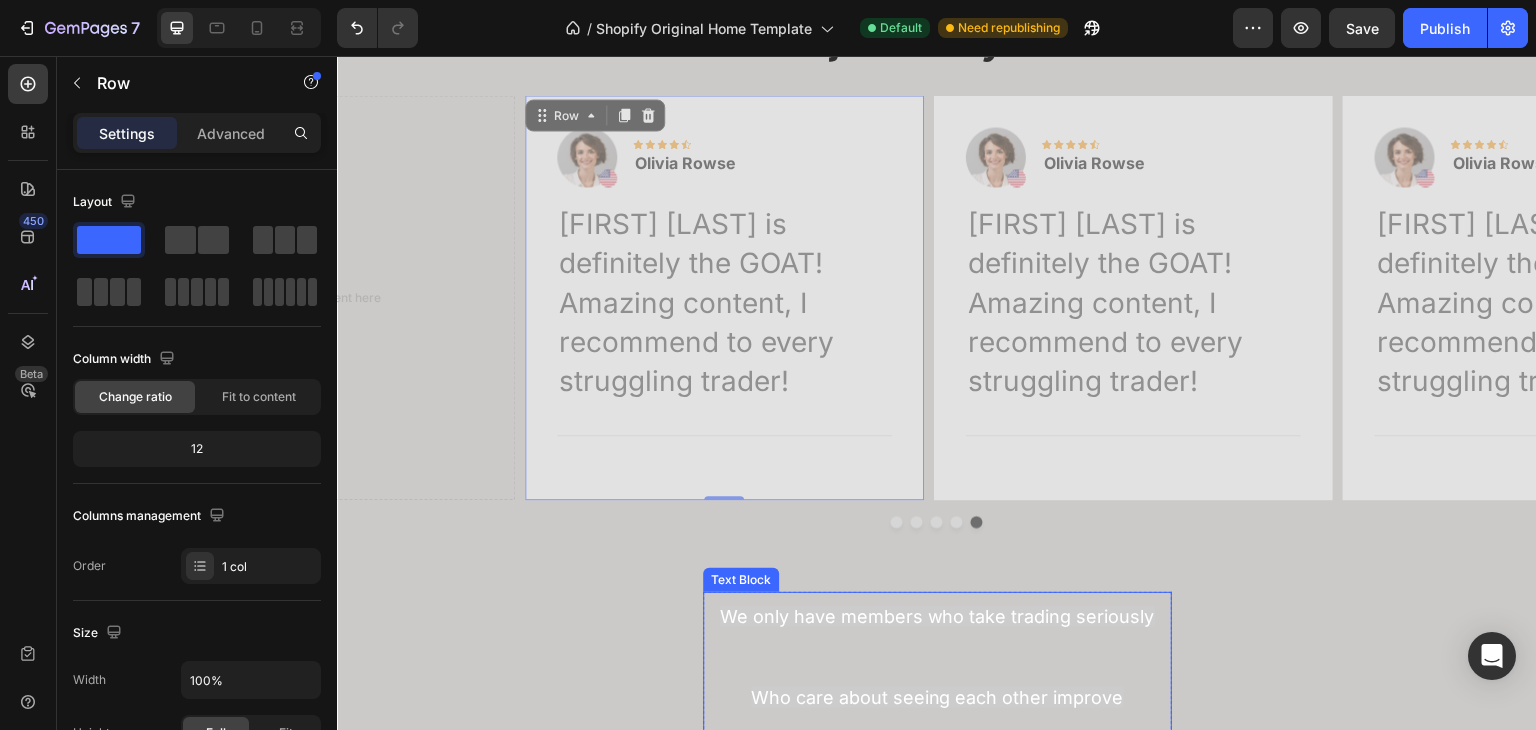scroll, scrollTop: 4008, scrollLeft: 0, axis: vertical 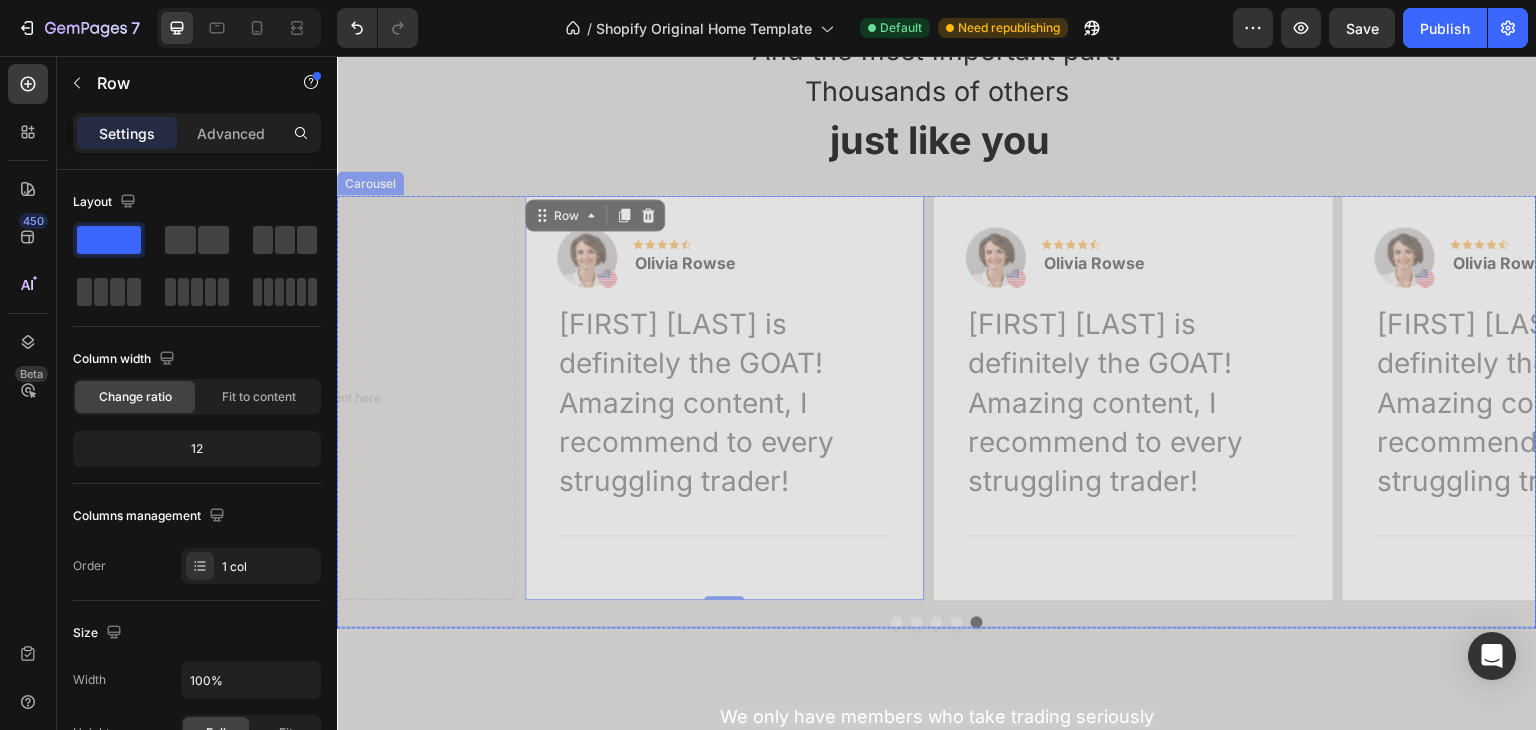 click at bounding box center [897, 622] 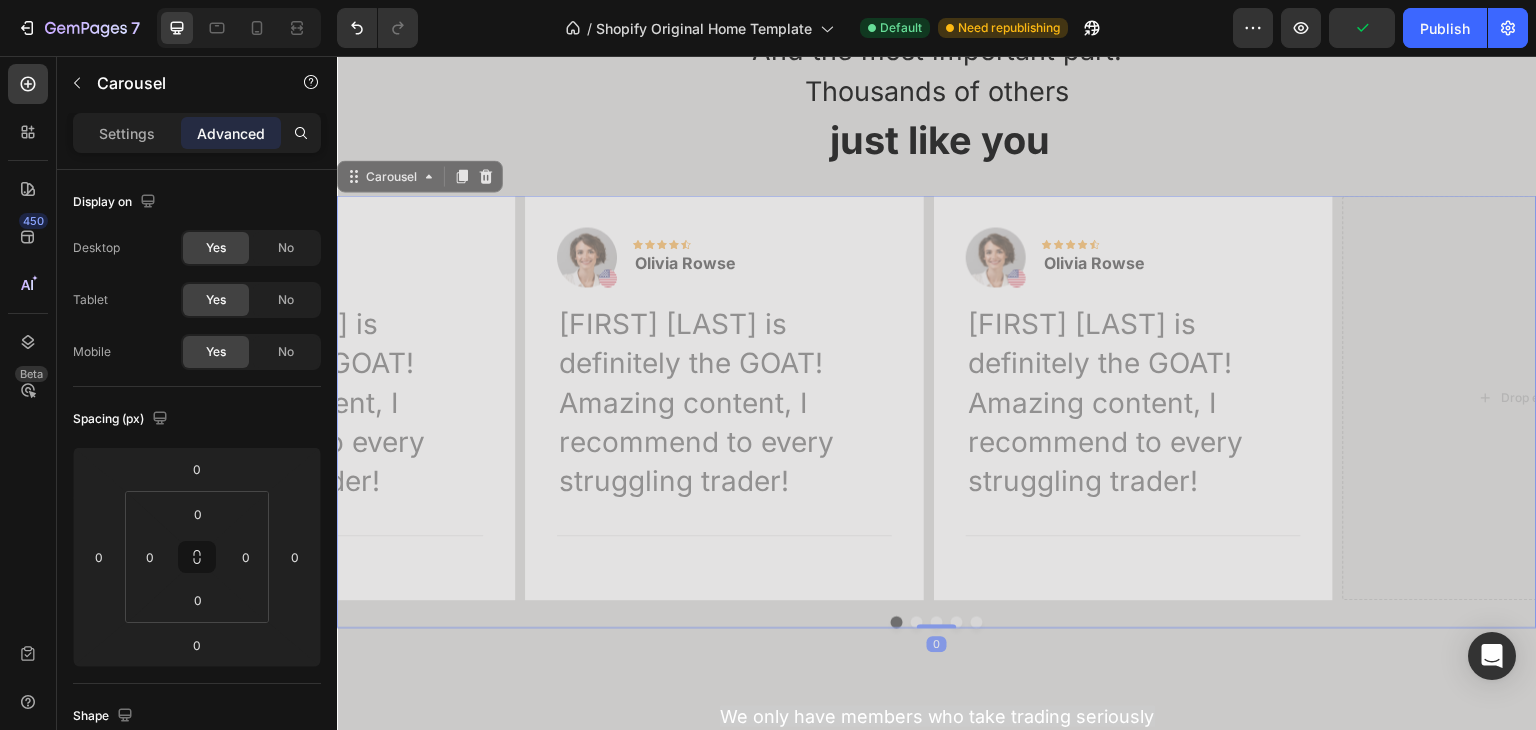 click at bounding box center [977, 622] 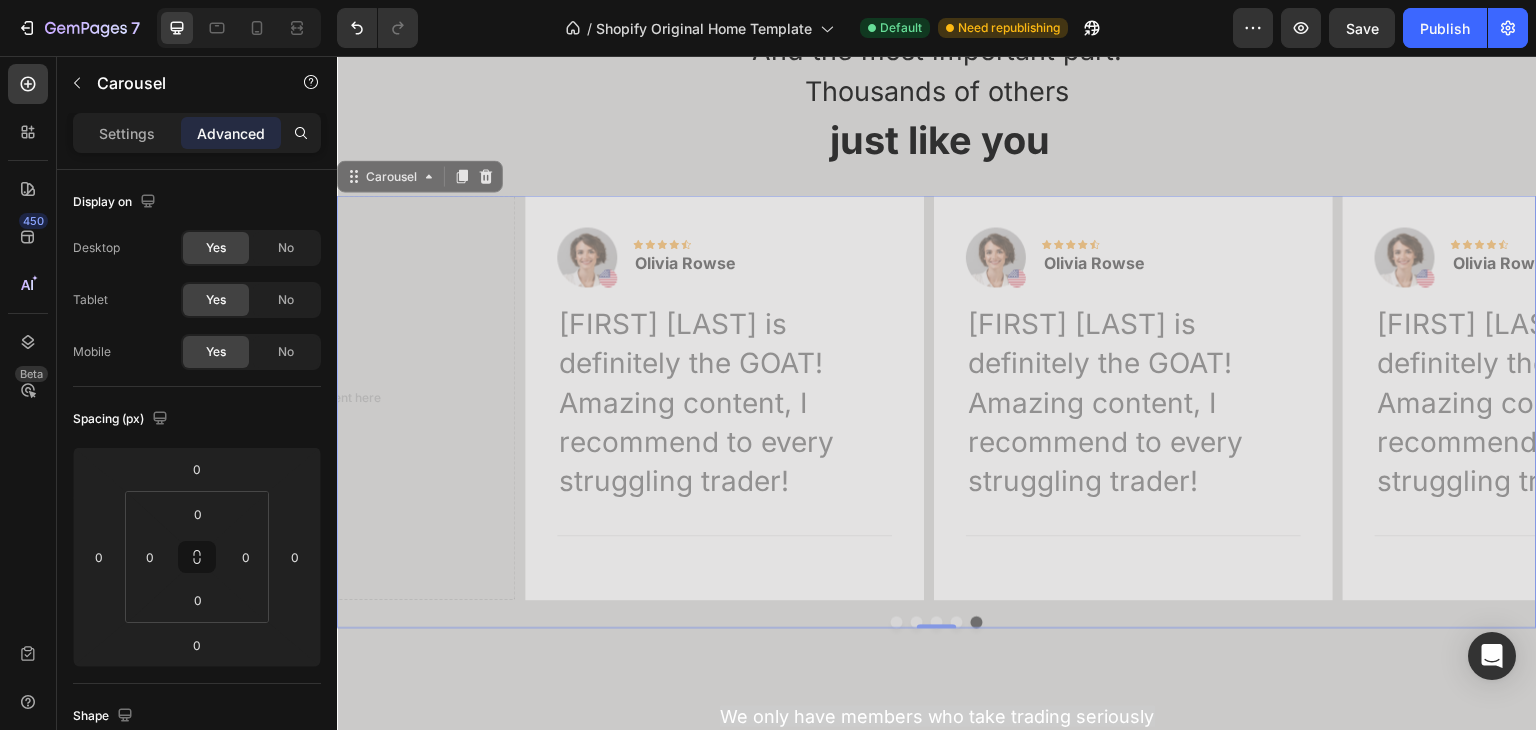 click at bounding box center [957, 622] 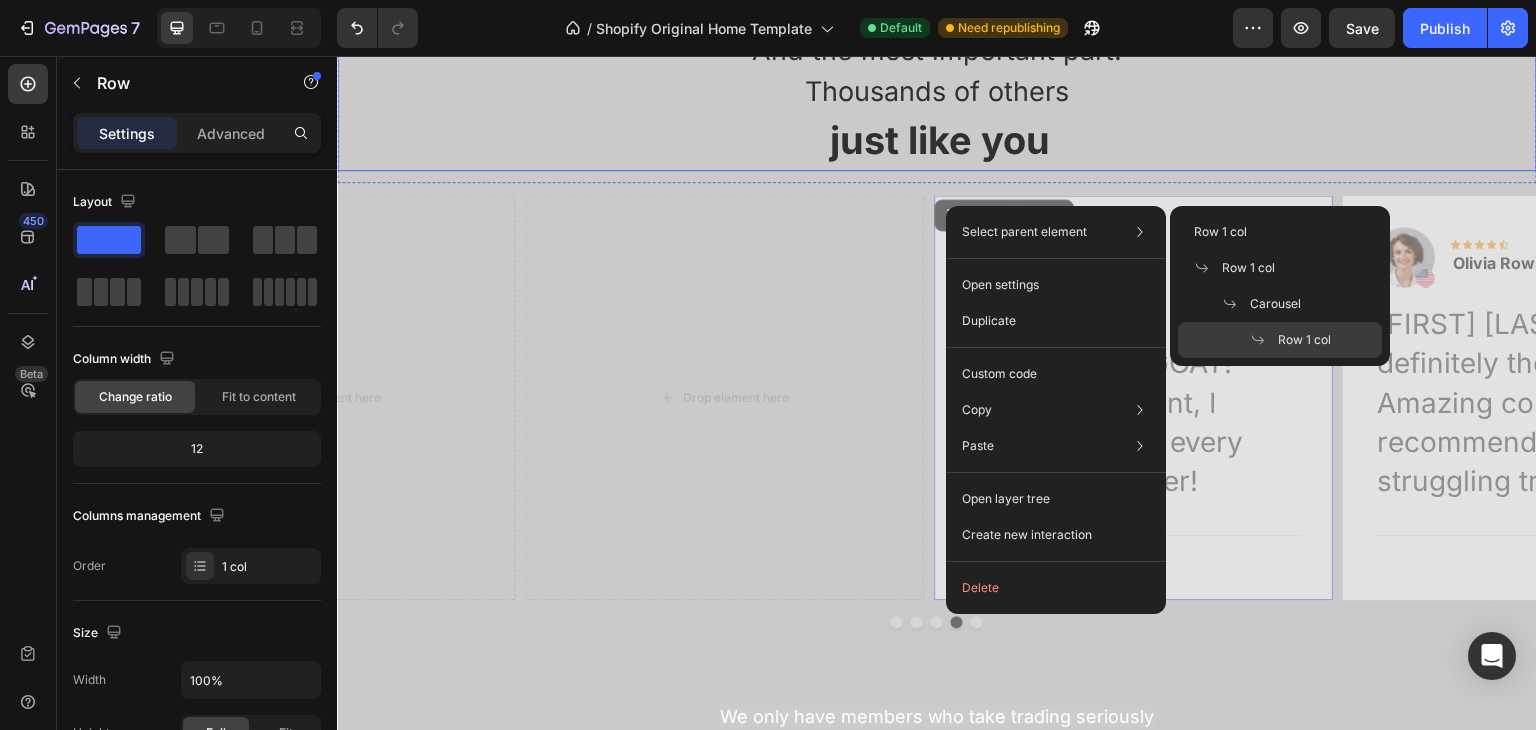 click on "just like you" at bounding box center (937, 140) 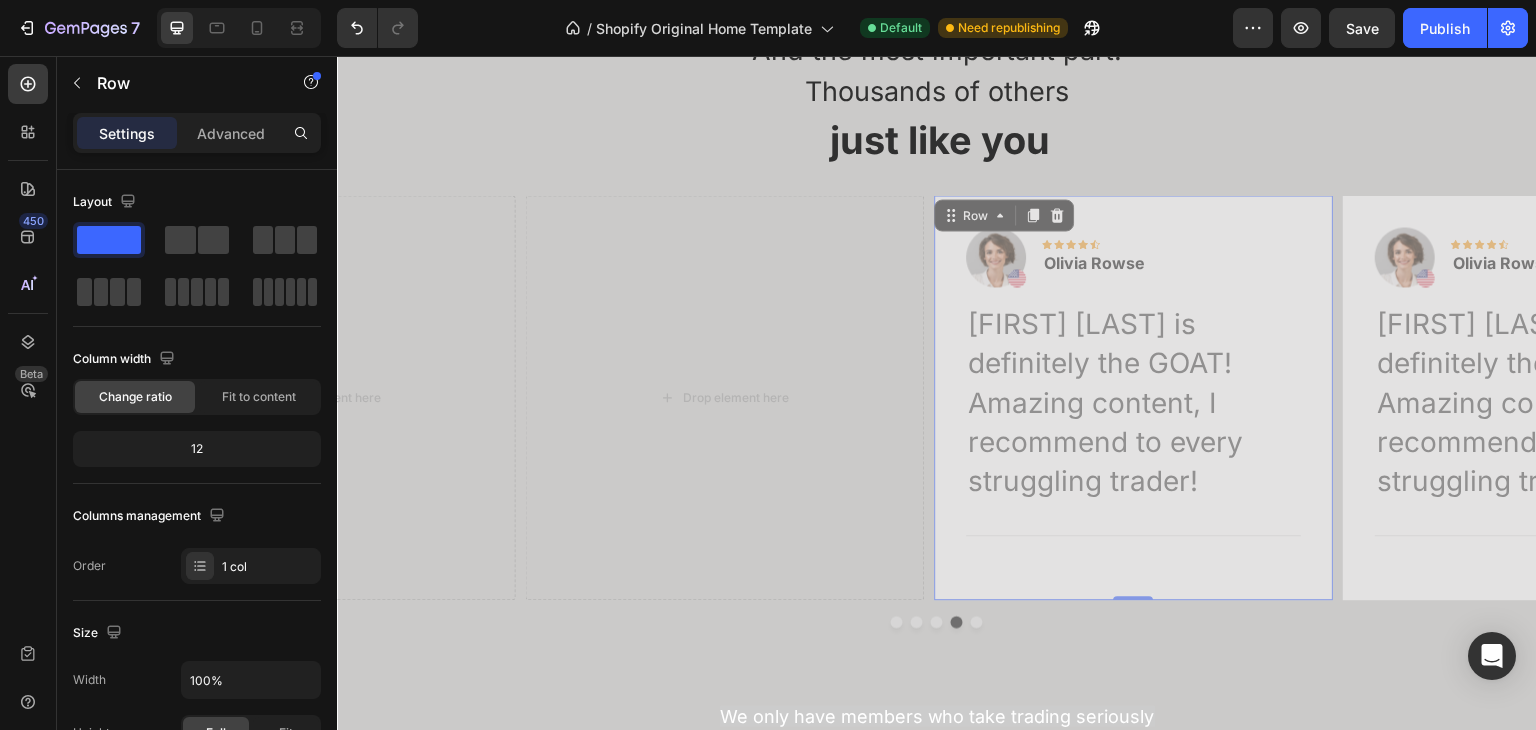click on "Row" at bounding box center [1004, 215] 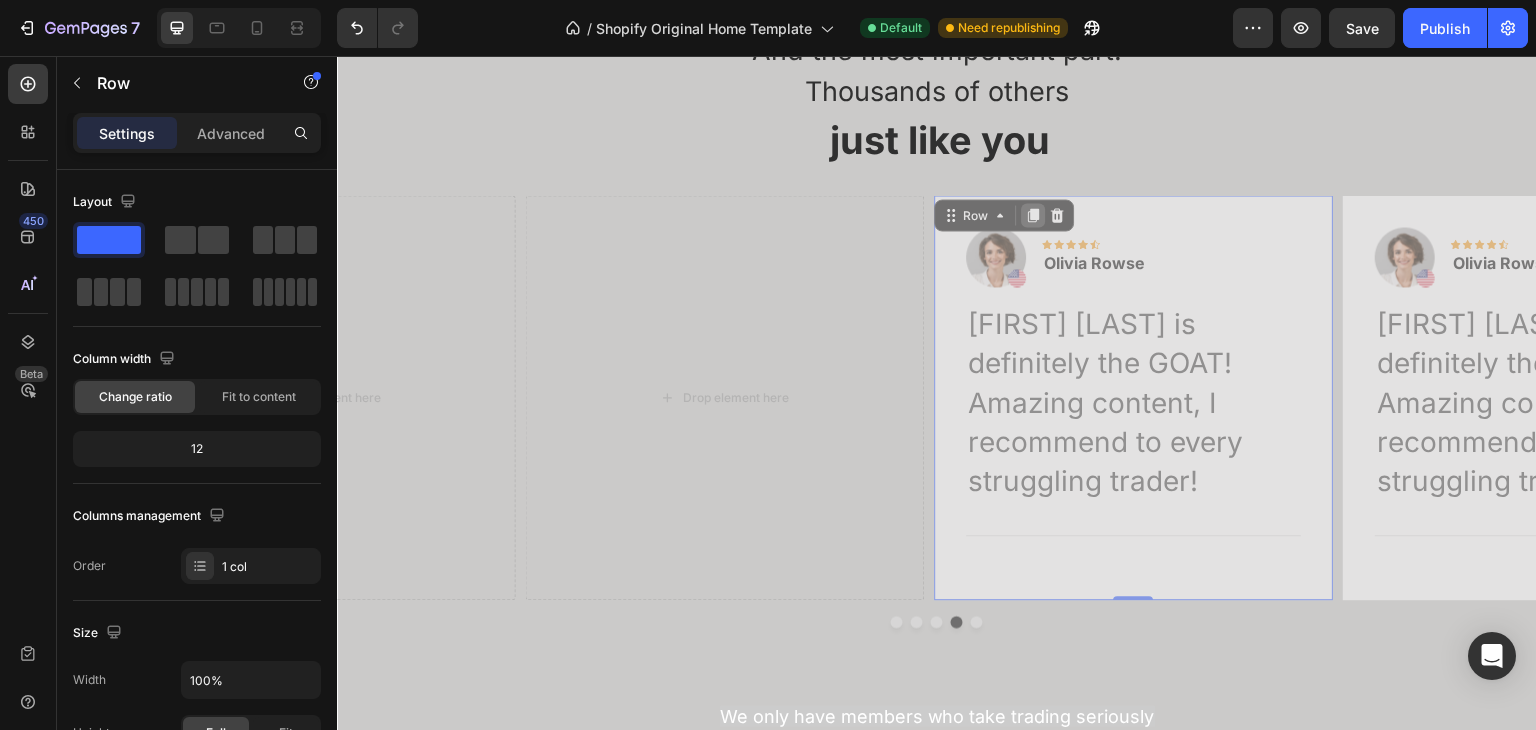 click 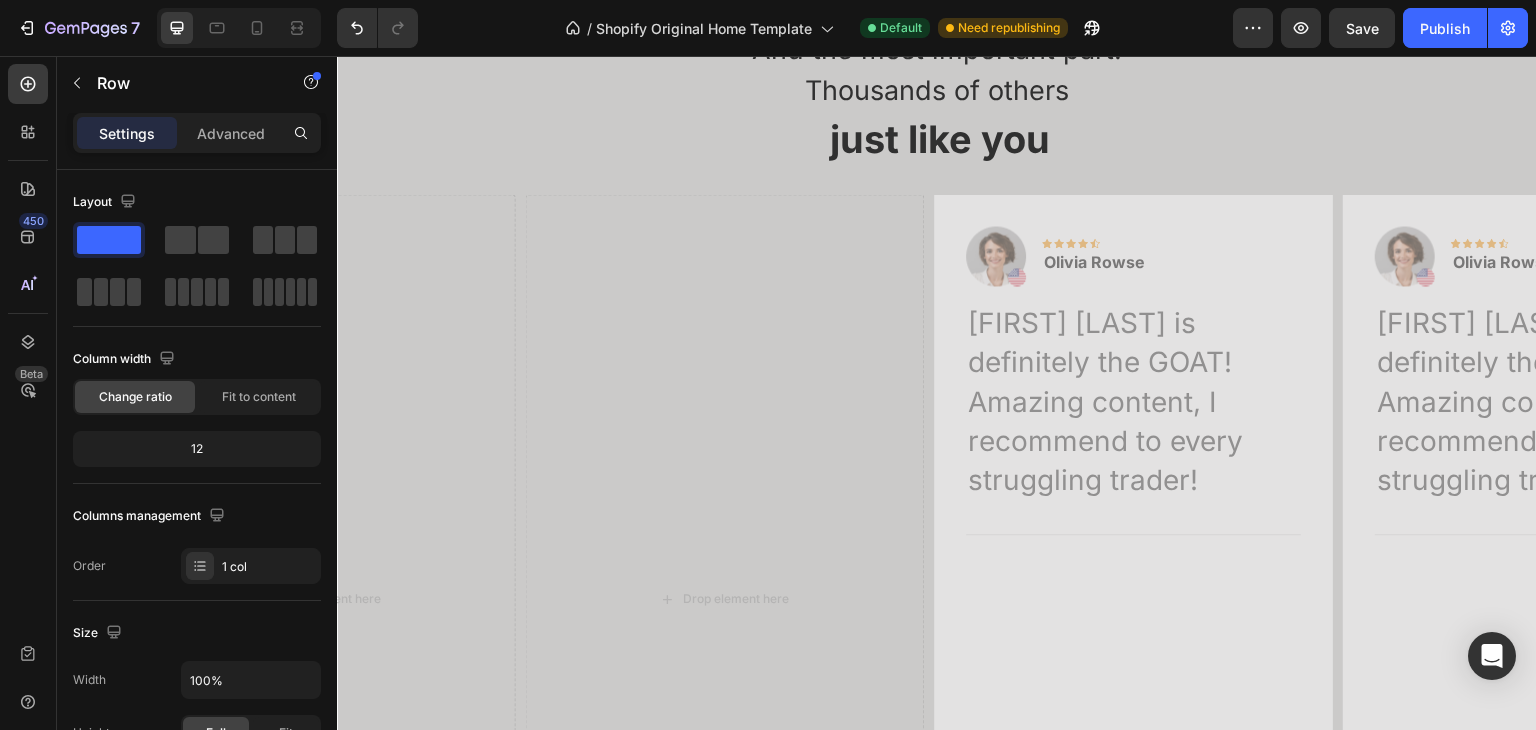 scroll, scrollTop: 4008, scrollLeft: 0, axis: vertical 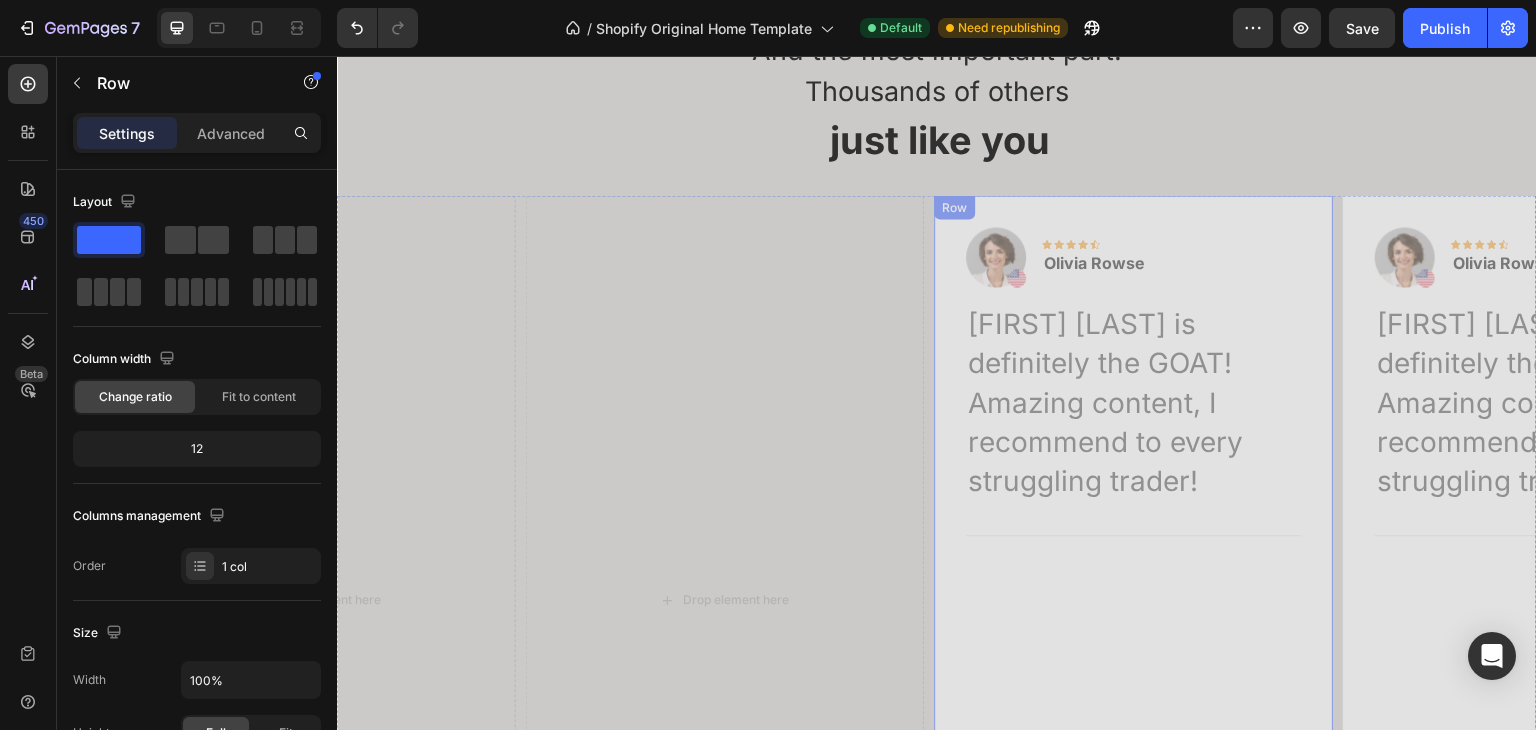 click on "Image
Icon
Icon
Icon
Icon
Icon Row Olivia Rowse Text block Row Raja is definitely the GOAT! Amazing content, I recommend to every struggling trader! Text block                Title Line" at bounding box center (1133, 600) 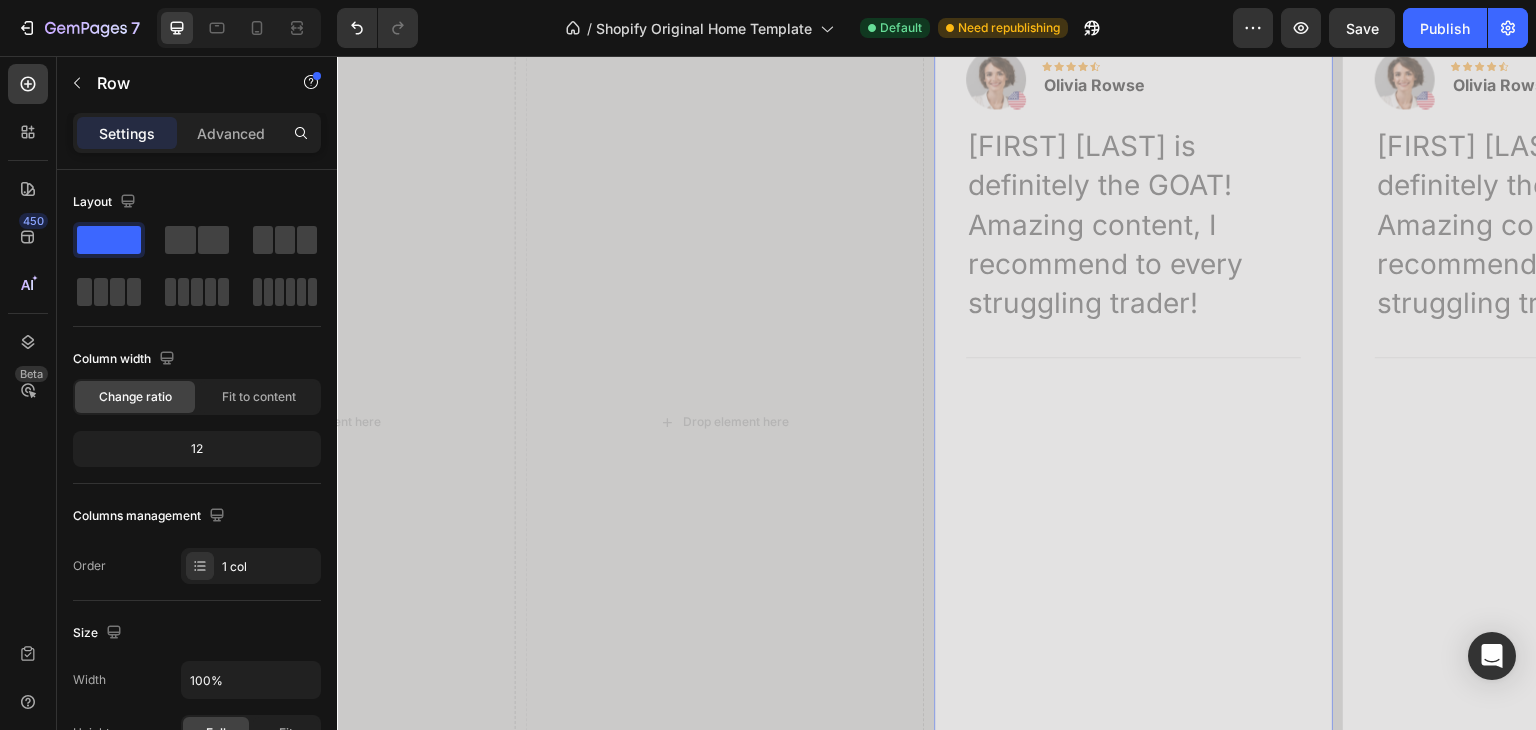 scroll, scrollTop: 4108, scrollLeft: 0, axis: vertical 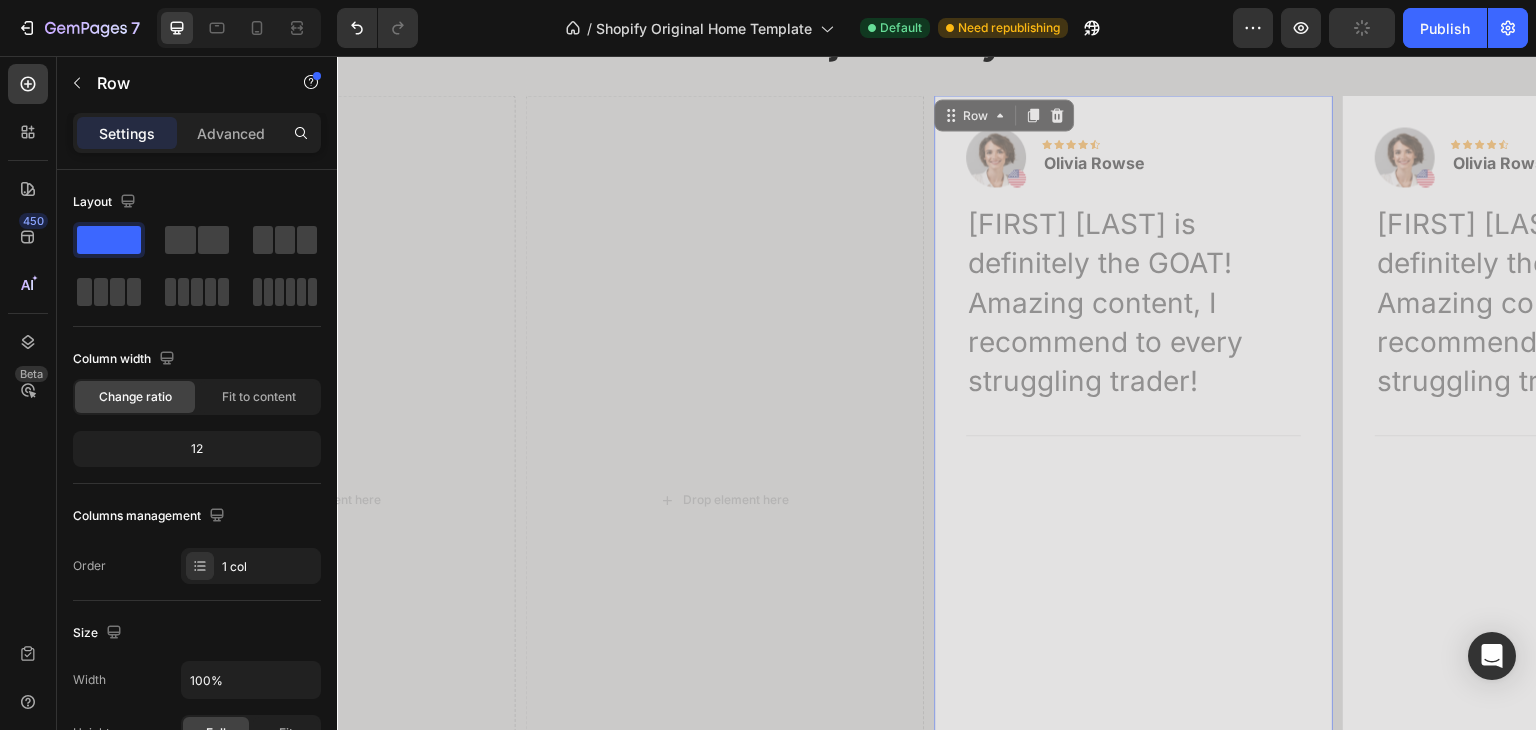 click on "Image
Icon
Icon
Icon
Icon
Icon Row Olivia Rowse Text block Row Raja is definitely the GOAT! Amazing content, I recommend to every struggling trader! Text block                Title Line" at bounding box center (1133, 500) 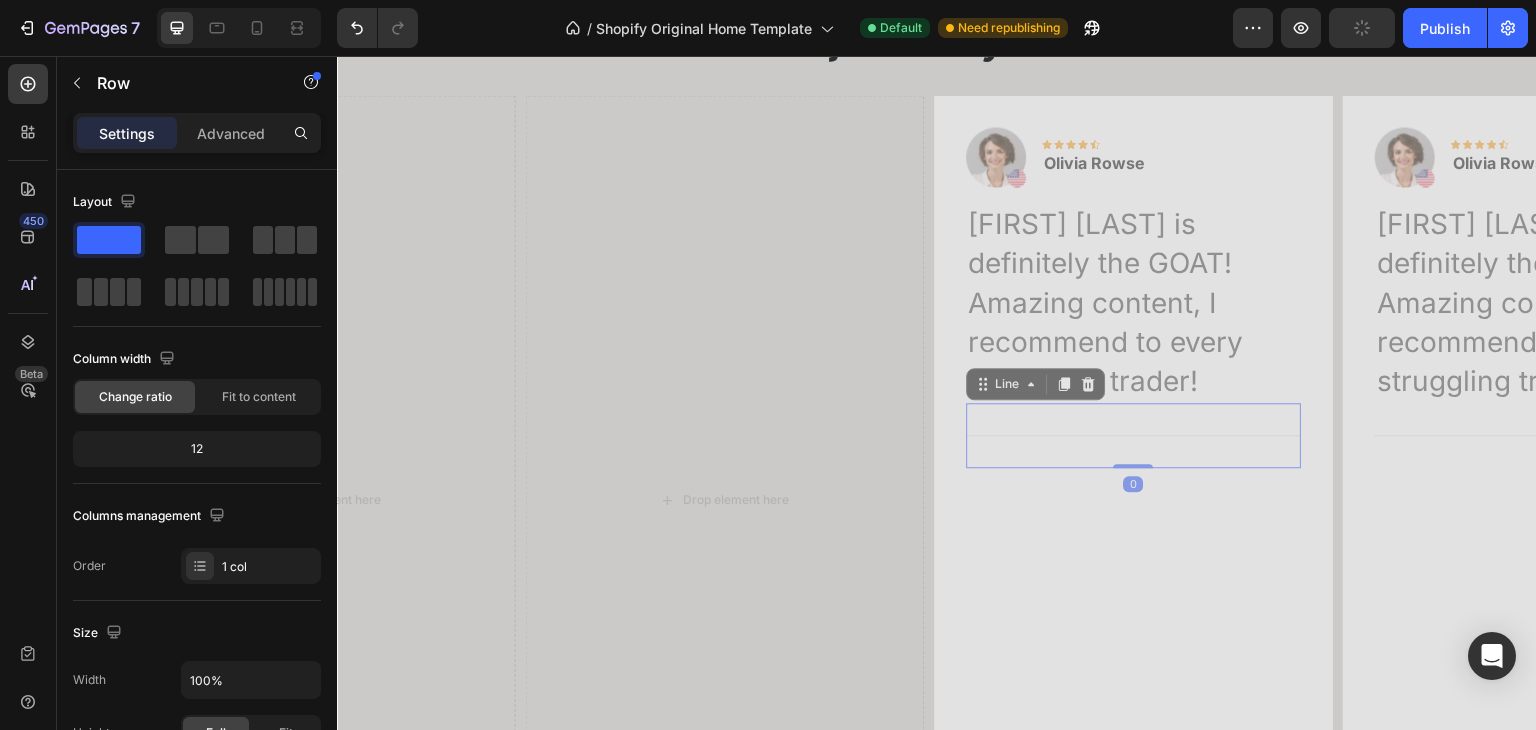 click on "Title Line   0" at bounding box center (1133, 435) 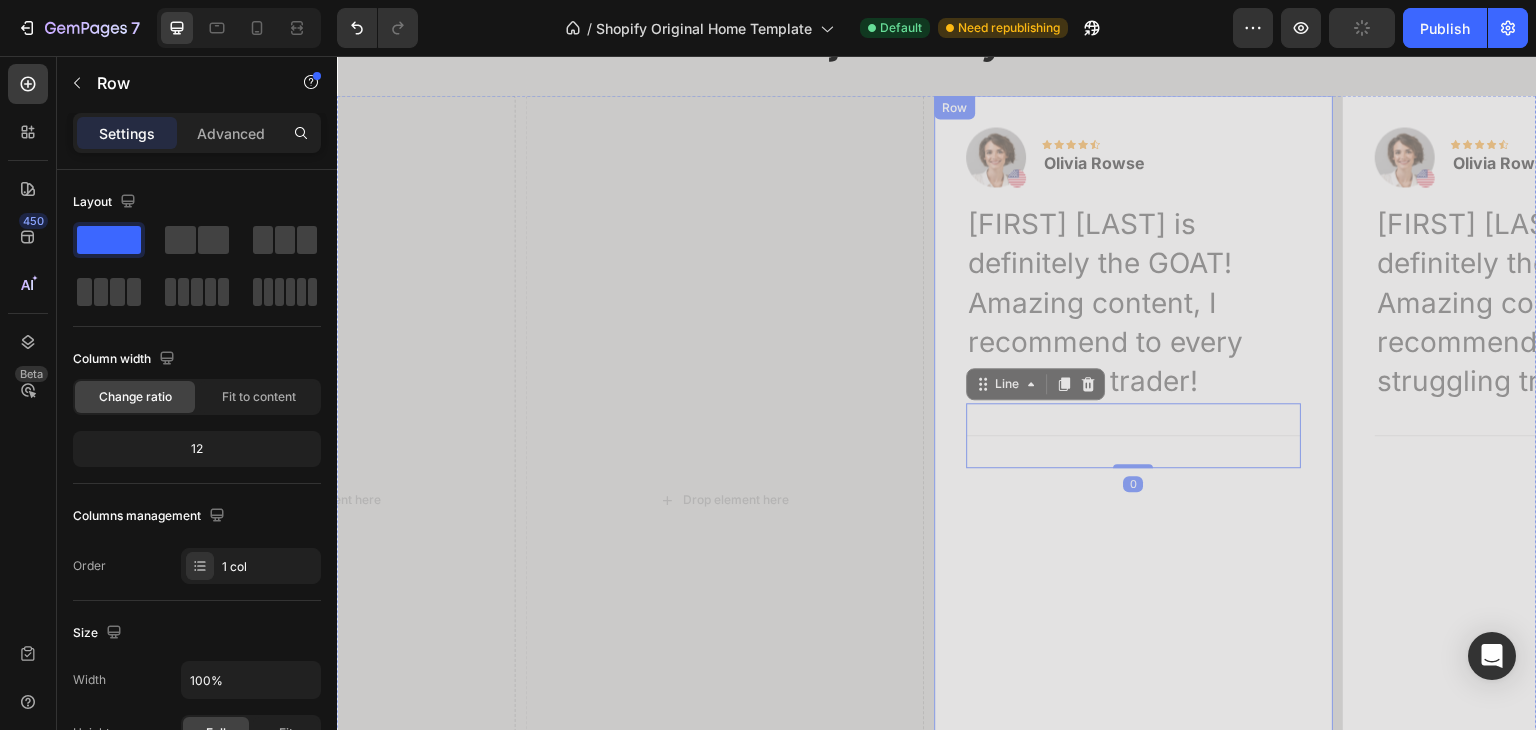 click on "Image
Icon
Icon
Icon
Icon
Icon Row Olivia Rowse Text block Row Raja is definitely the GOAT! Amazing content, I recommend to every struggling trader! Text block                Title Line   0 Row" at bounding box center [1133, 500] 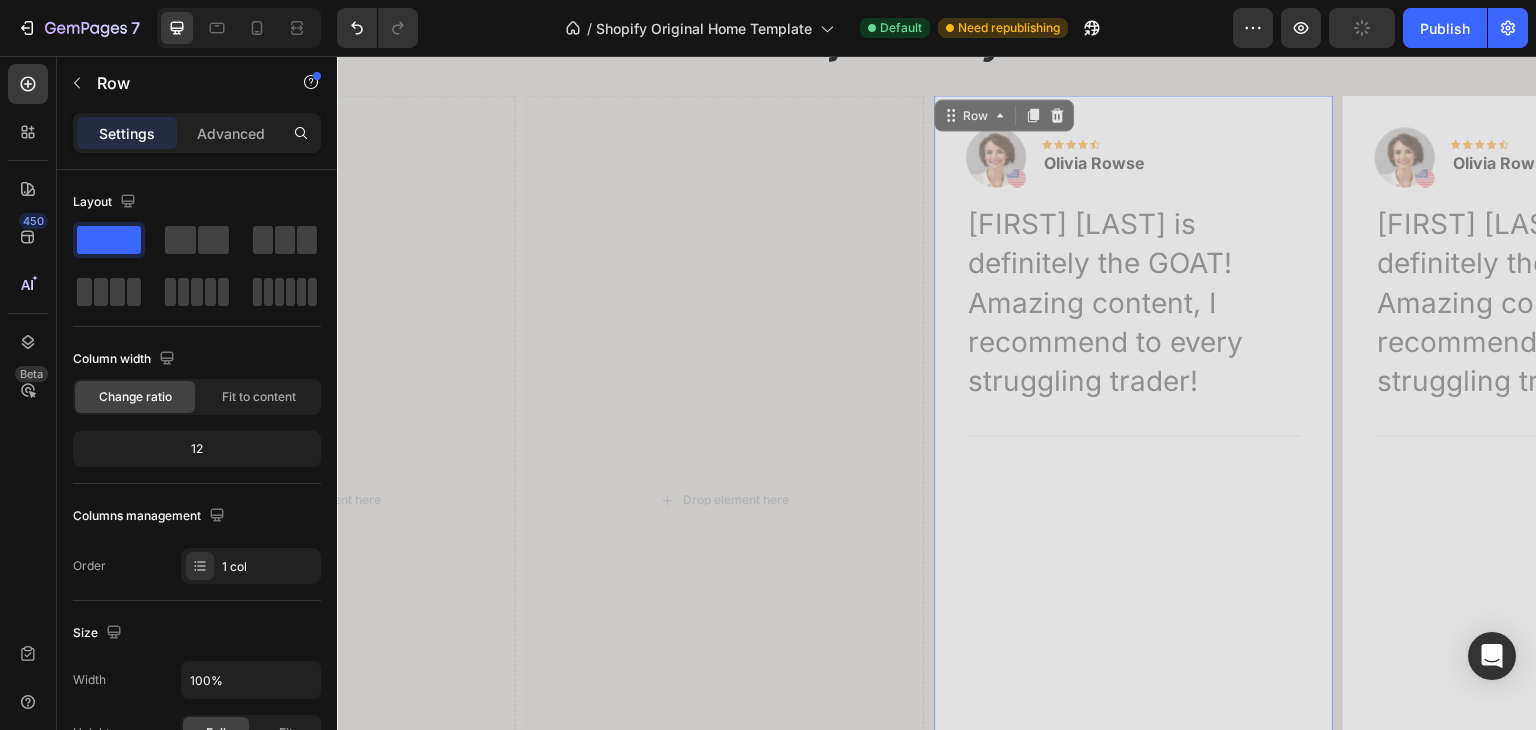 click on "Image
Icon
Icon
Icon
Icon
Icon Row Olivia Rowse Text block Row Raja is definitely the GOAT! Amazing content, I recommend to every struggling trader! Text block                Title Line" at bounding box center [1133, 500] 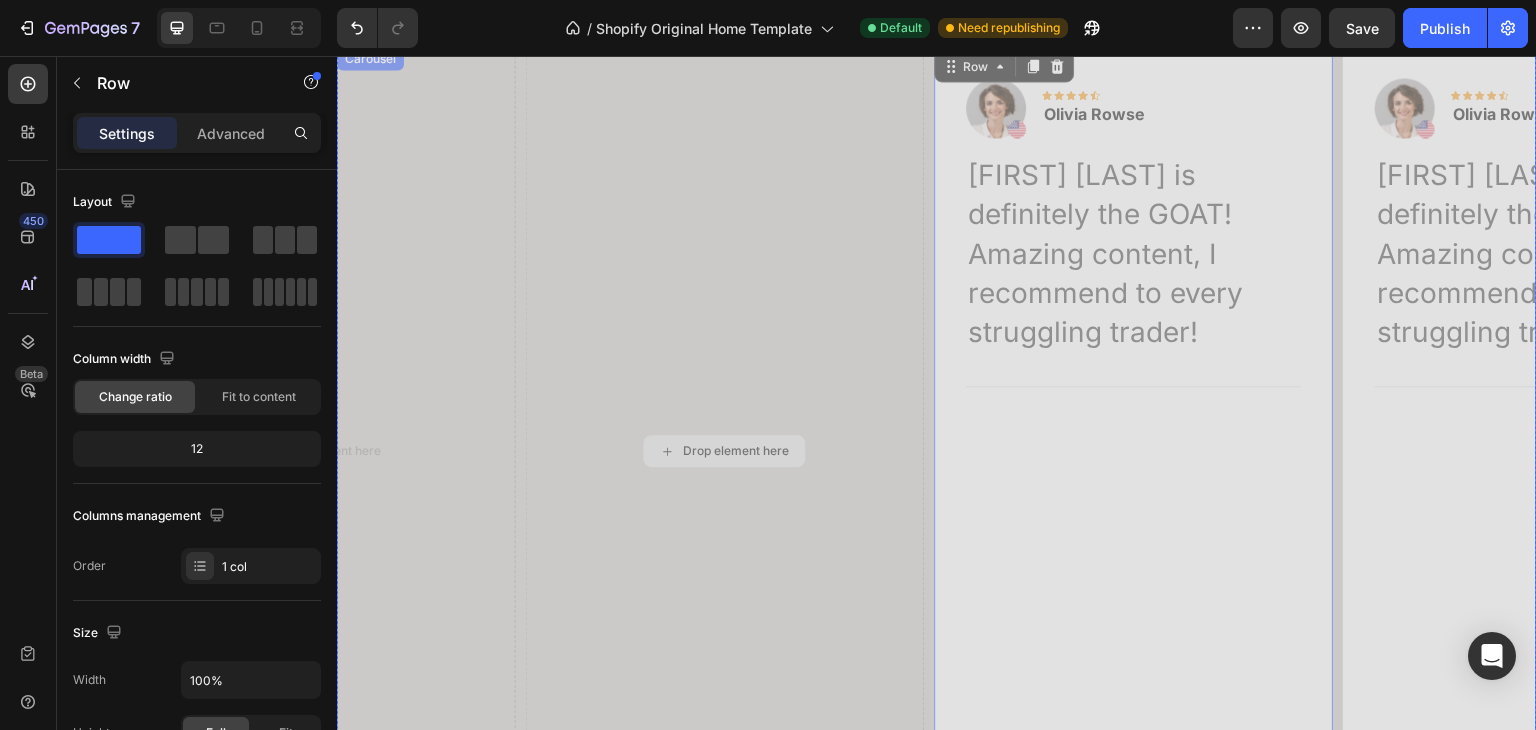 scroll, scrollTop: 4308, scrollLeft: 0, axis: vertical 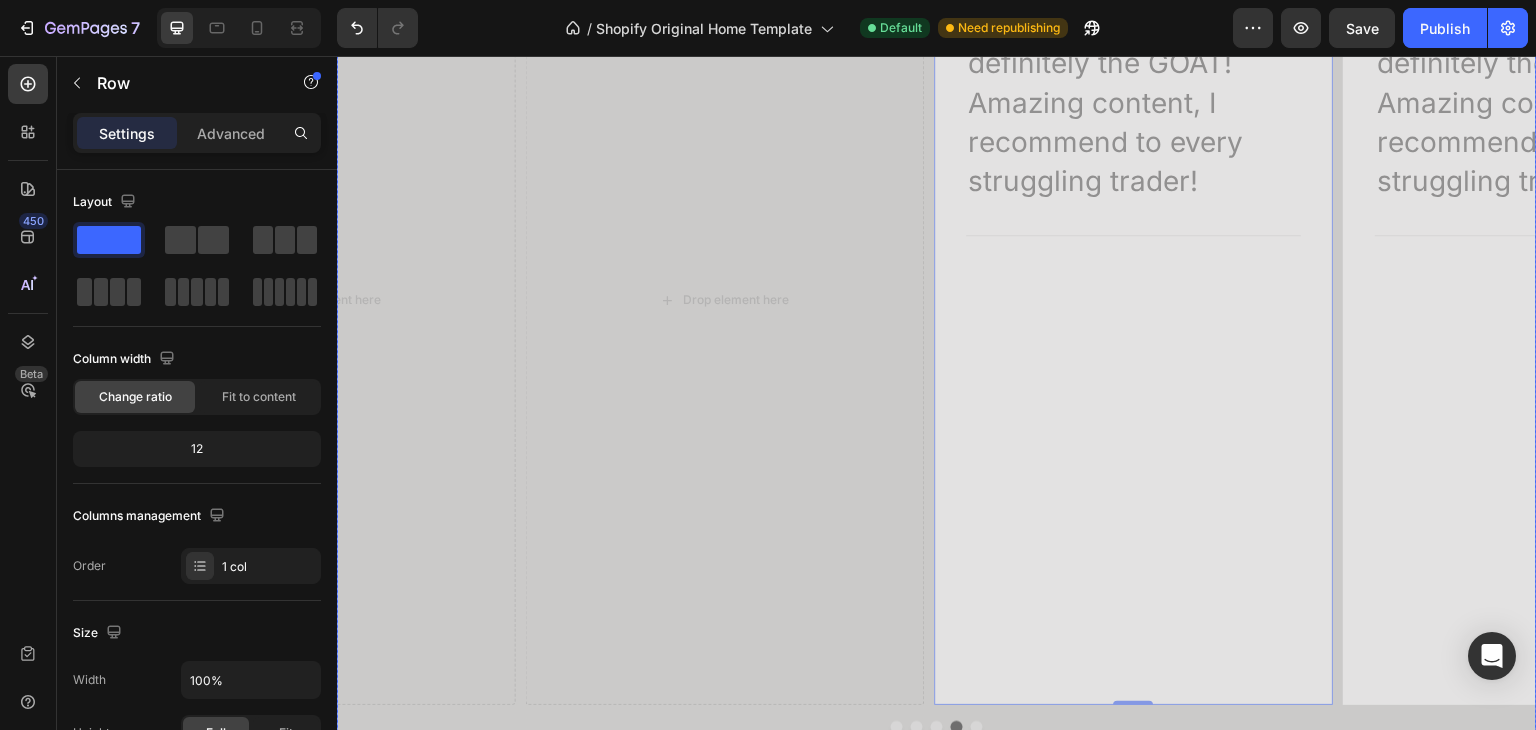 click at bounding box center [977, 727] 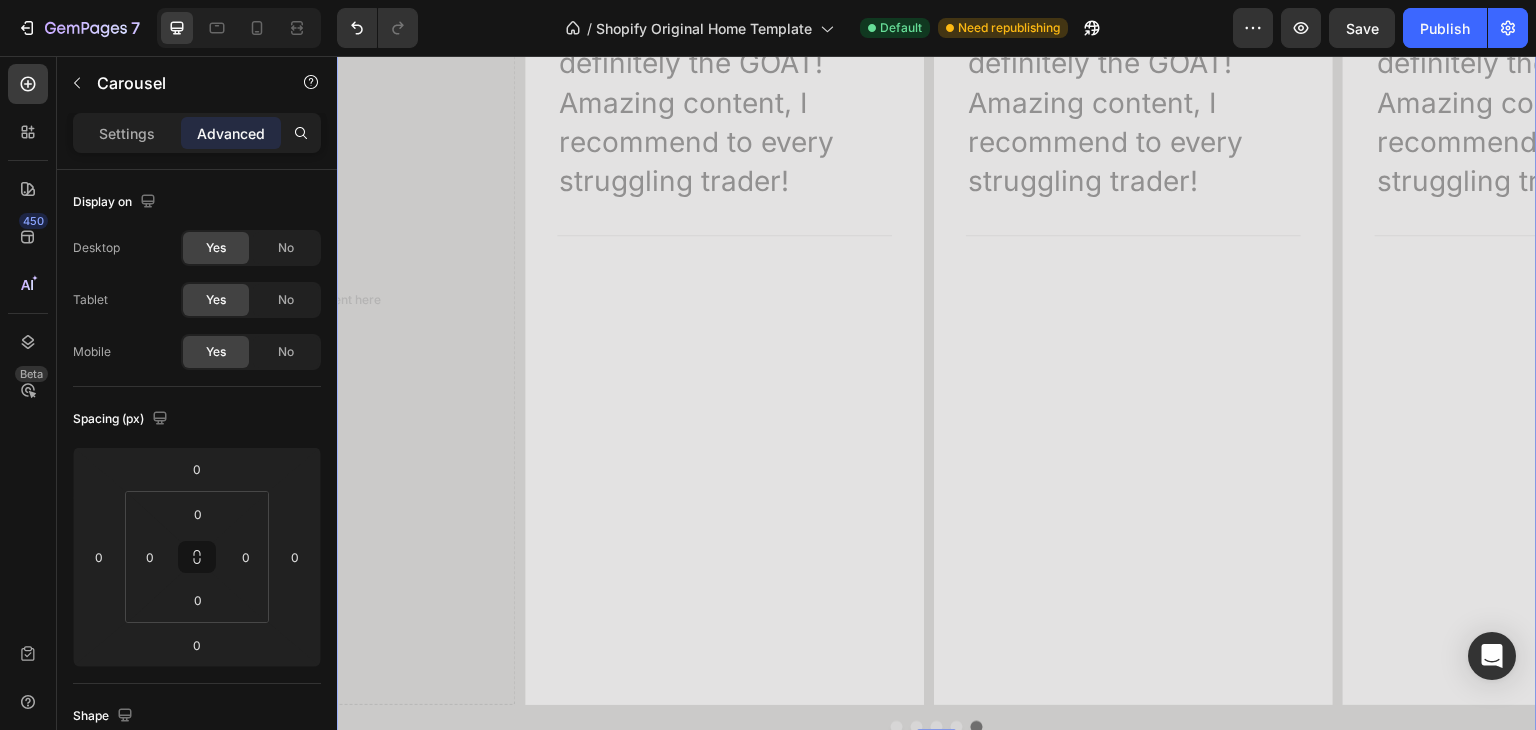 click at bounding box center [897, 727] 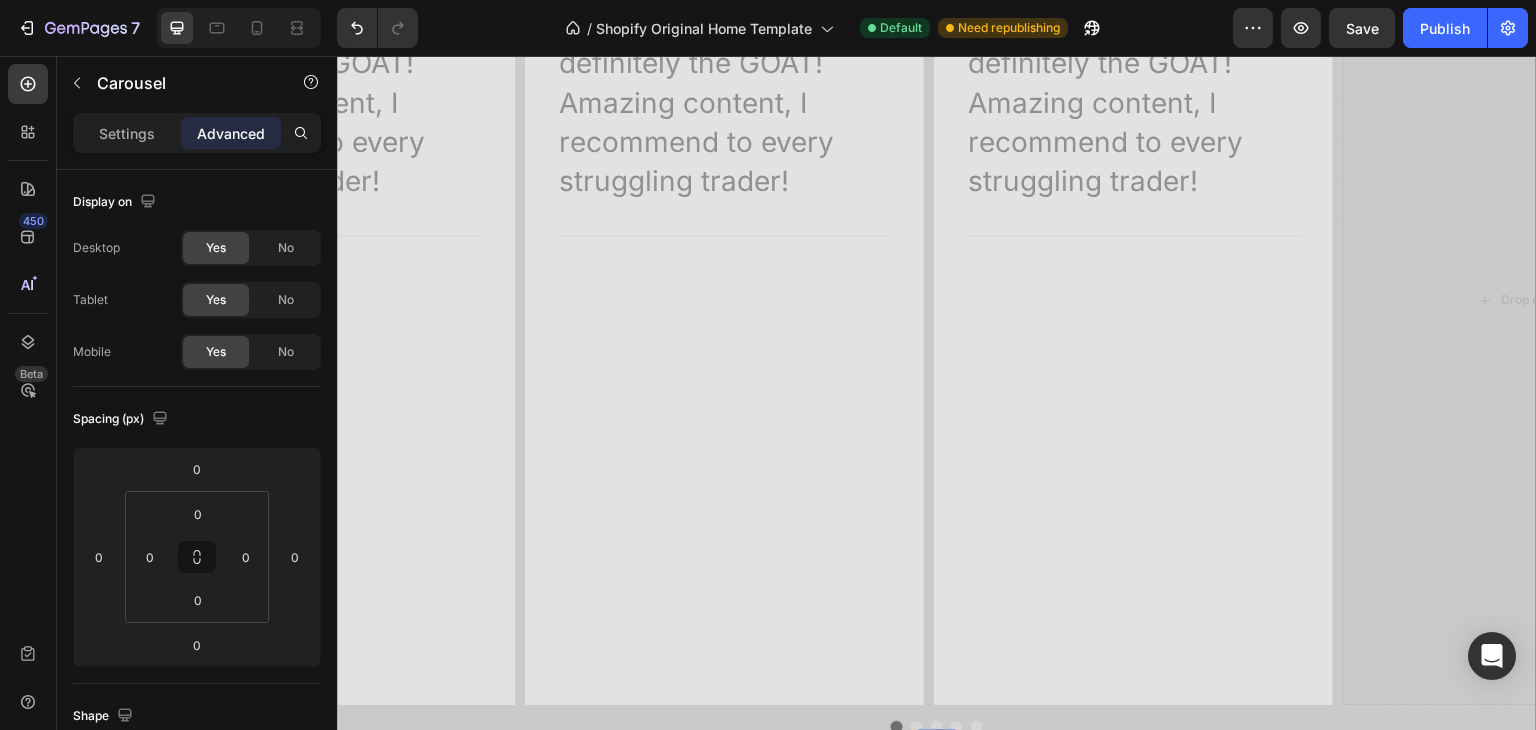 click at bounding box center [917, 727] 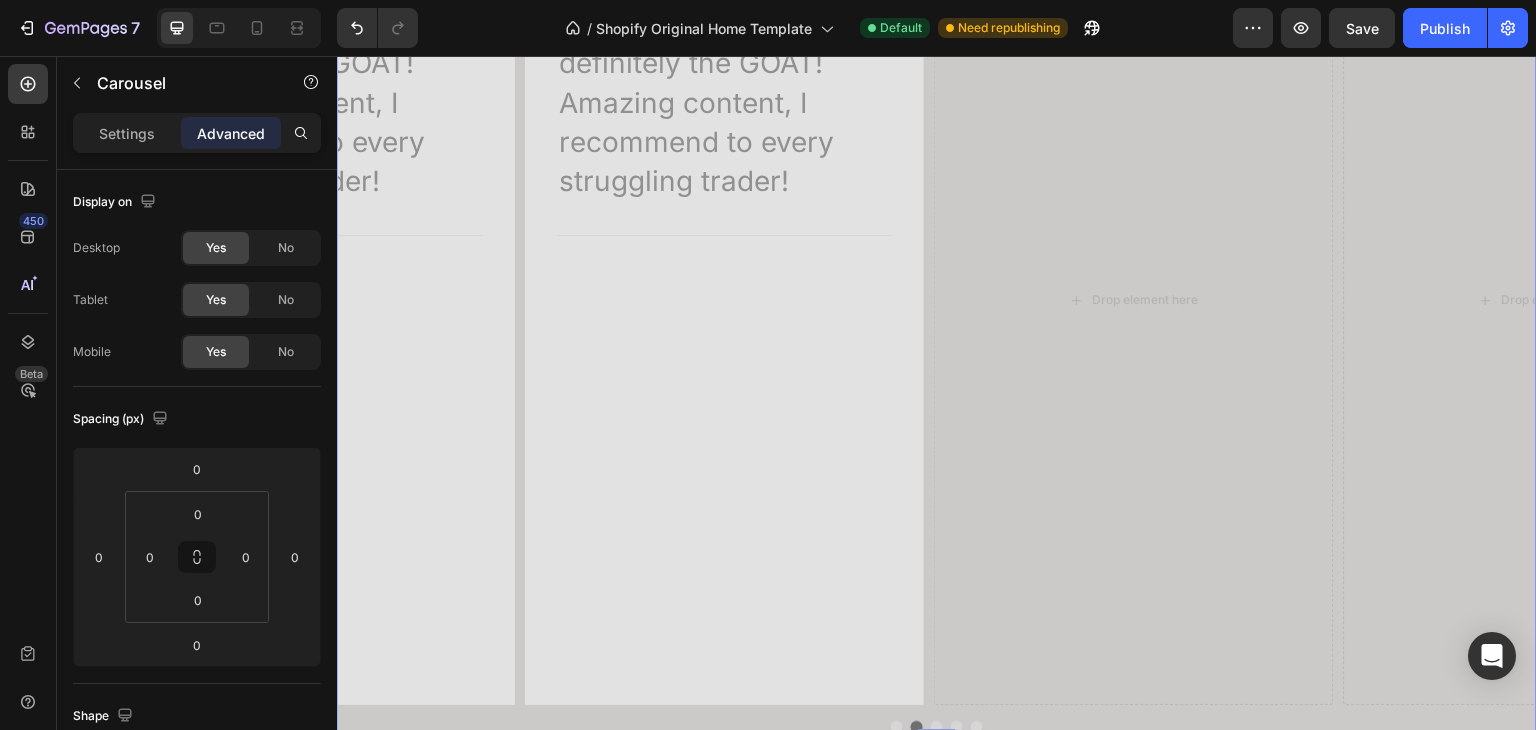 click at bounding box center [937, 727] 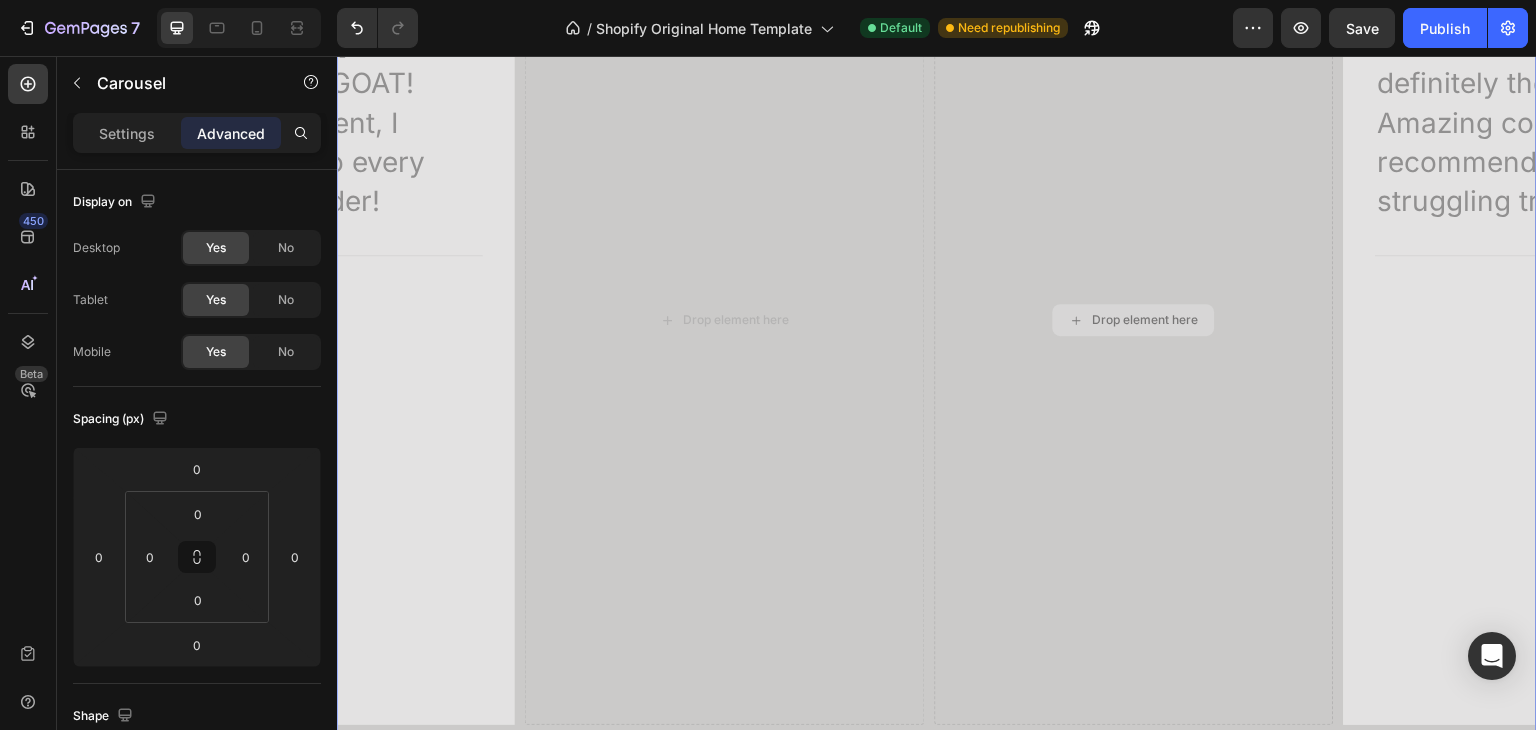 scroll, scrollTop: 4408, scrollLeft: 0, axis: vertical 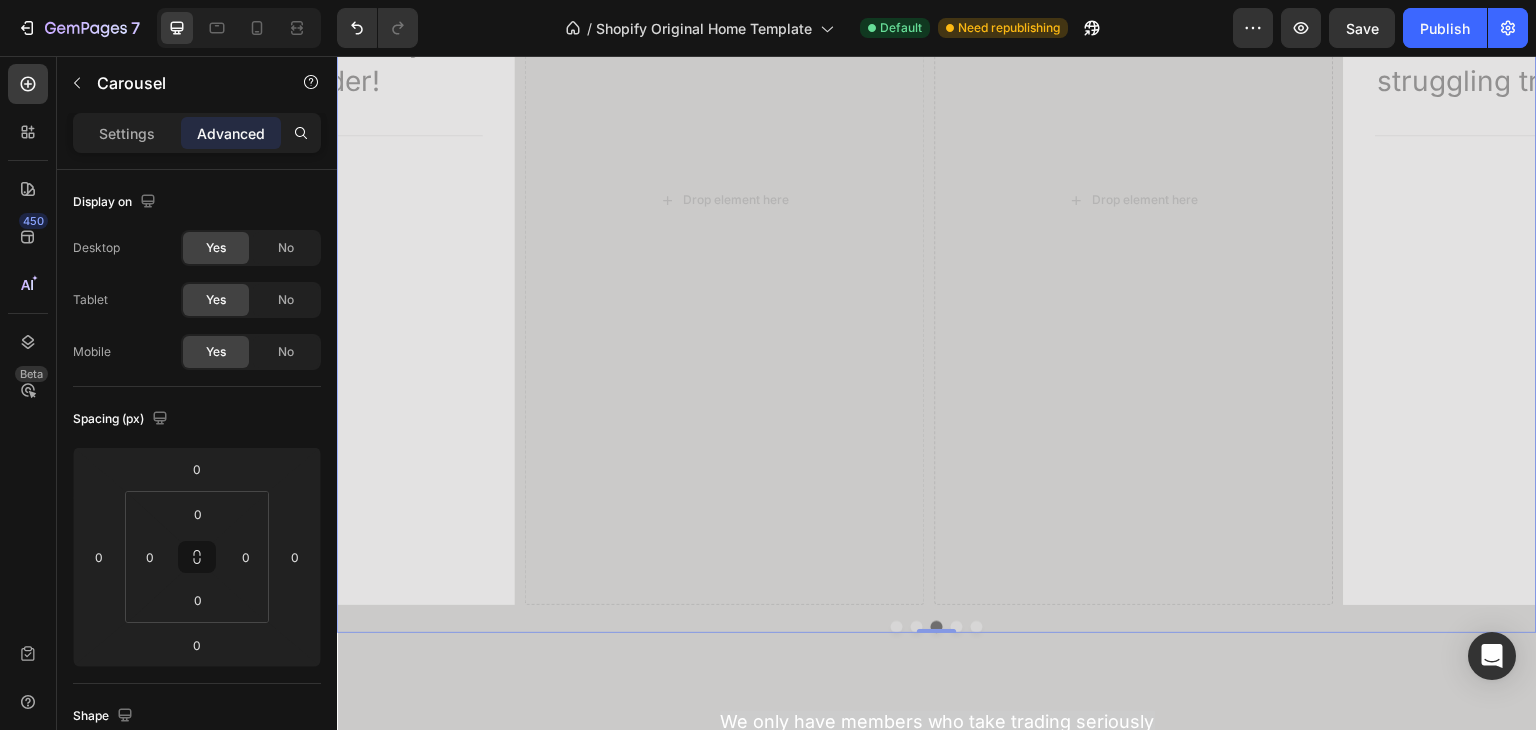 click at bounding box center [957, 627] 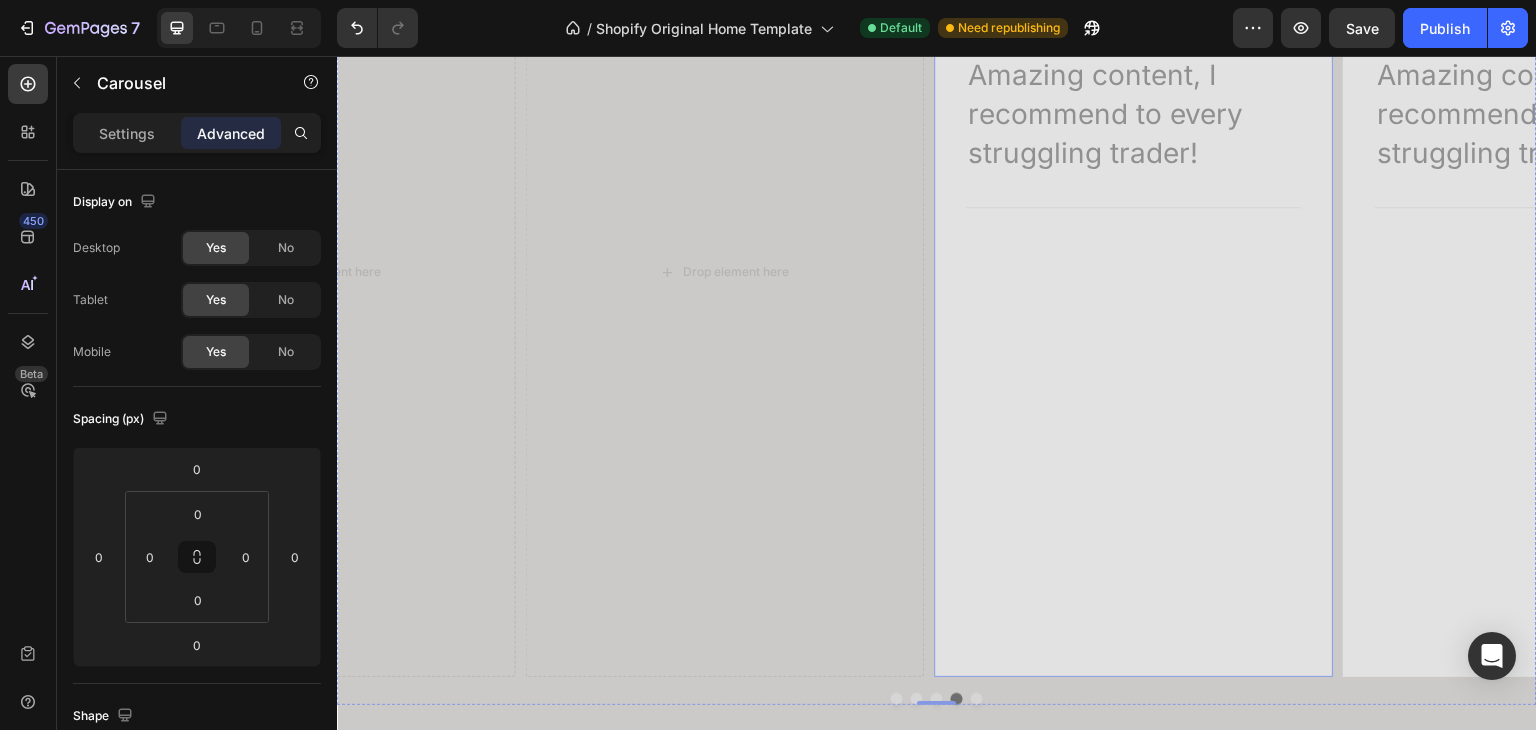 scroll, scrollTop: 4208, scrollLeft: 0, axis: vertical 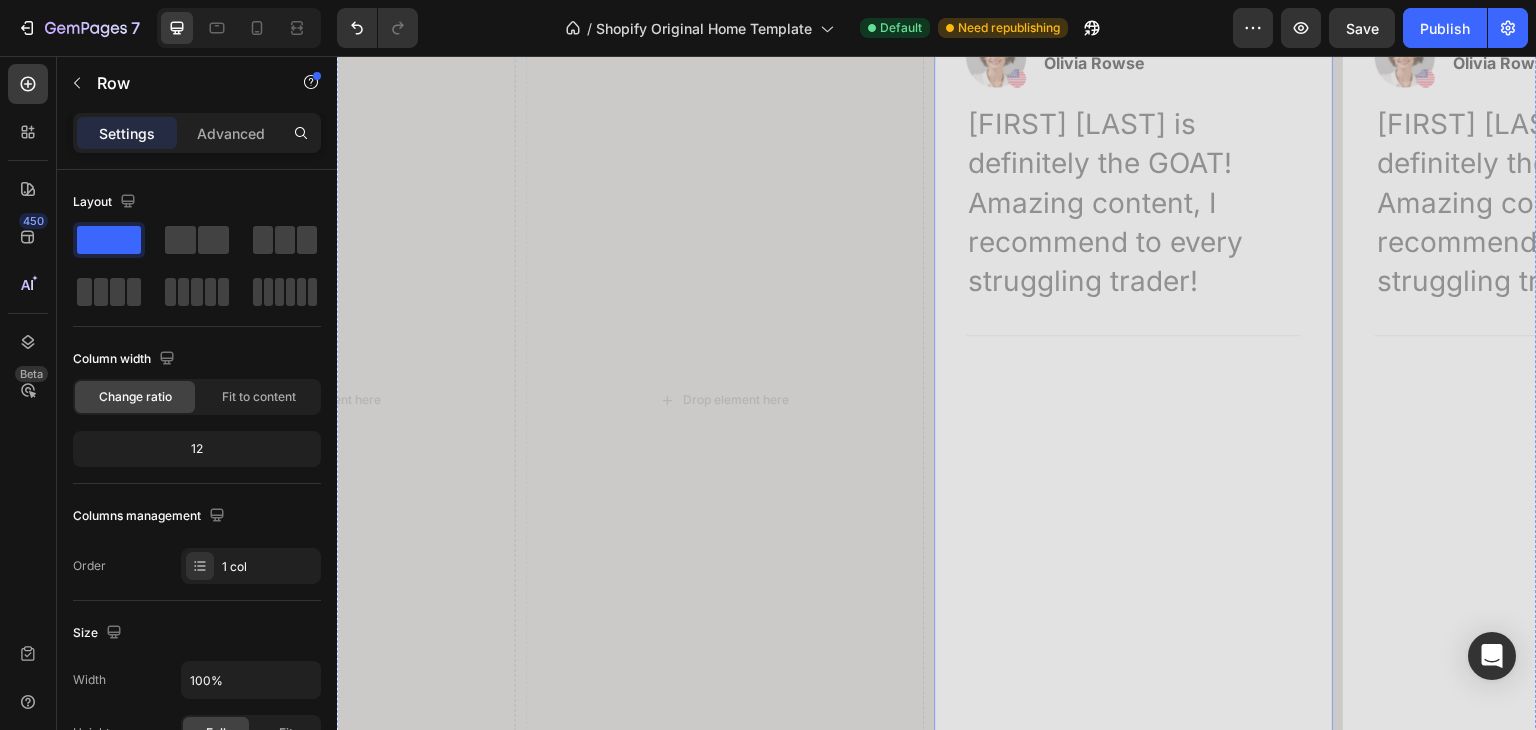 click on "Image
Icon
Icon
Icon
Icon
Icon Row Olivia Rowse Text block Row Raja is definitely the GOAT! Amazing content, I recommend to every struggling trader! Text block                Title Line" at bounding box center (1133, 400) 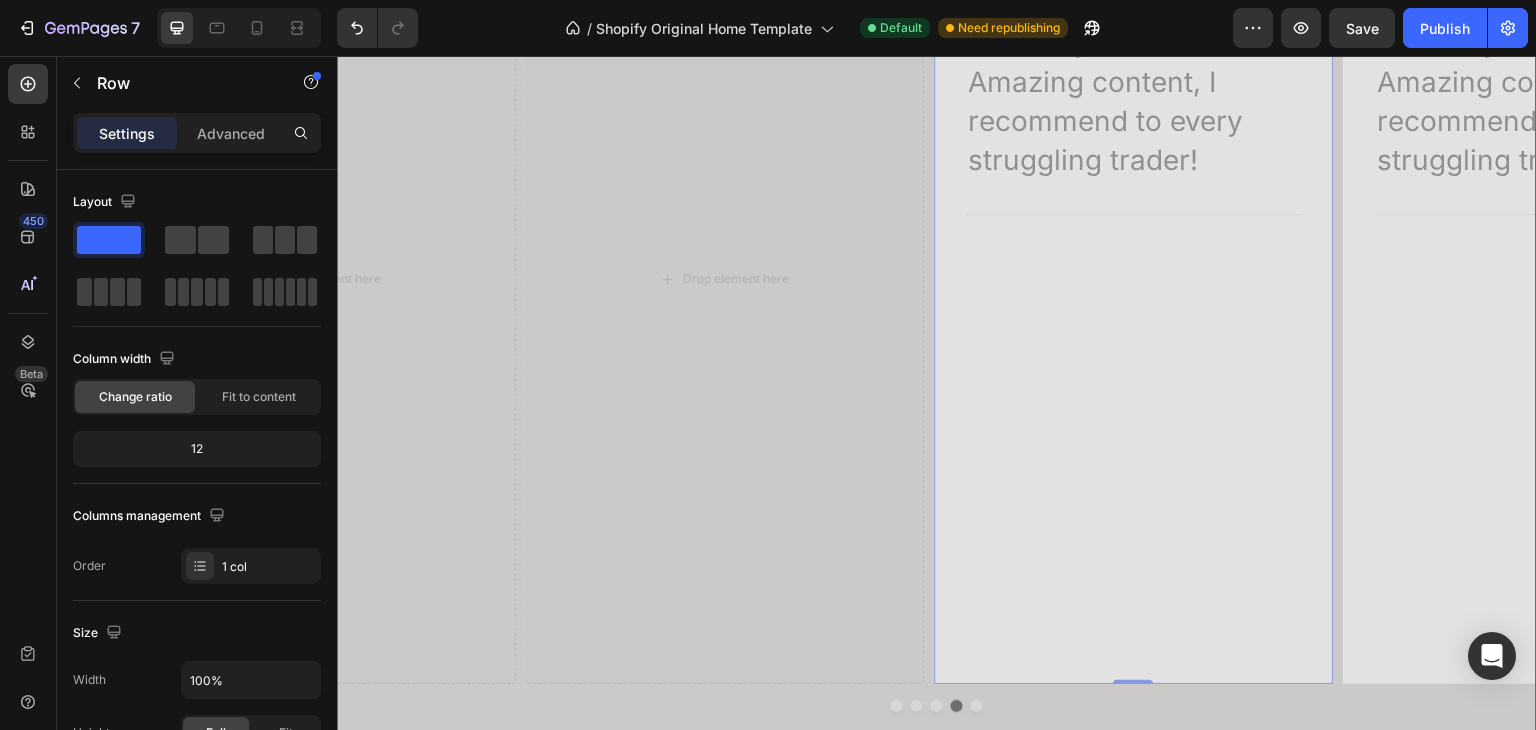 scroll, scrollTop: 4408, scrollLeft: 0, axis: vertical 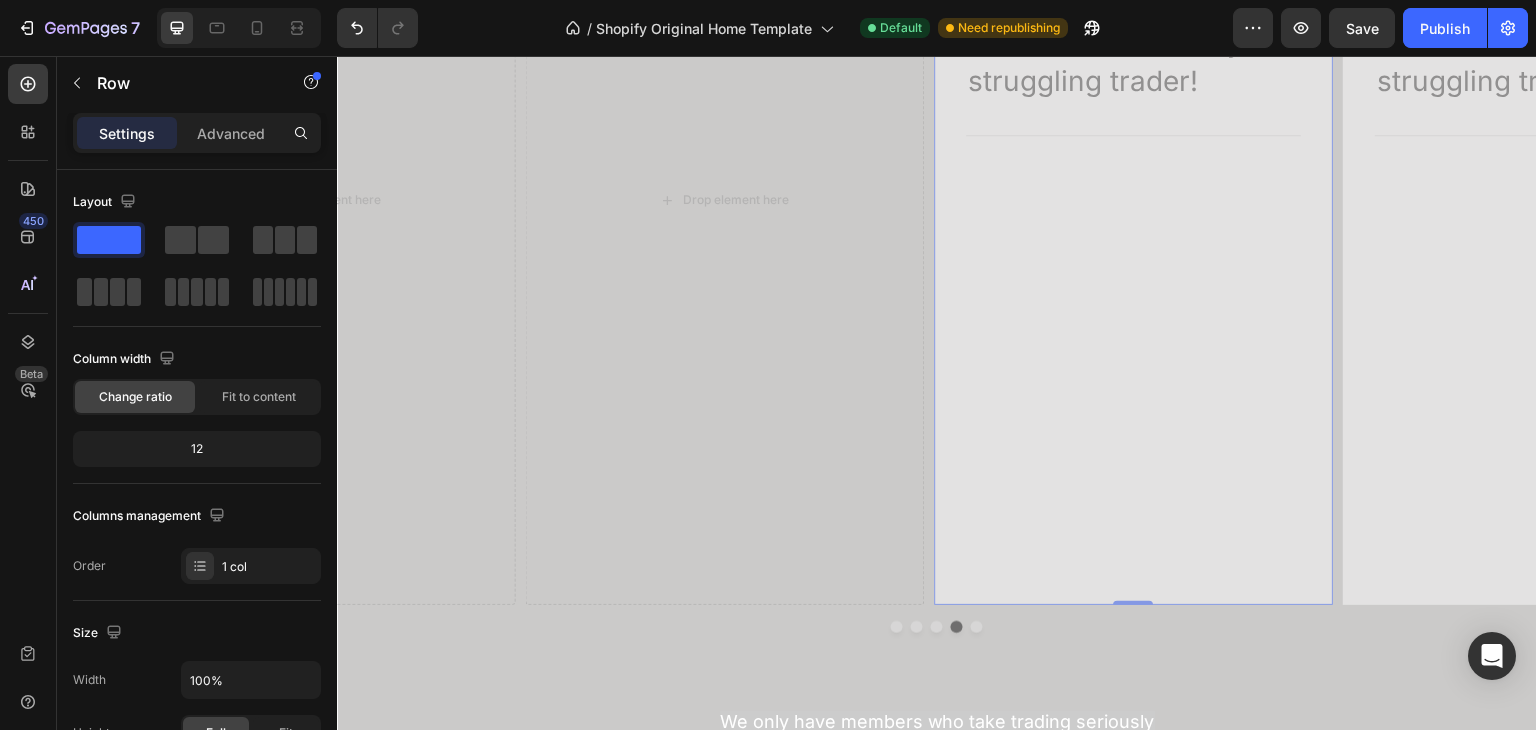 click on "Image
Icon
Icon
Icon
Icon
Icon Row Olivia Rowse Text block Row Raja is definitely the GOAT! Amazing content, I recommend to every struggling trader! Text block                Title Line" at bounding box center (1133, 200) 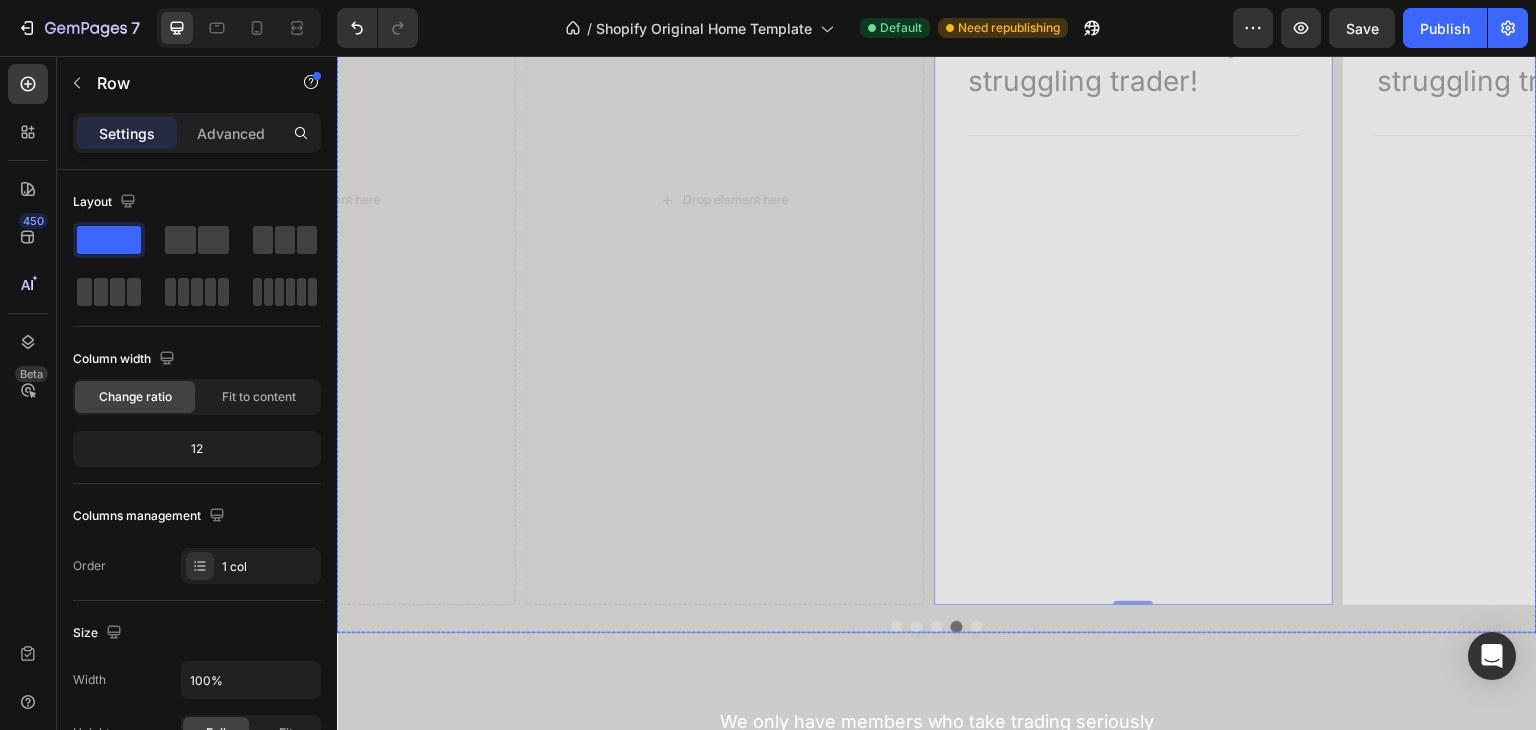 click at bounding box center (977, 627) 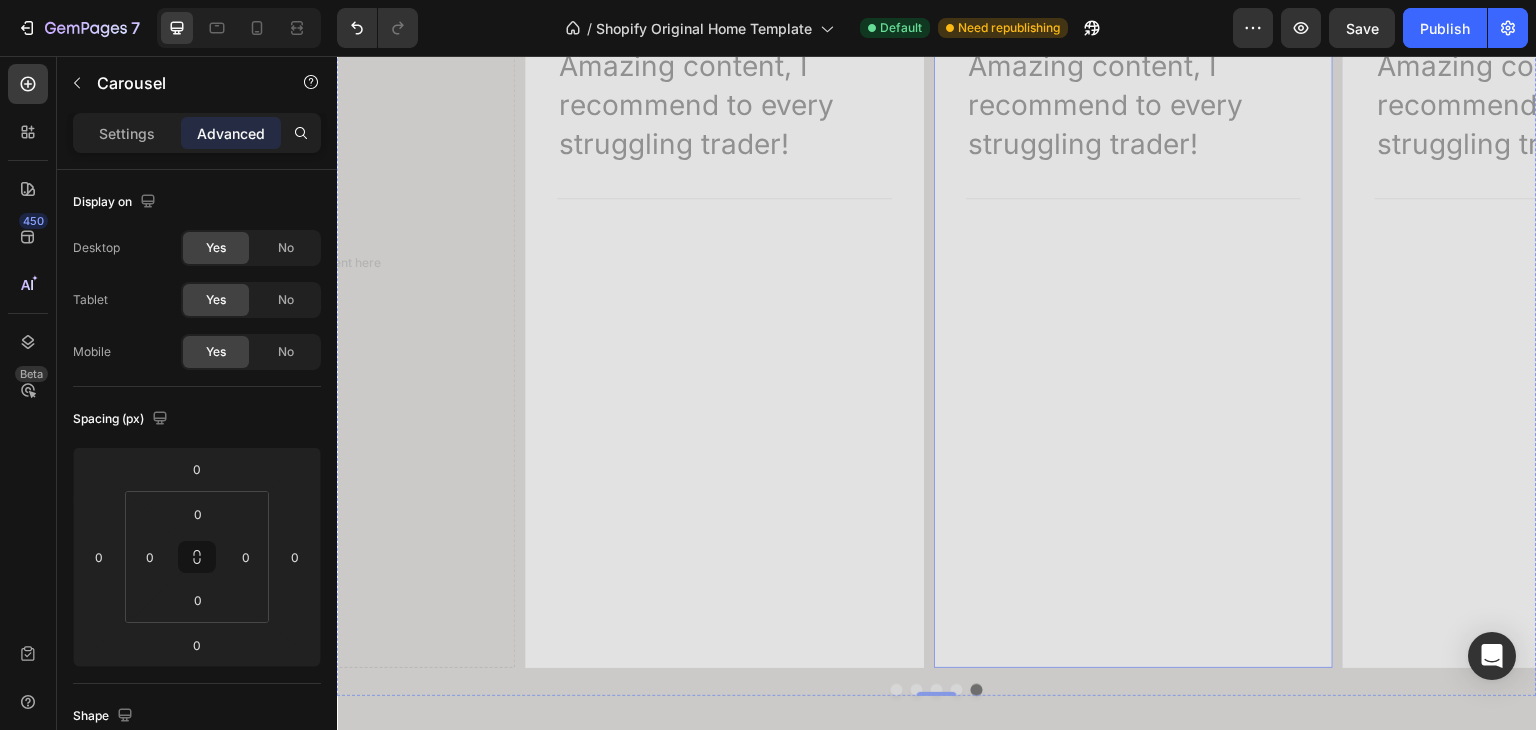 scroll, scrollTop: 4508, scrollLeft: 0, axis: vertical 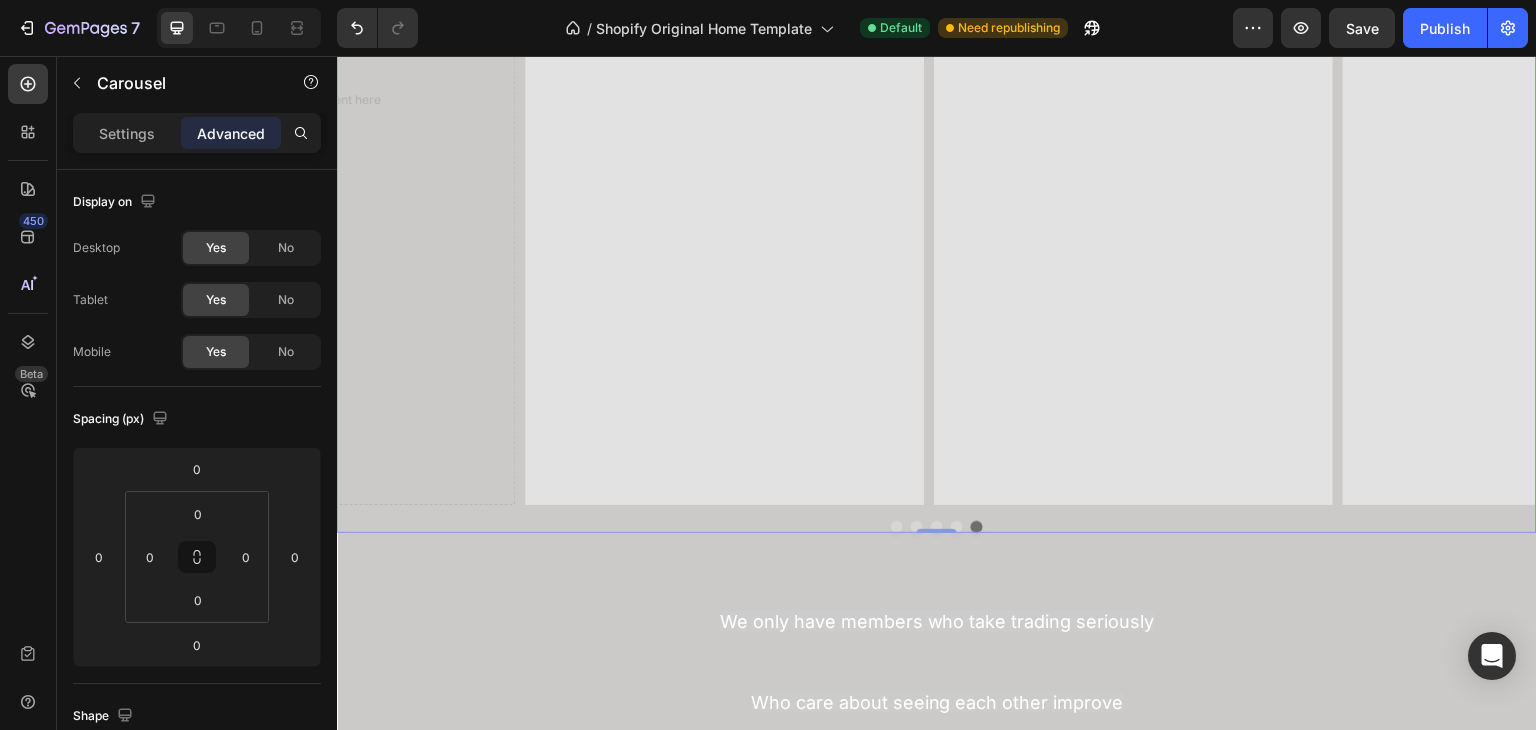 click at bounding box center (897, 527) 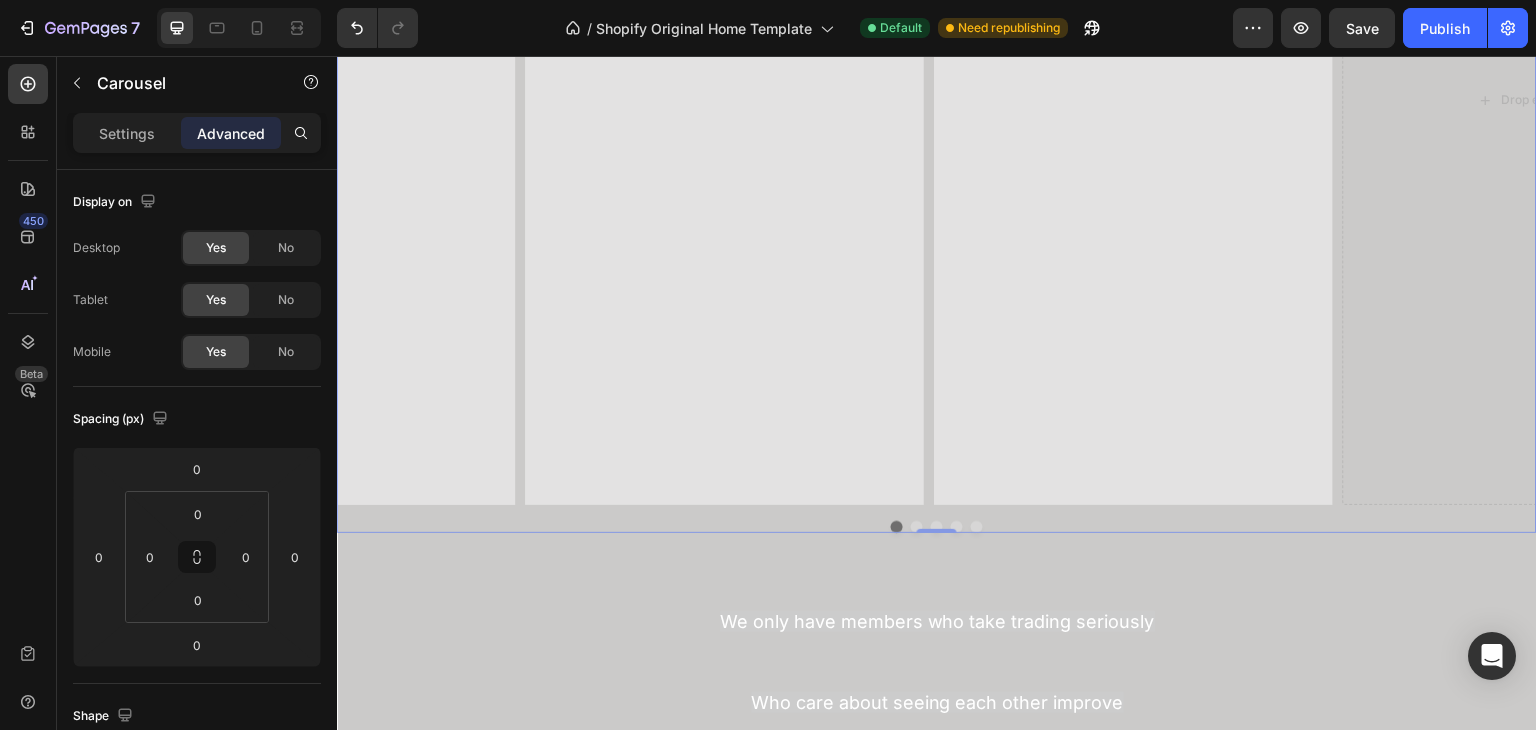 click at bounding box center [917, 527] 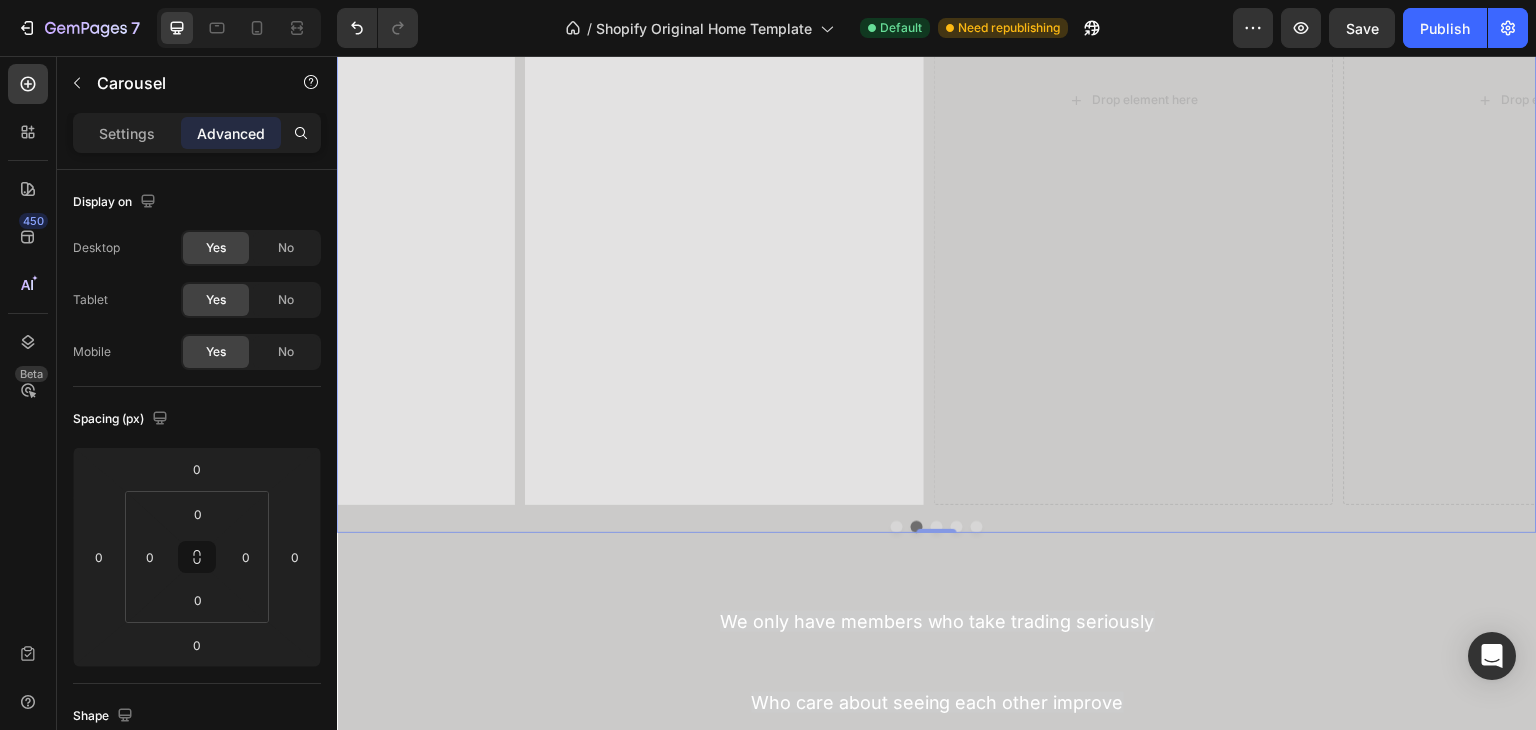 click at bounding box center (937, 527) 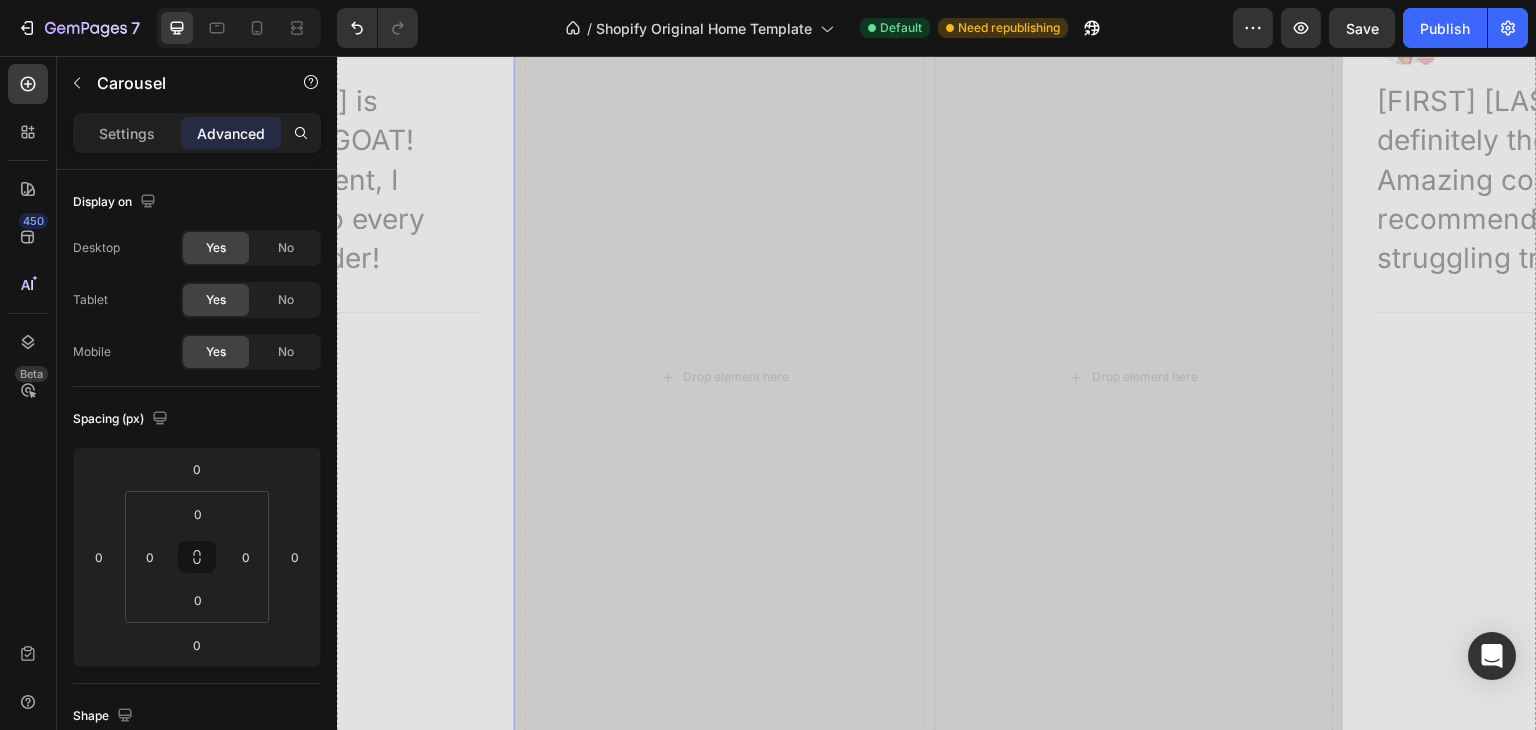scroll, scrollTop: 4308, scrollLeft: 0, axis: vertical 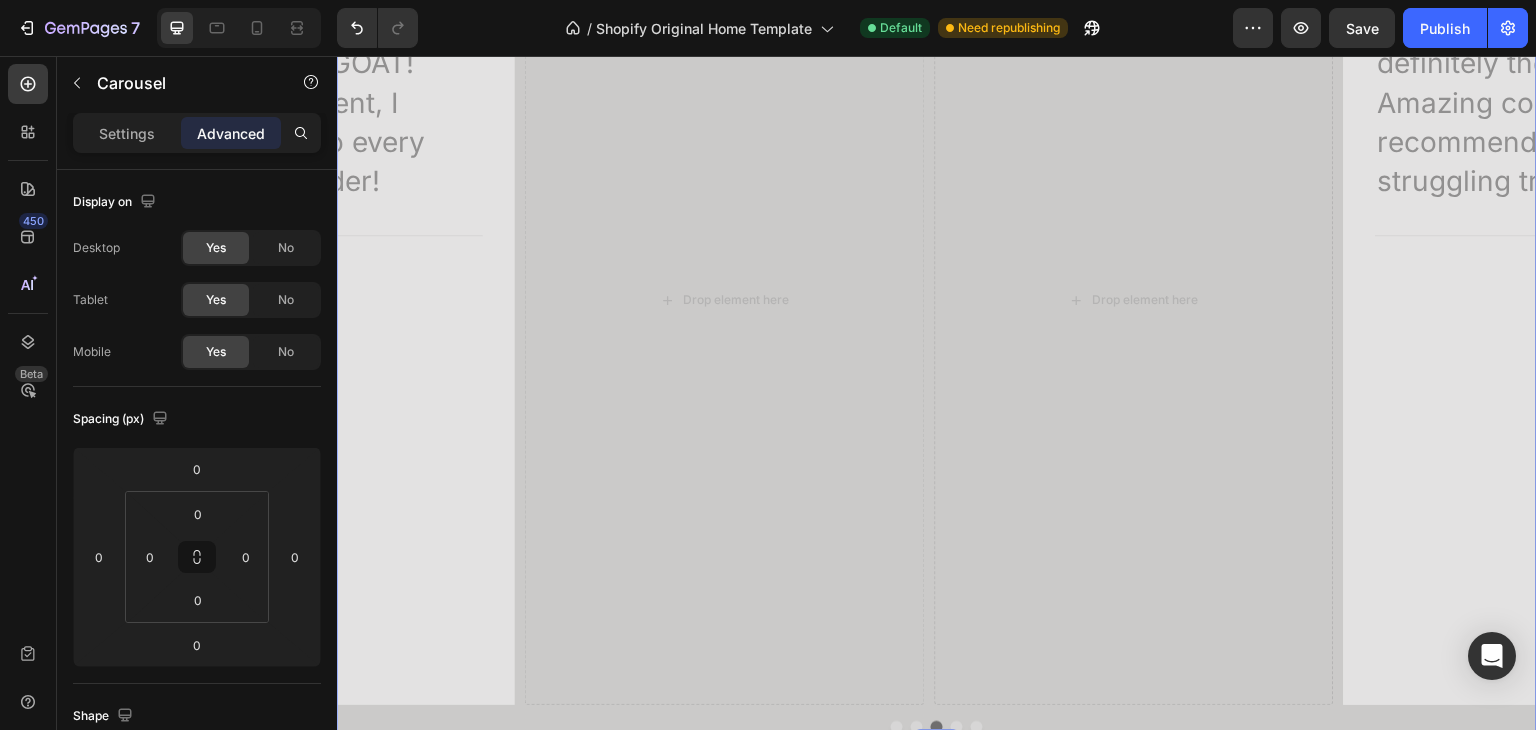 click at bounding box center [957, 727] 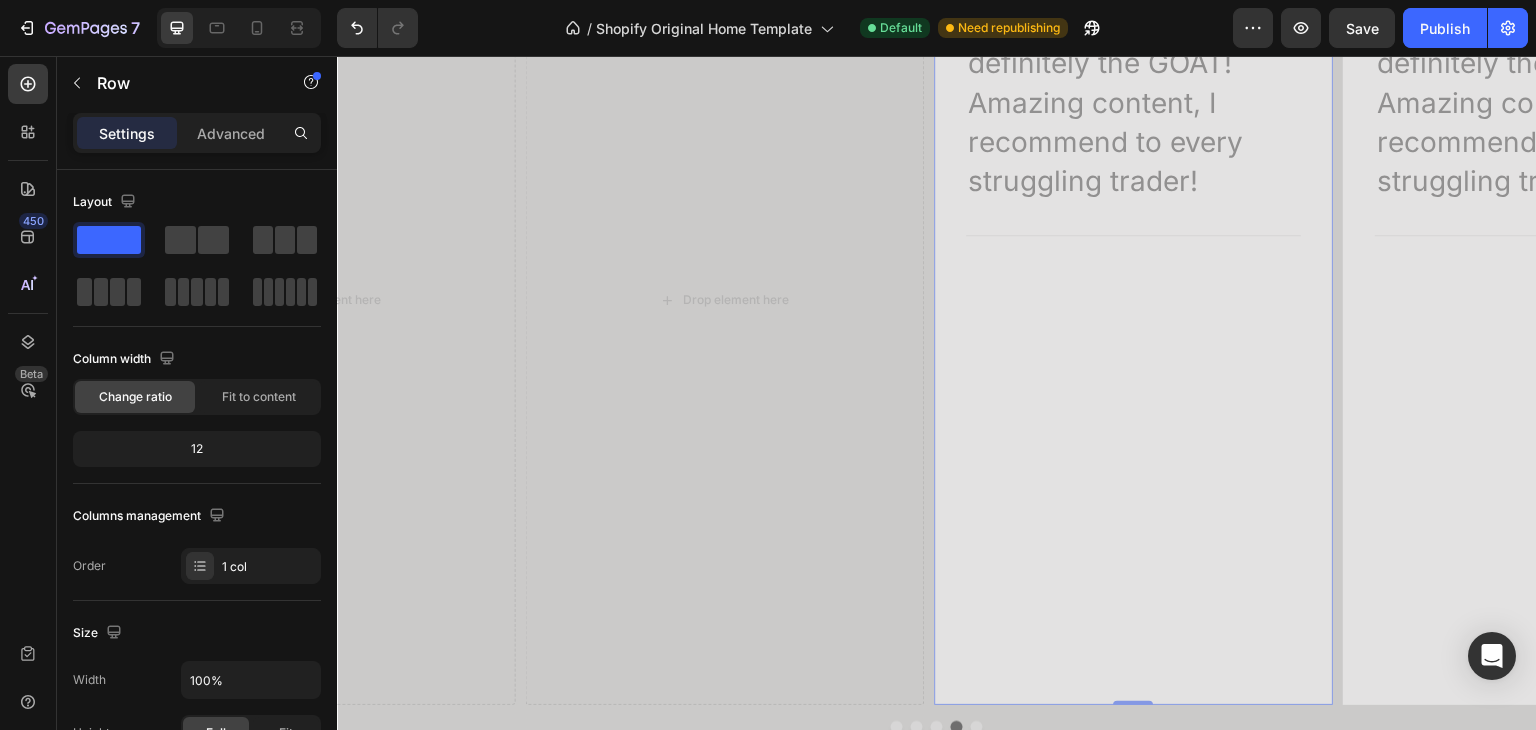 click on "Image
Icon
Icon
Icon
Icon
Icon Row Olivia Rowse Text block Row Raja is definitely the GOAT! Amazing content, I recommend to every struggling trader! Text block                Title Line" at bounding box center [1133, 300] 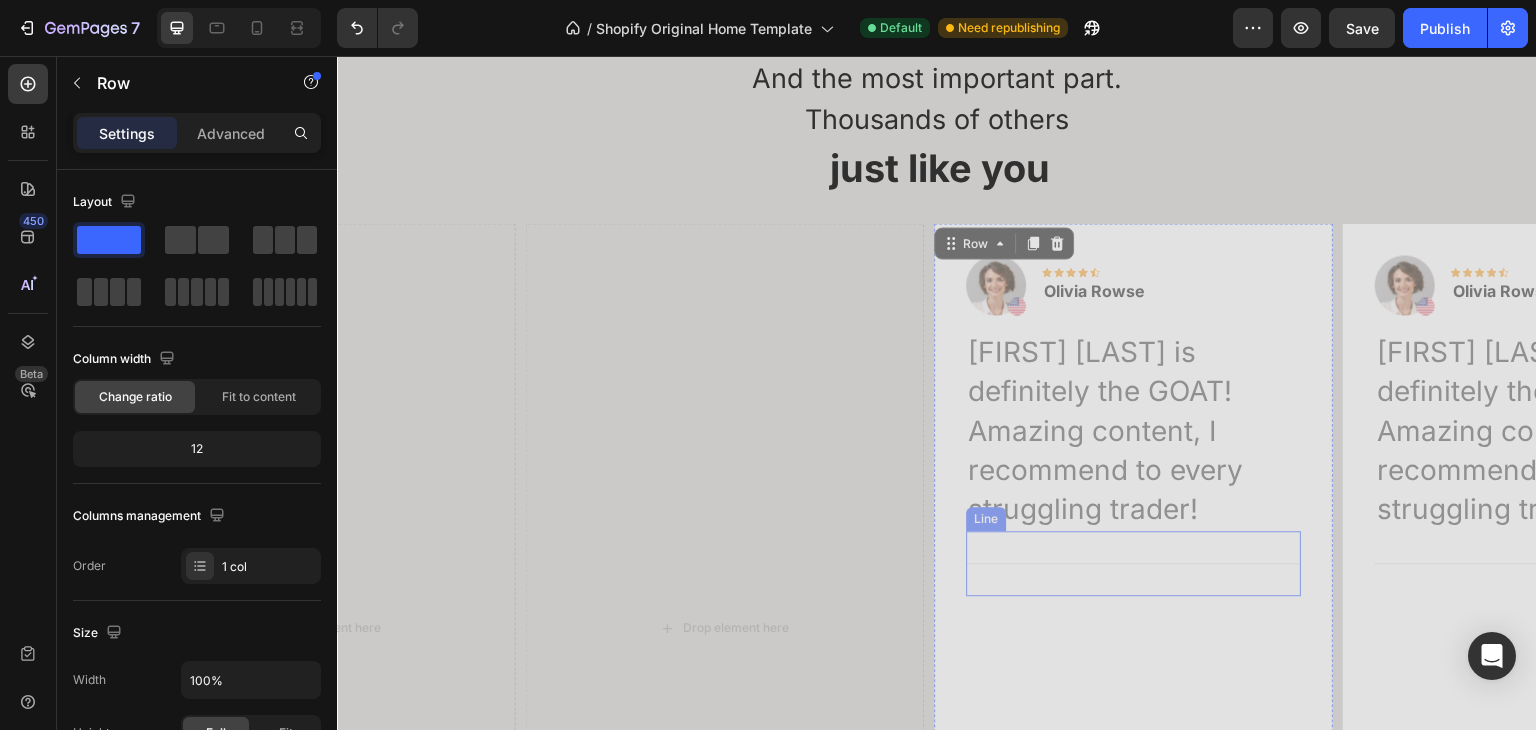 scroll, scrollTop: 4108, scrollLeft: 0, axis: vertical 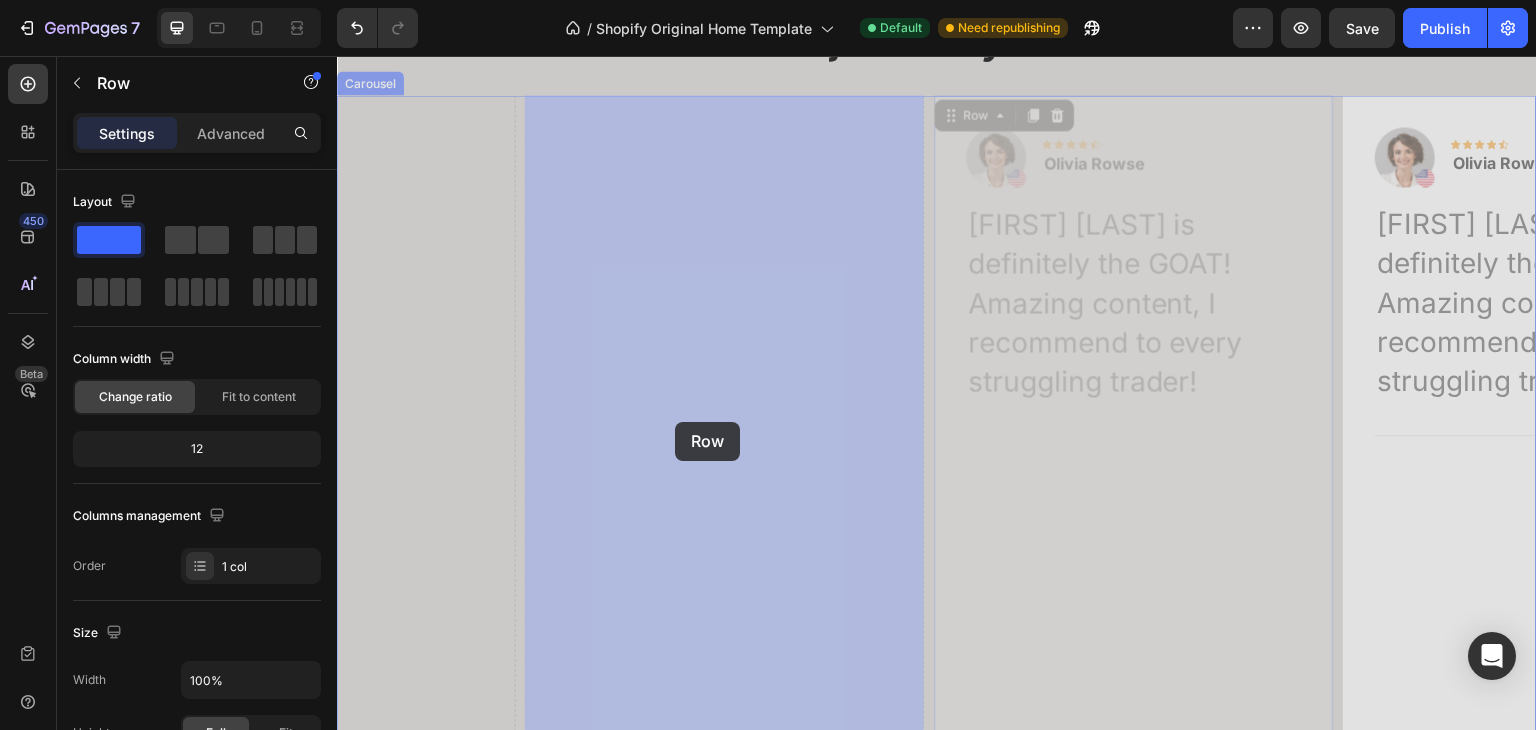 drag, startPoint x: 966, startPoint y: 123, endPoint x: 675, endPoint y: 422, distance: 417.23135 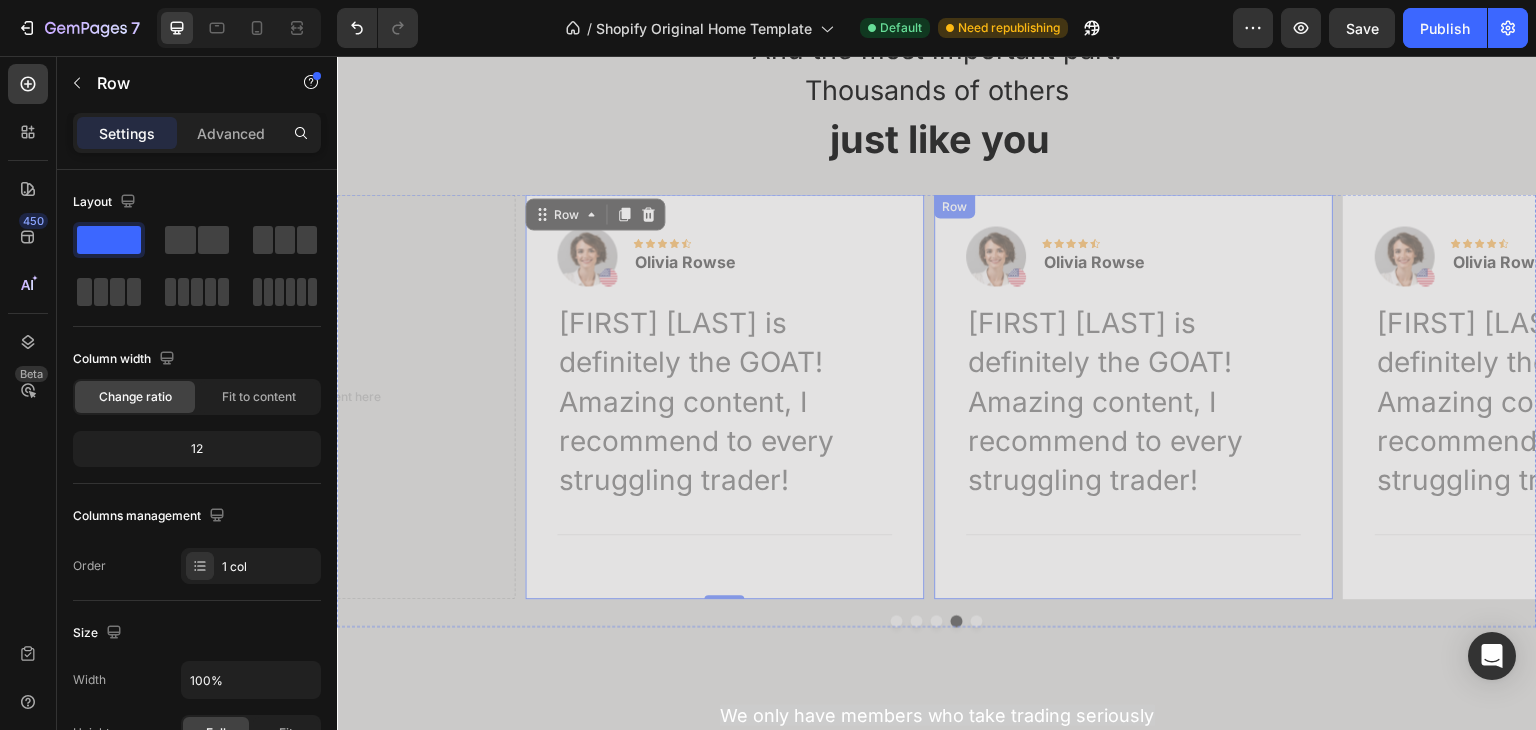 scroll, scrollTop: 3908, scrollLeft: 0, axis: vertical 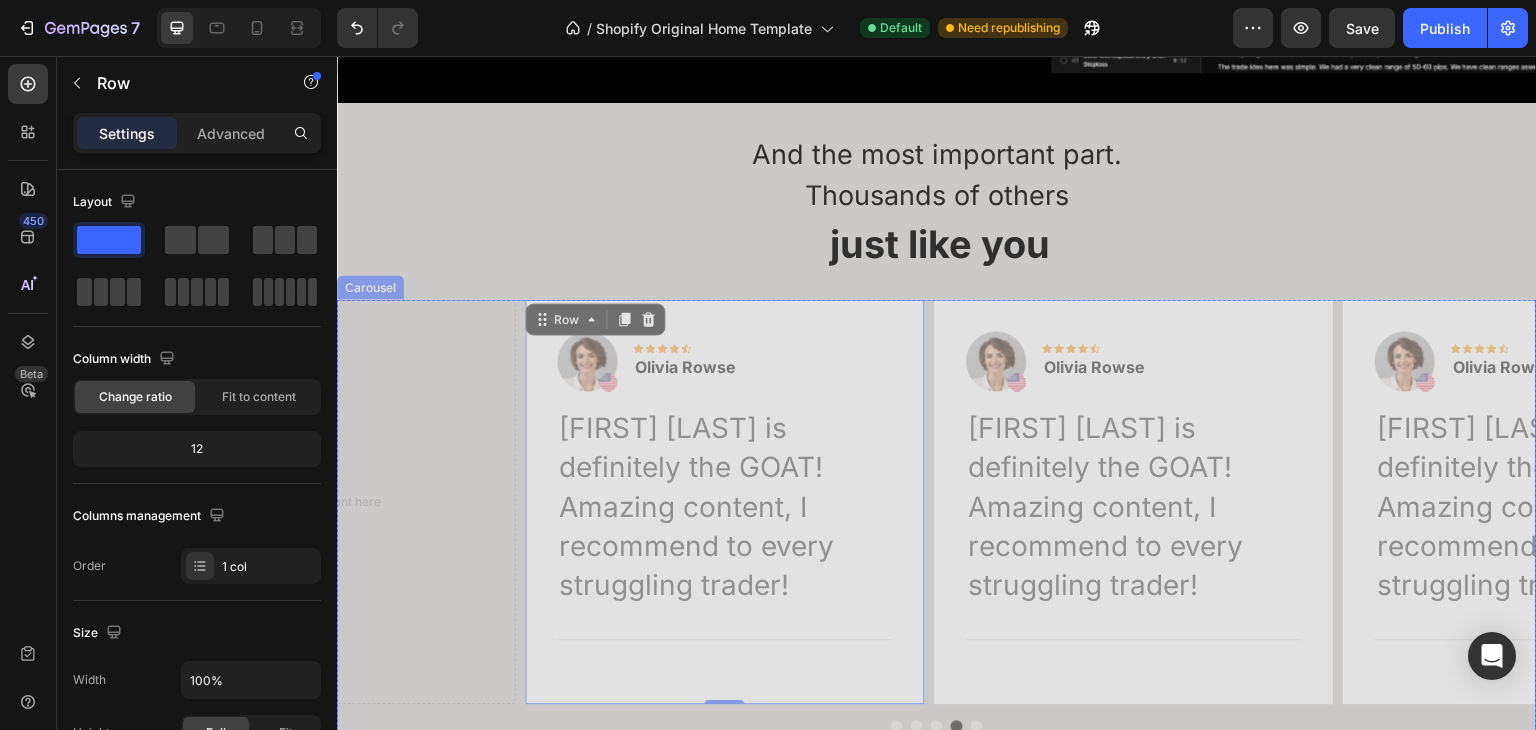 click at bounding box center [977, 726] 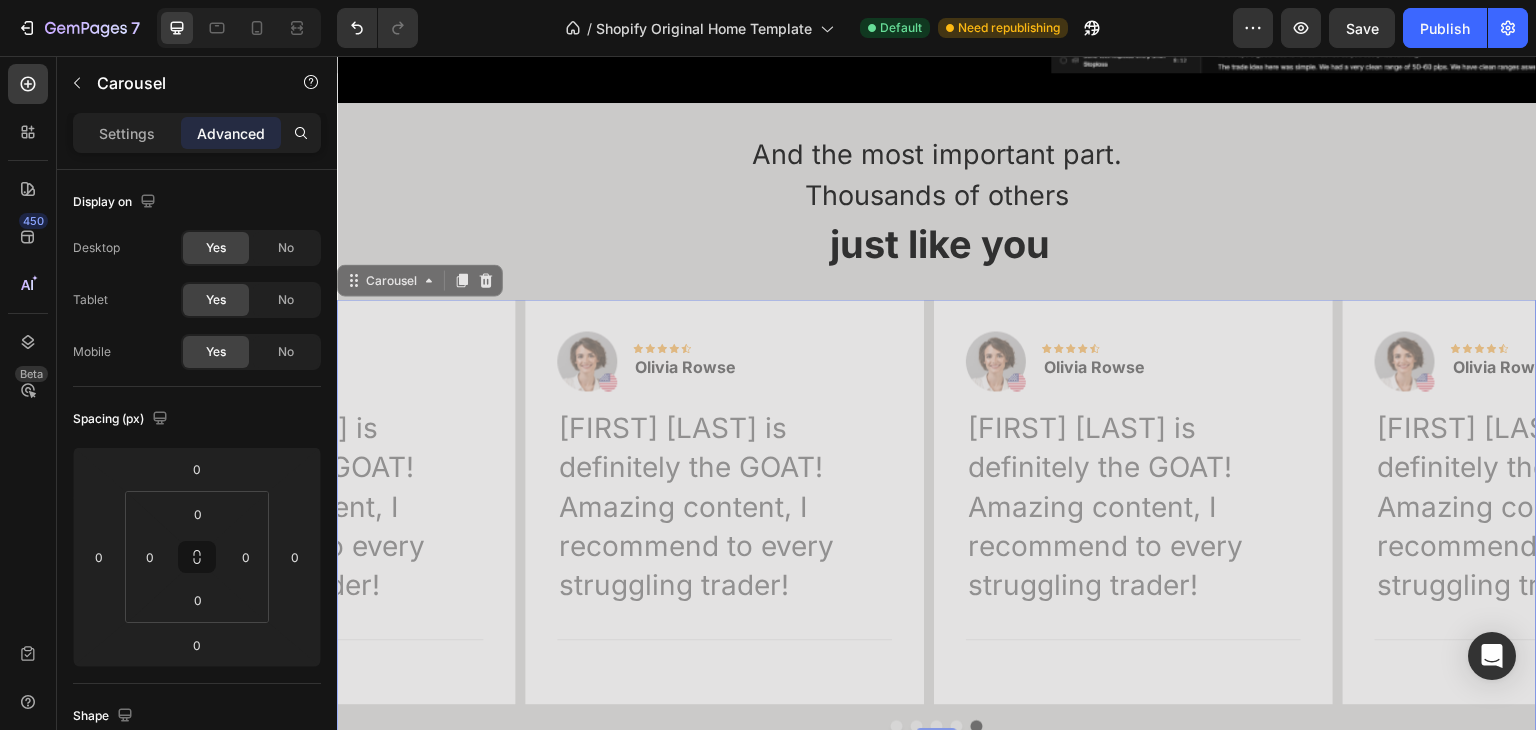 click at bounding box center (897, 726) 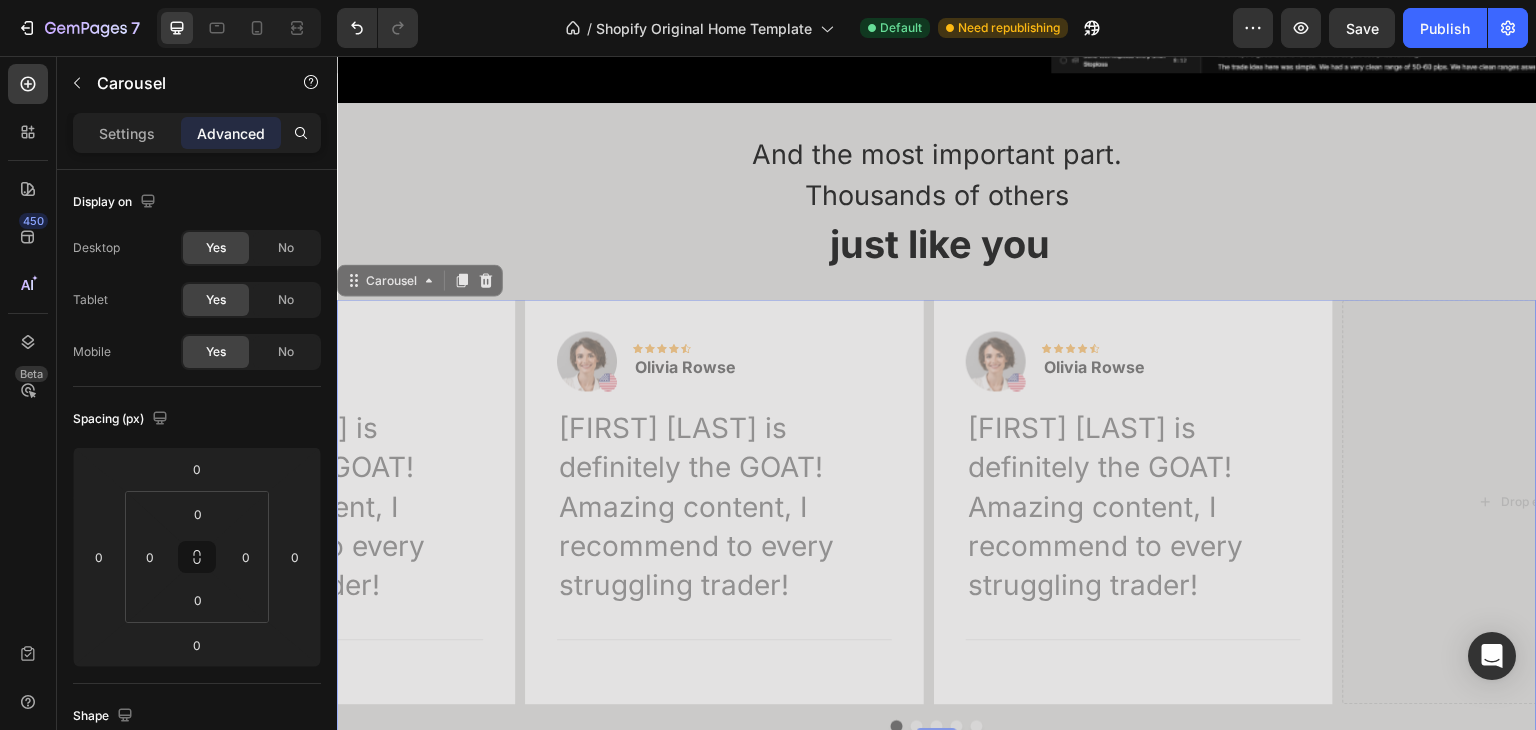 click at bounding box center (917, 726) 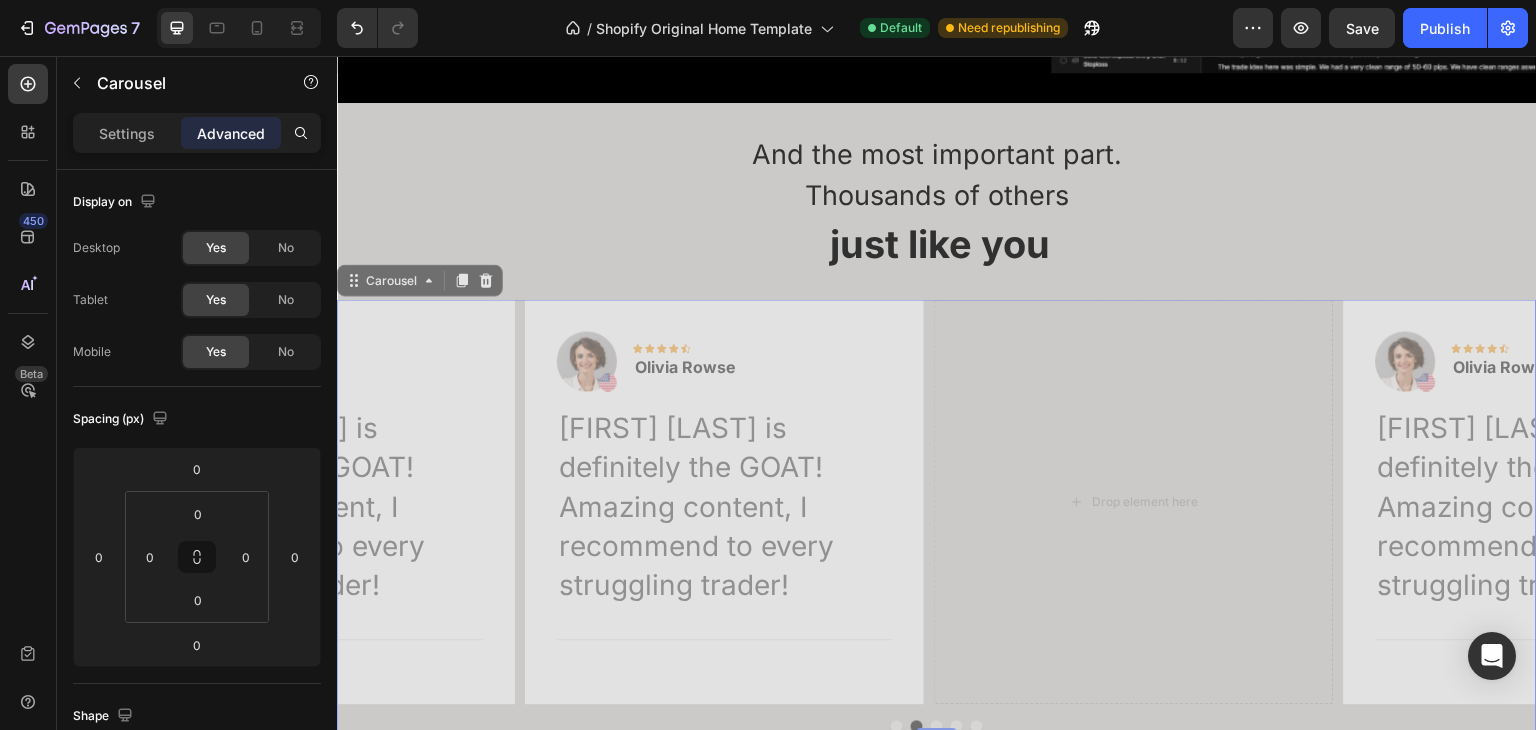 click at bounding box center (937, 726) 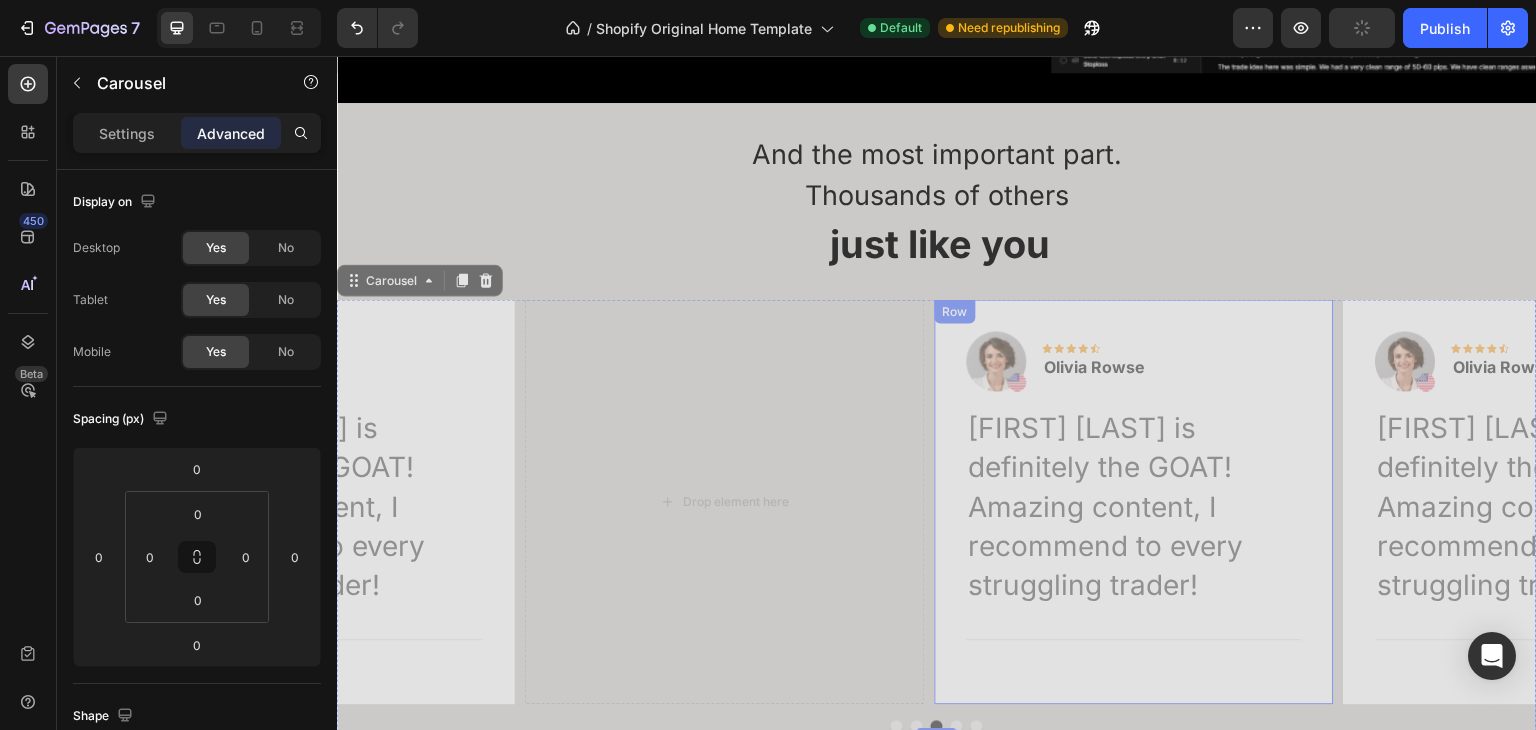 click on "Image
Icon
Icon
Icon
Icon
Icon Row Olivia Rowse Text block Row Raja is definitely the GOAT! Amazing content, I recommend to every struggling trader! Text block                Title Line Row" at bounding box center (1133, 501) 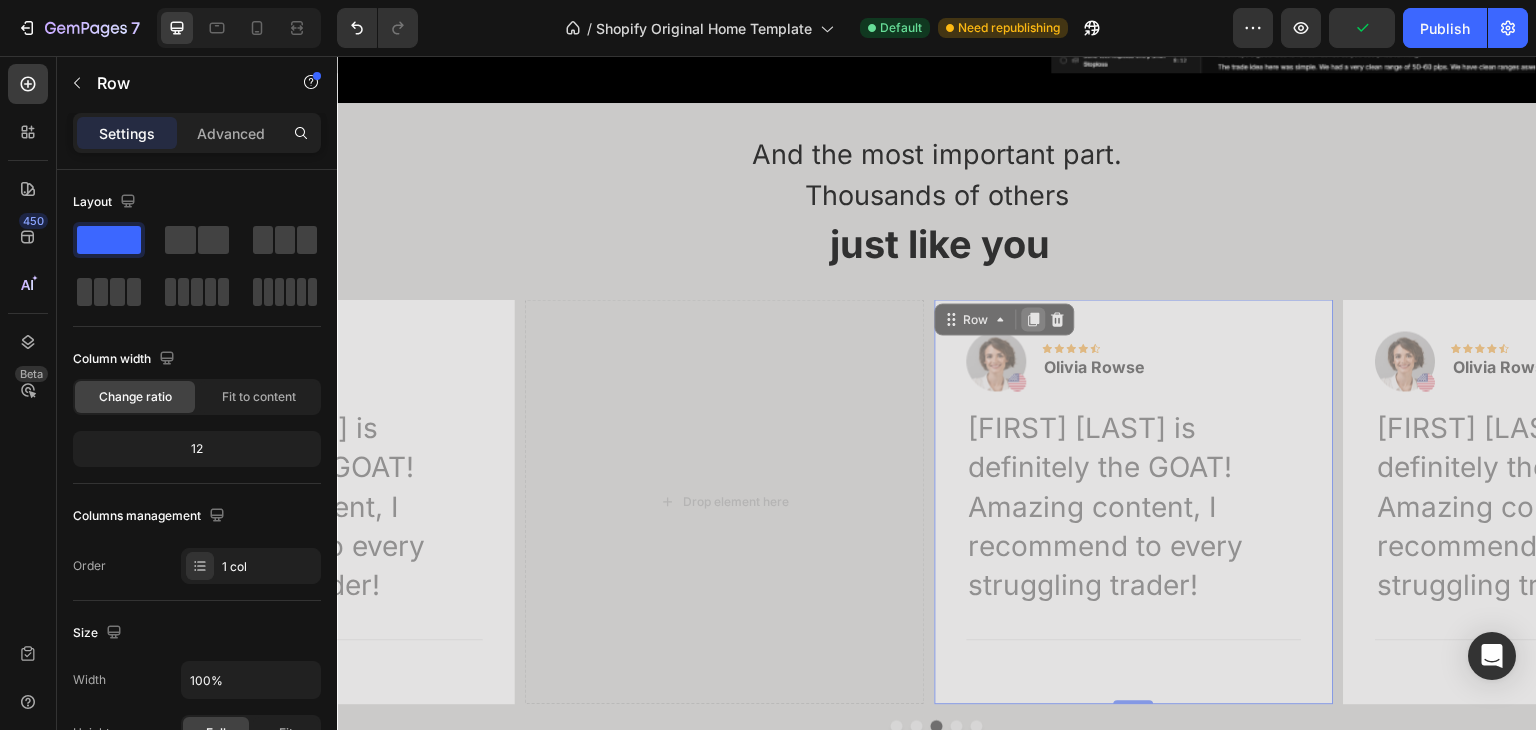 click 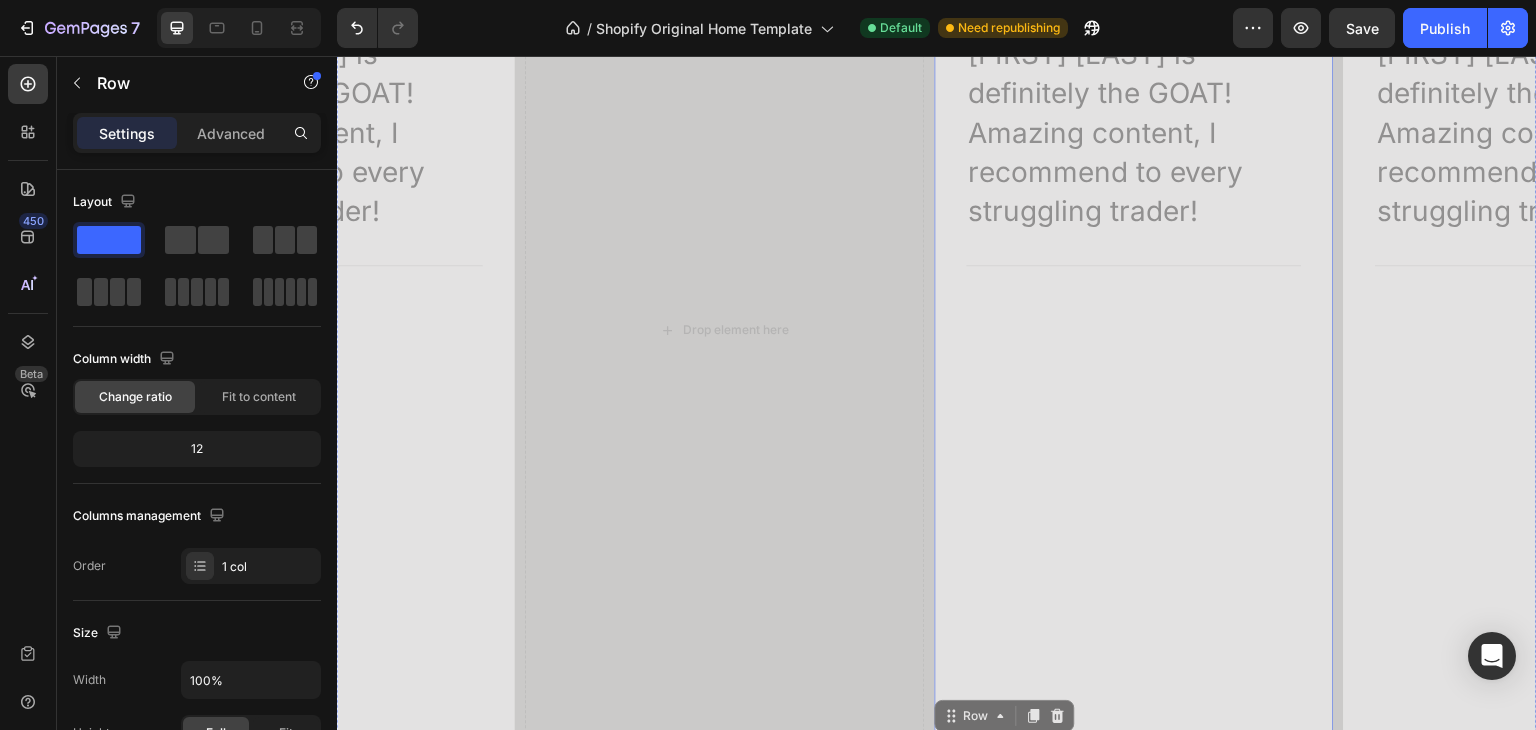 scroll, scrollTop: 4308, scrollLeft: 0, axis: vertical 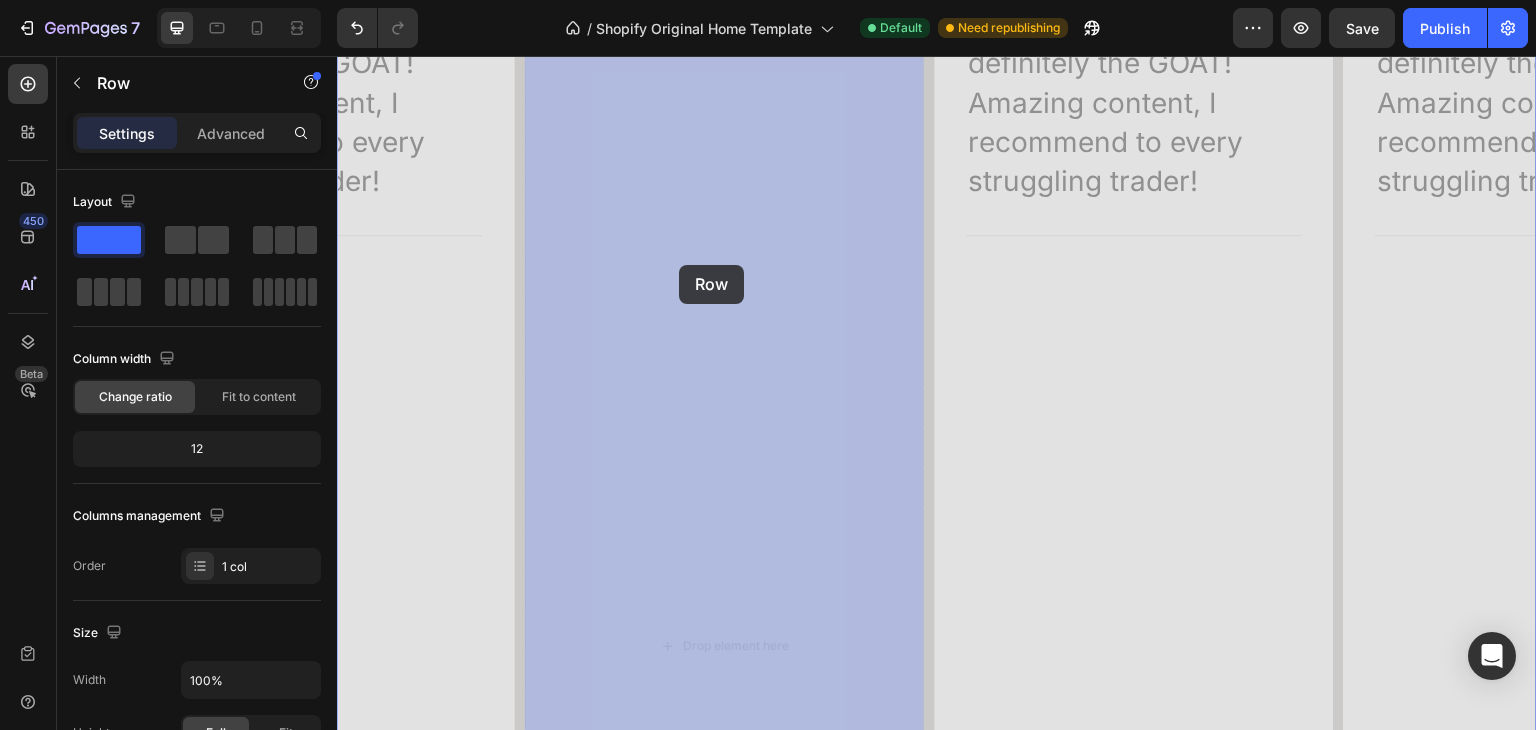 drag, startPoint x: 967, startPoint y: 611, endPoint x: 679, endPoint y: 267, distance: 448.6424 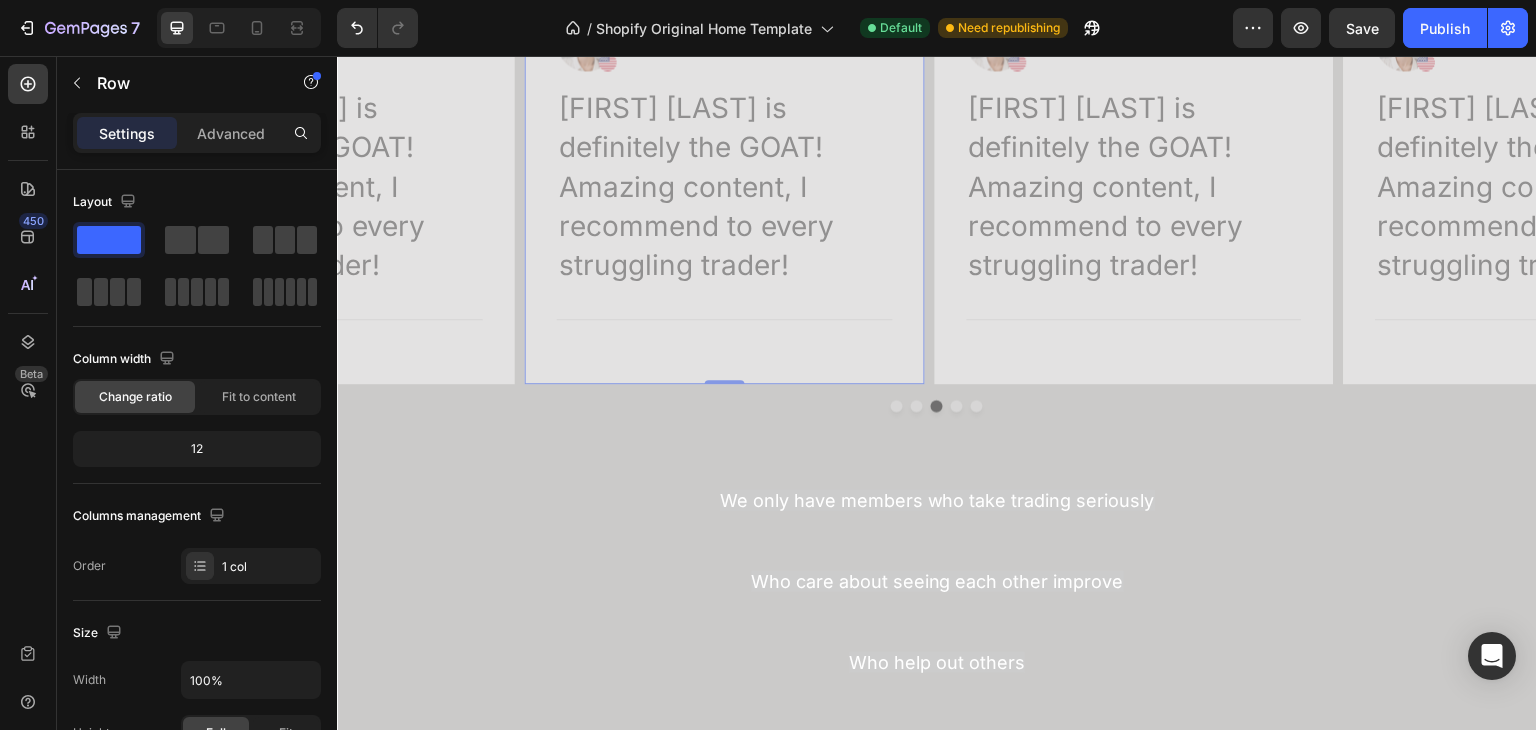 scroll, scrollTop: 4008, scrollLeft: 0, axis: vertical 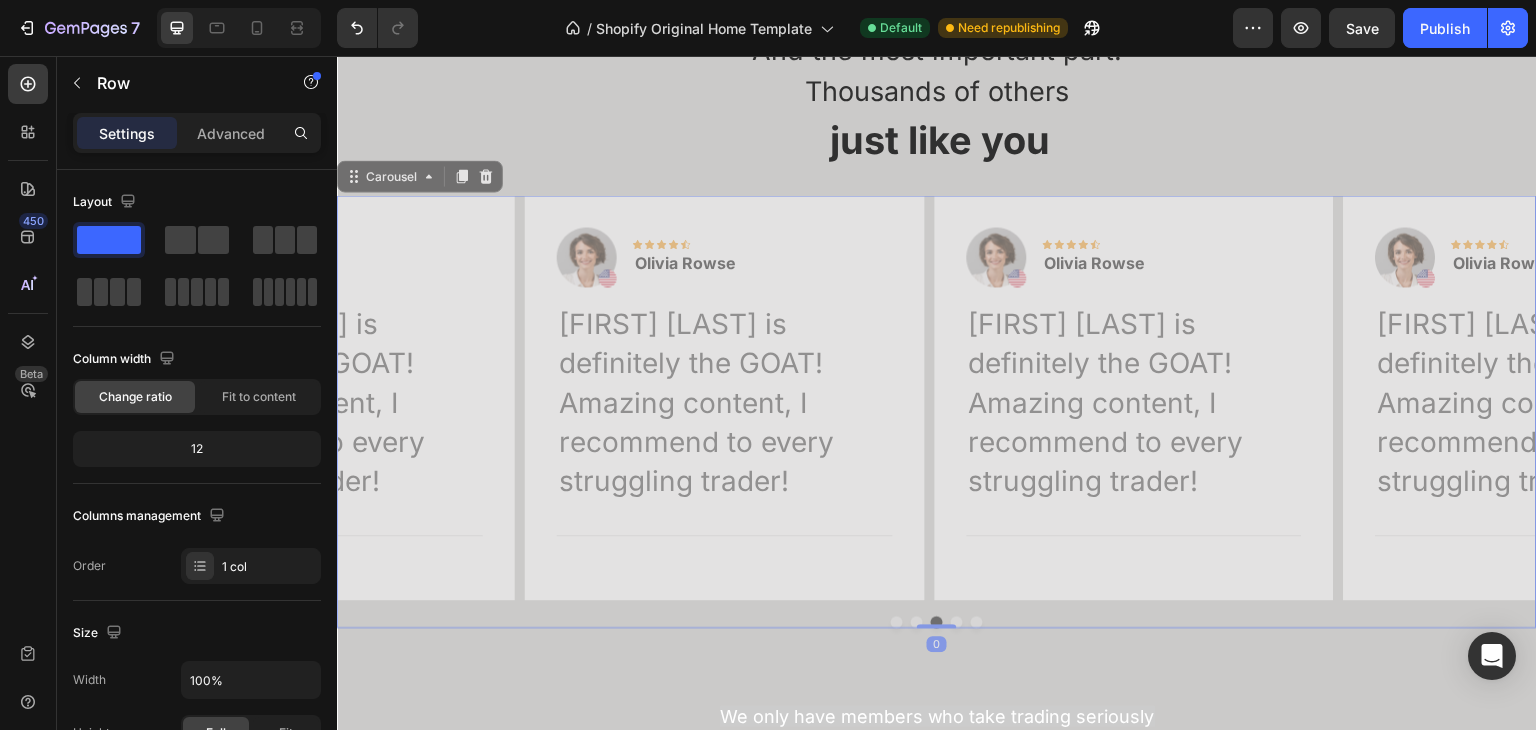 click at bounding box center [957, 622] 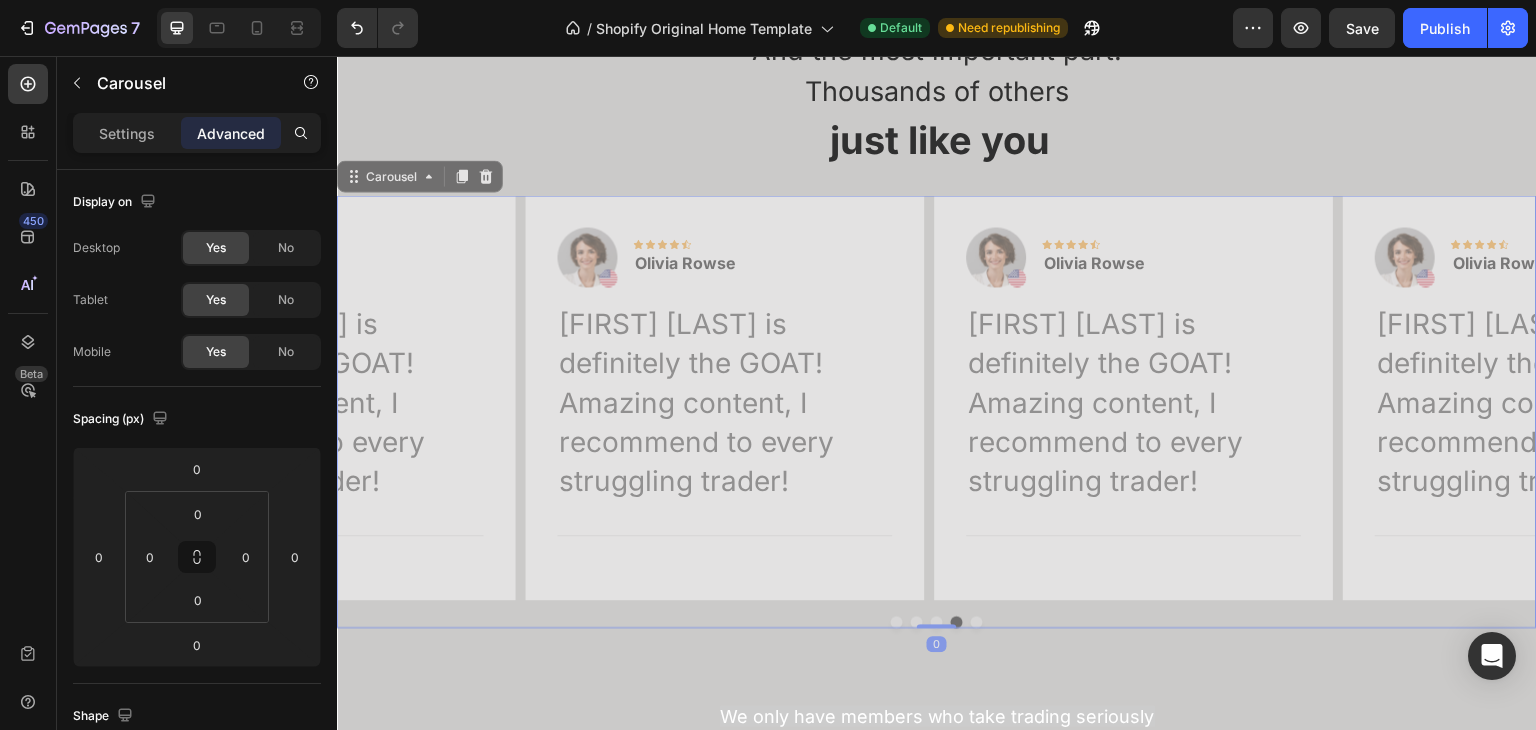 click at bounding box center [977, 622] 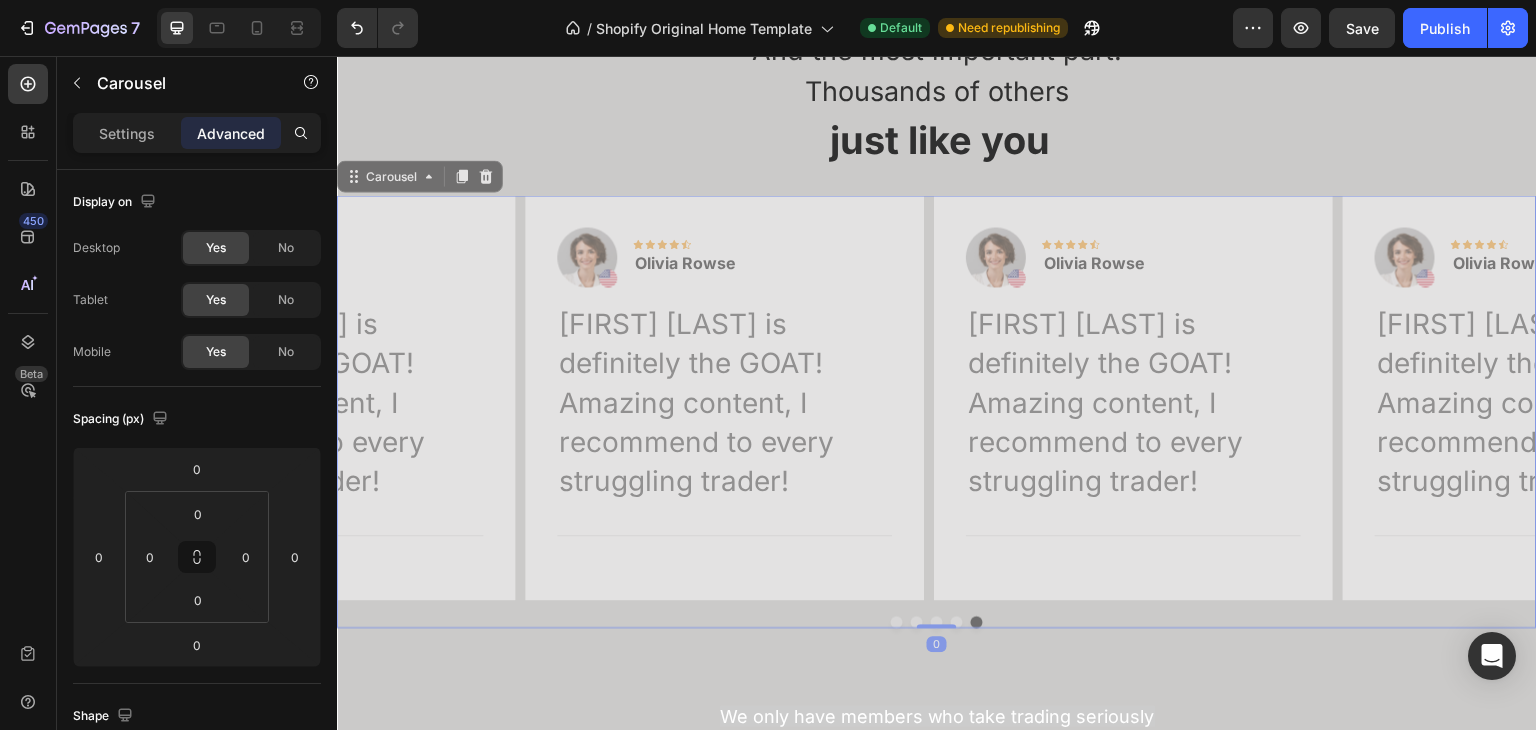 click at bounding box center (897, 622) 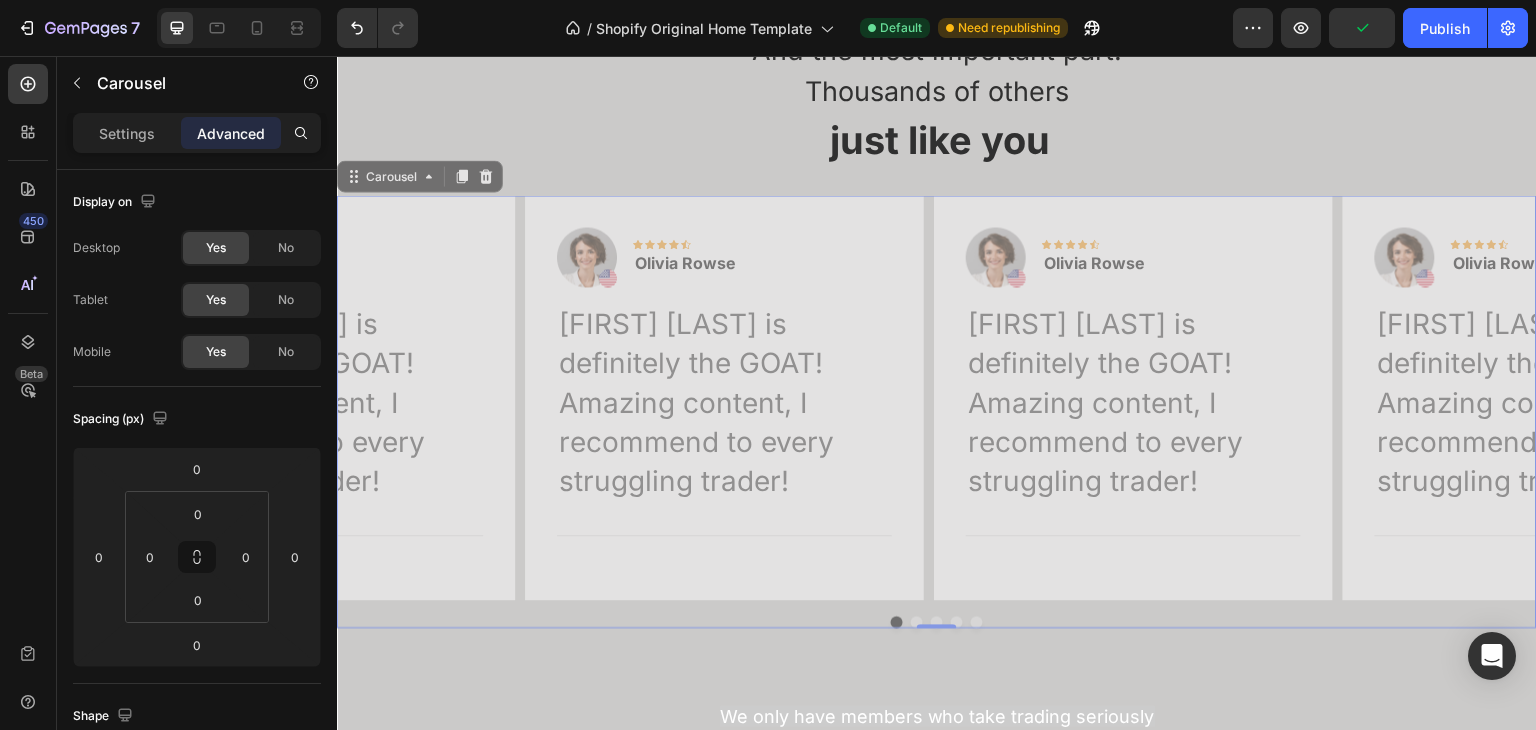 click at bounding box center (917, 622) 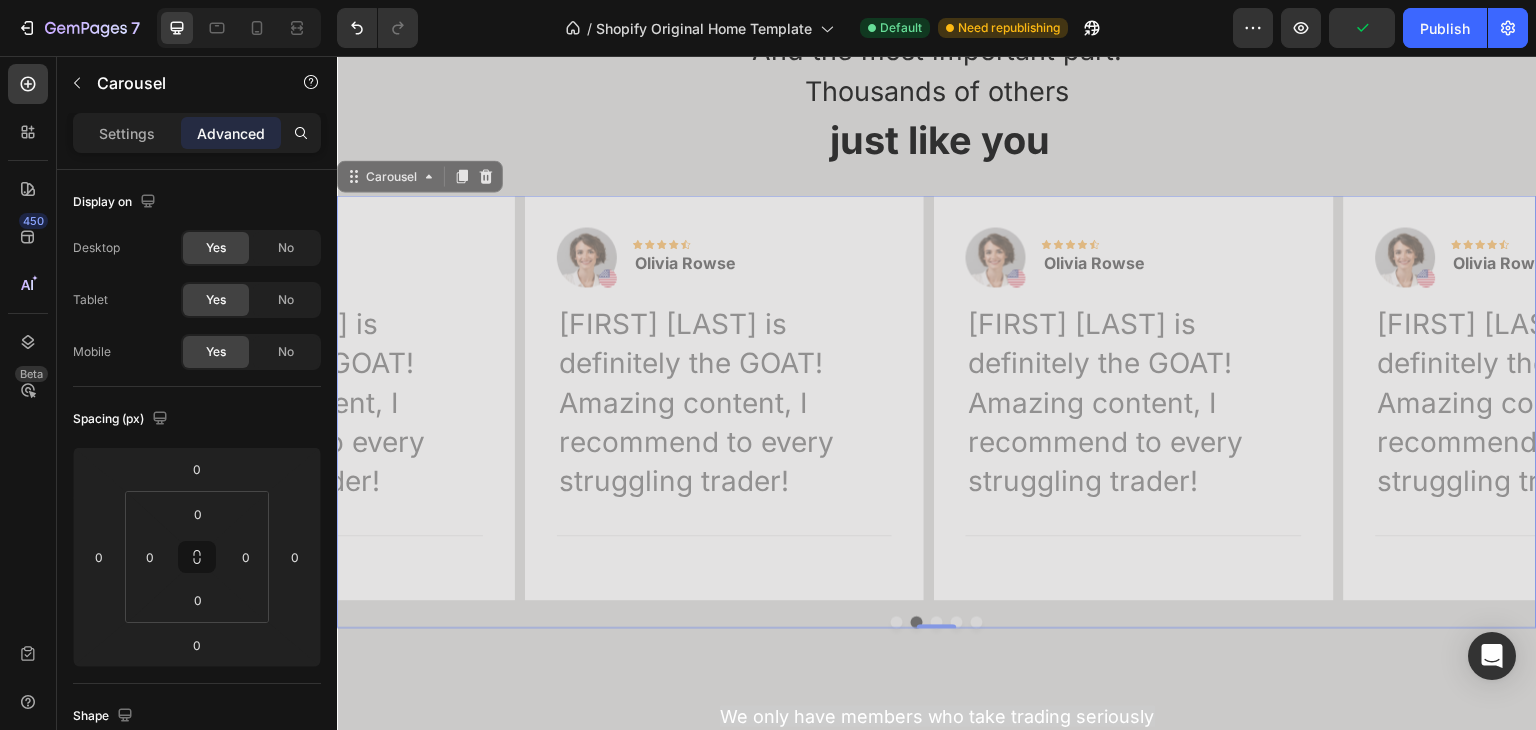 click at bounding box center (937, 622) 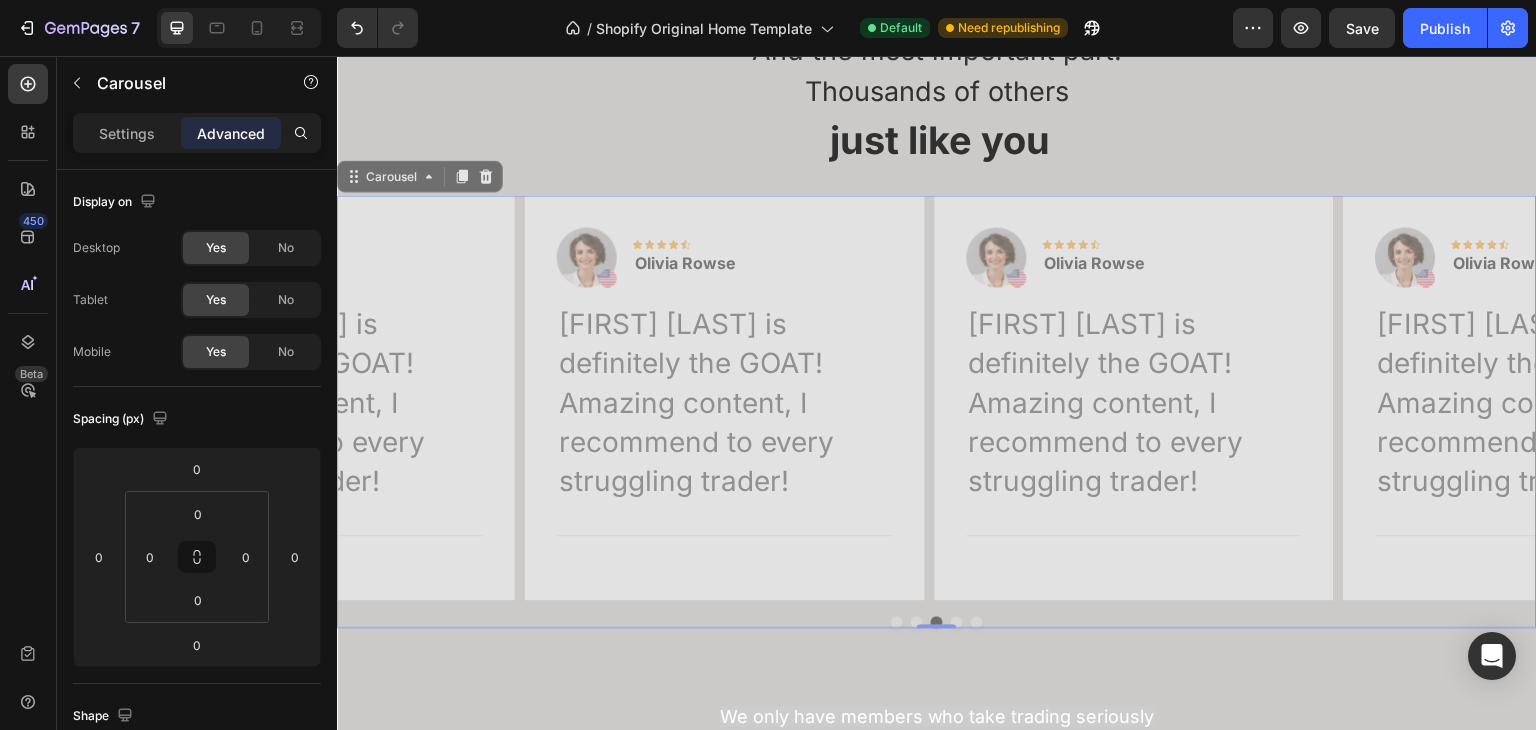 click at bounding box center [957, 622] 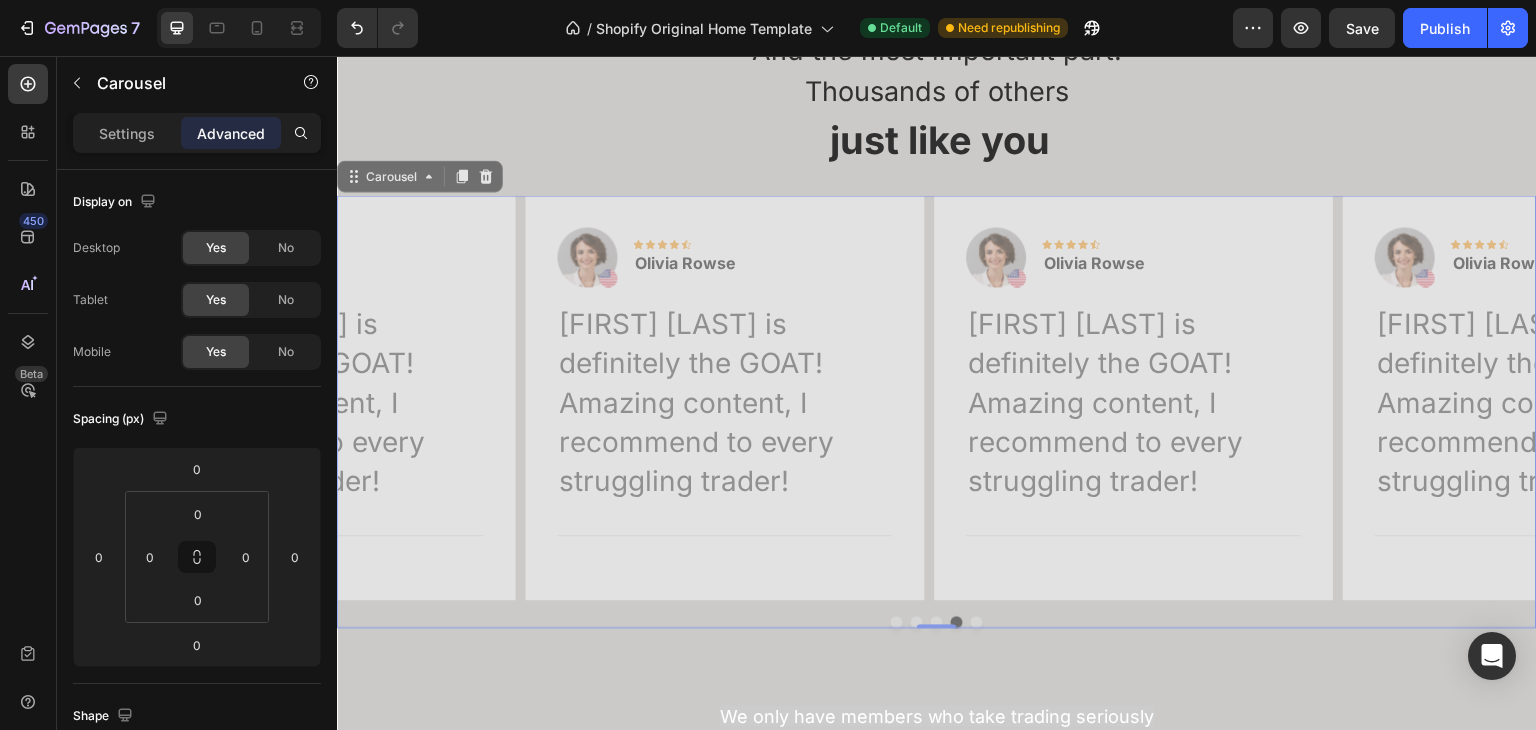 click at bounding box center (977, 622) 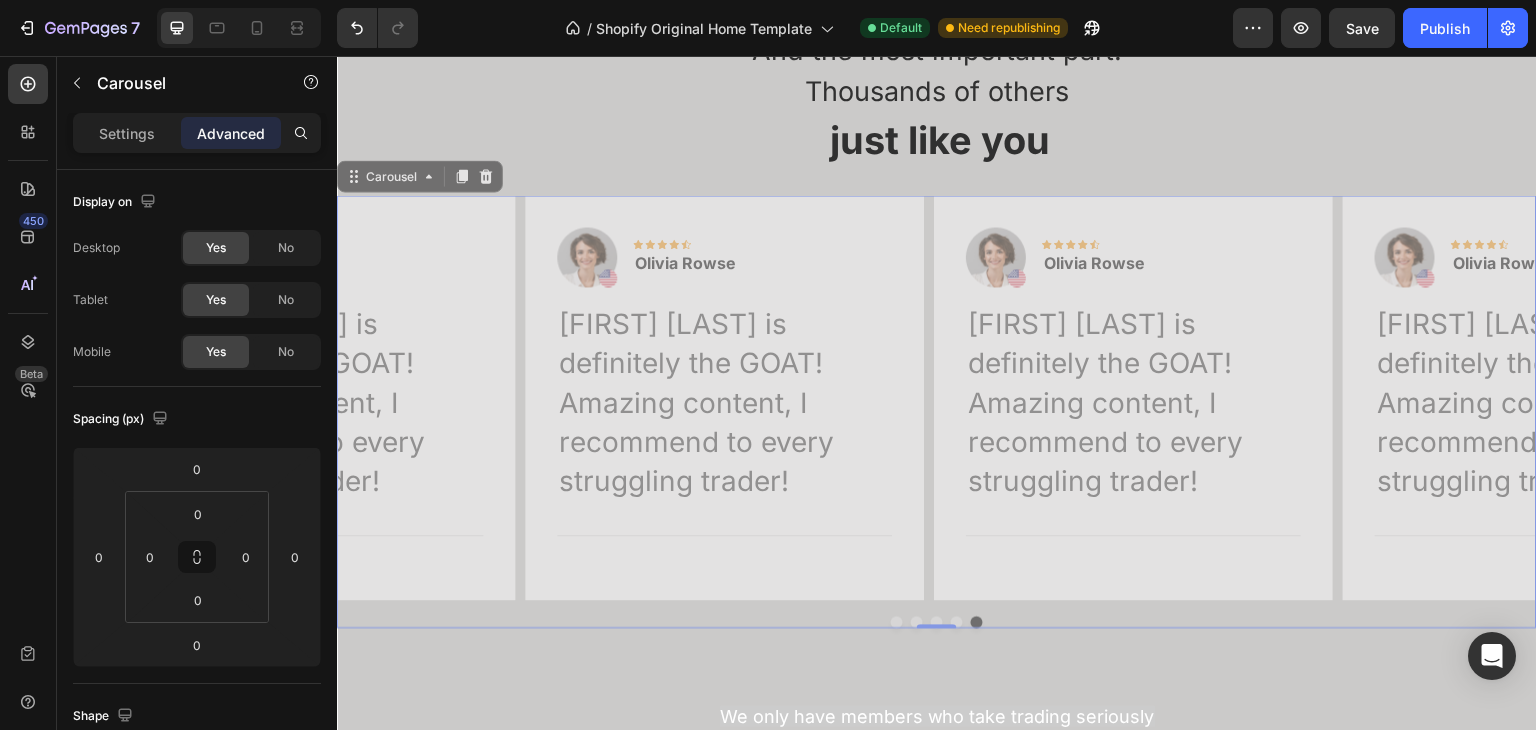 click at bounding box center [897, 622] 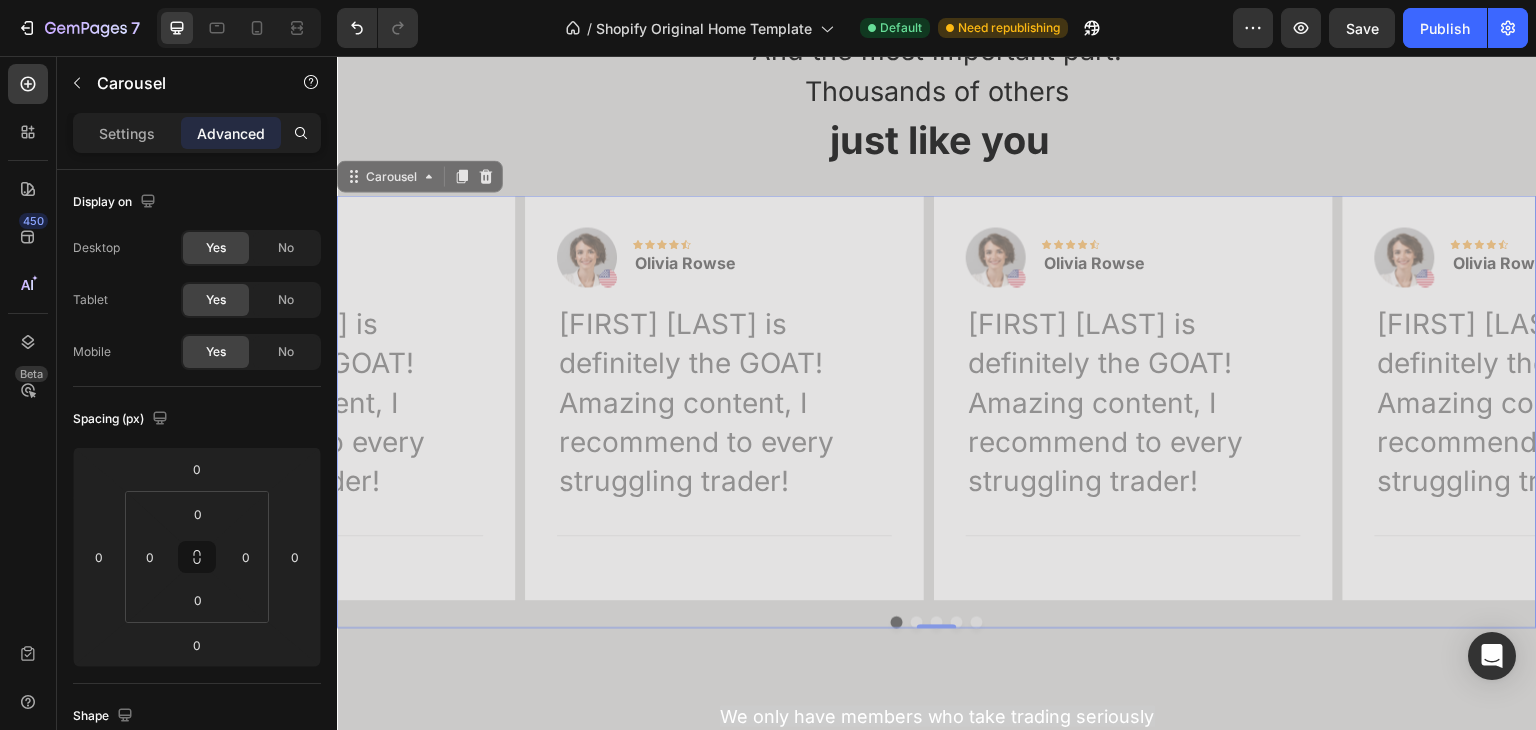 click at bounding box center [917, 622] 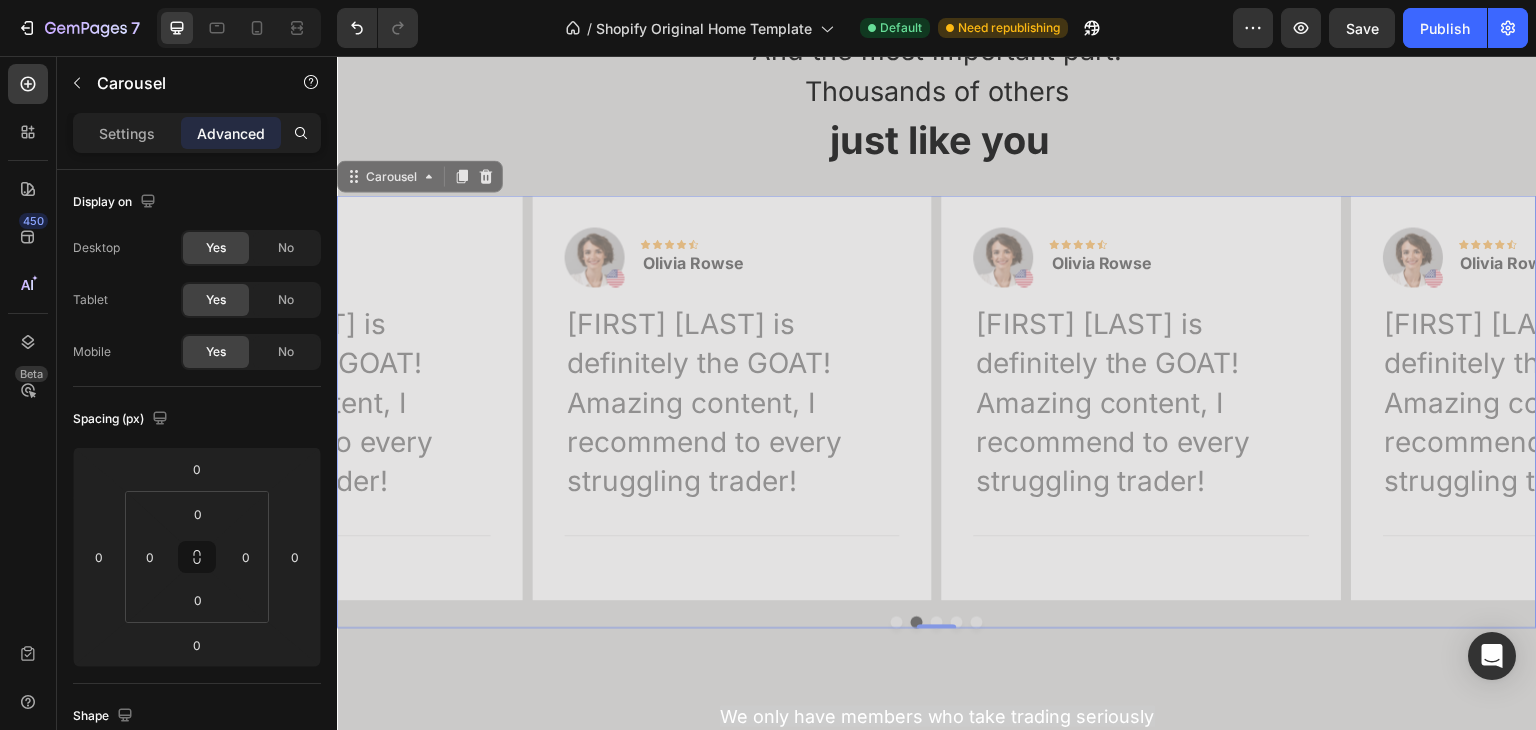 click at bounding box center (937, 622) 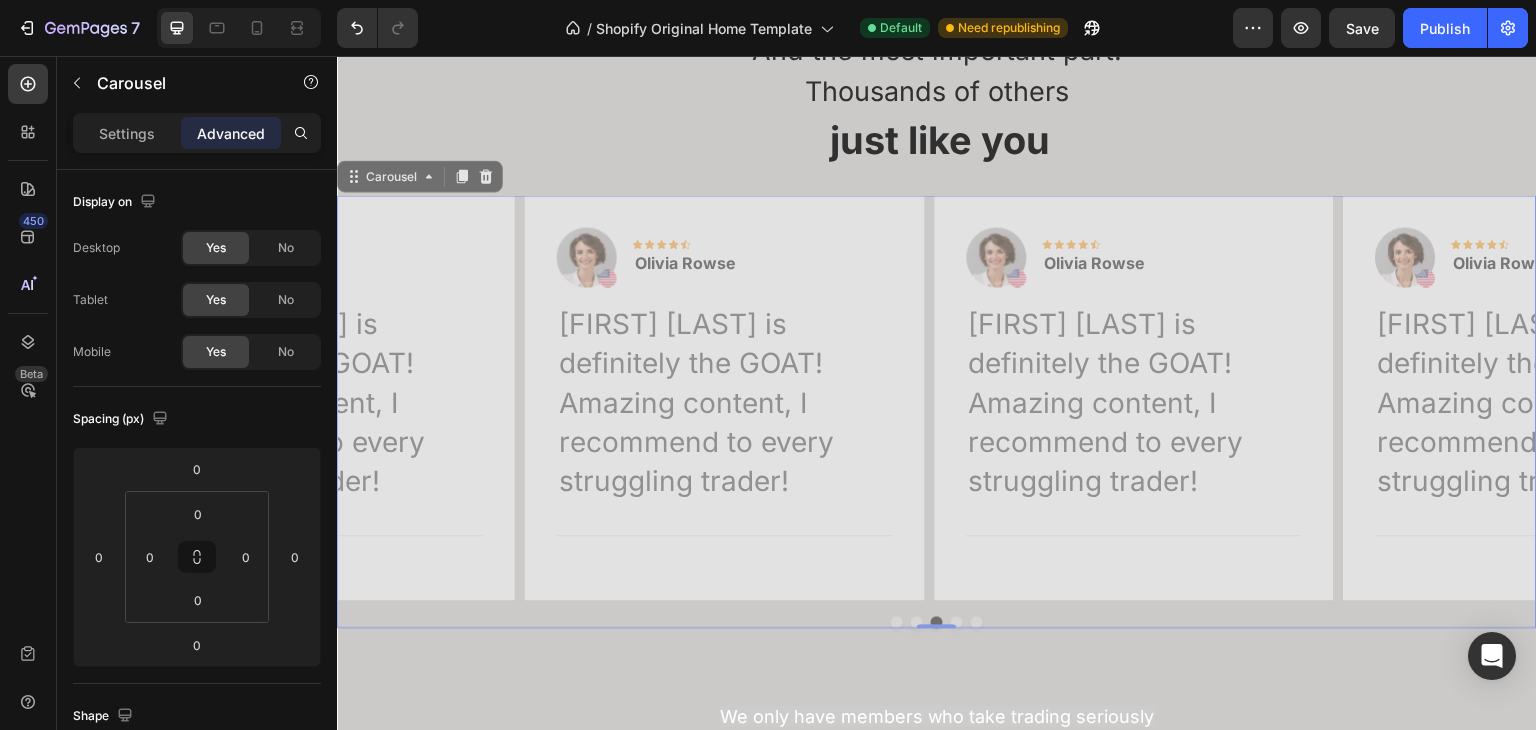 click at bounding box center [957, 622] 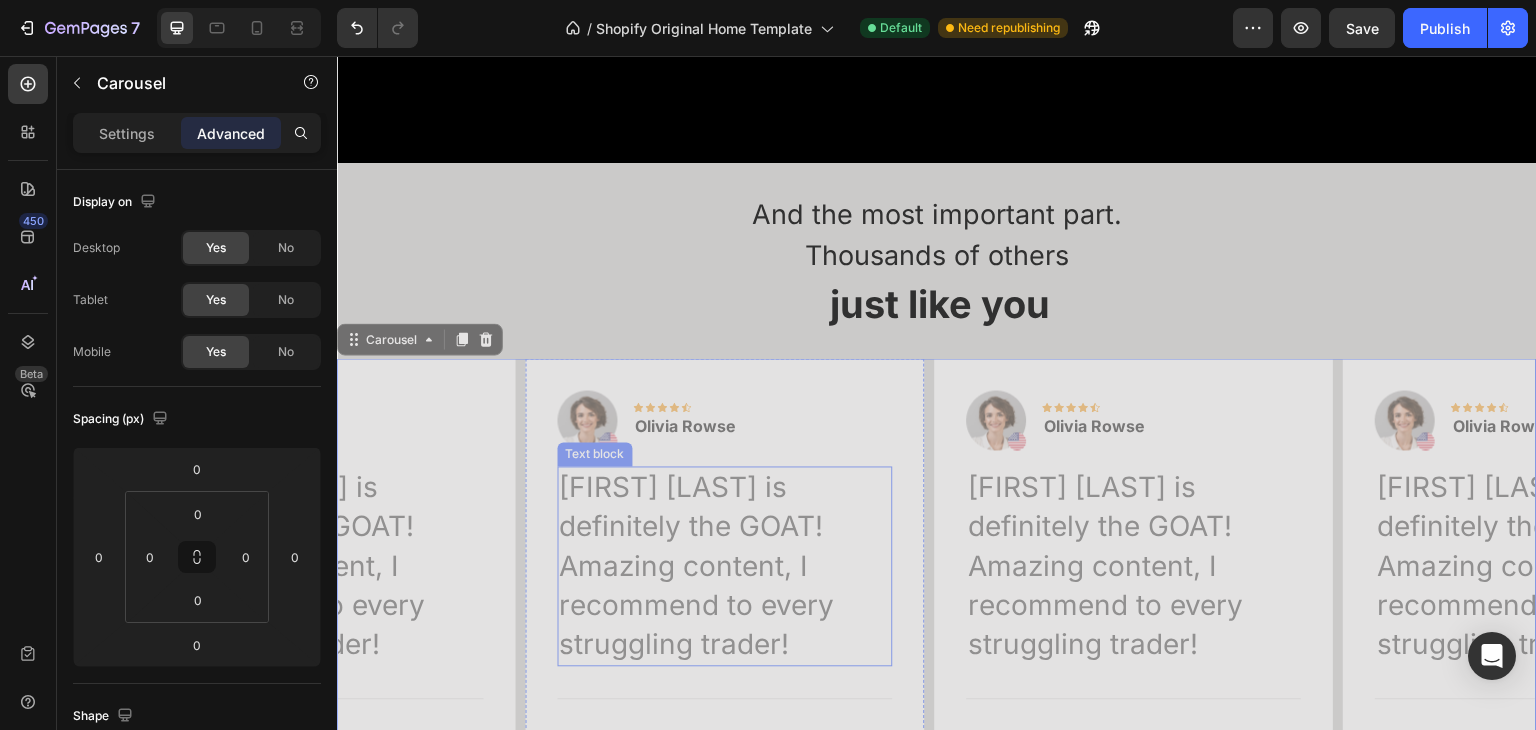 scroll, scrollTop: 4008, scrollLeft: 0, axis: vertical 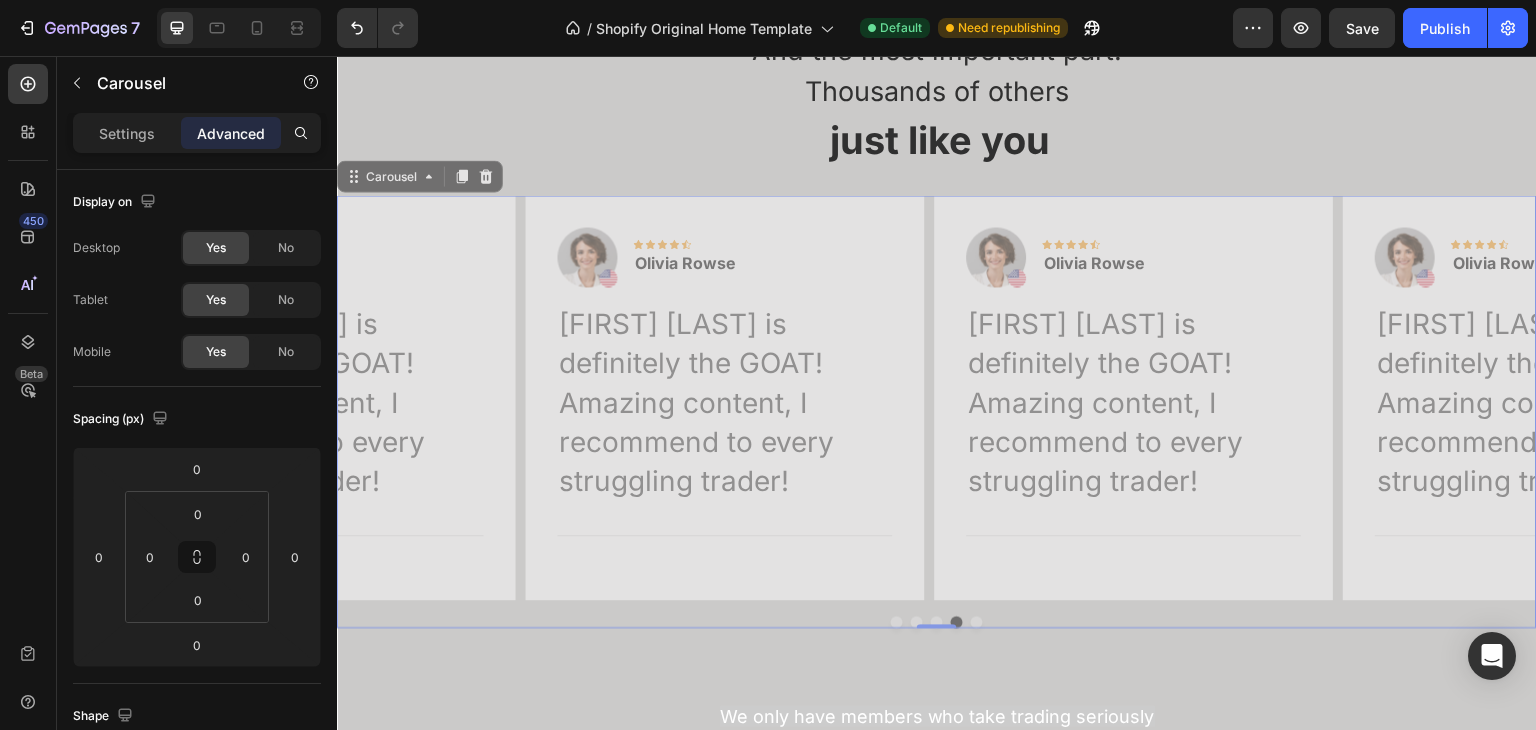click at bounding box center [977, 622] 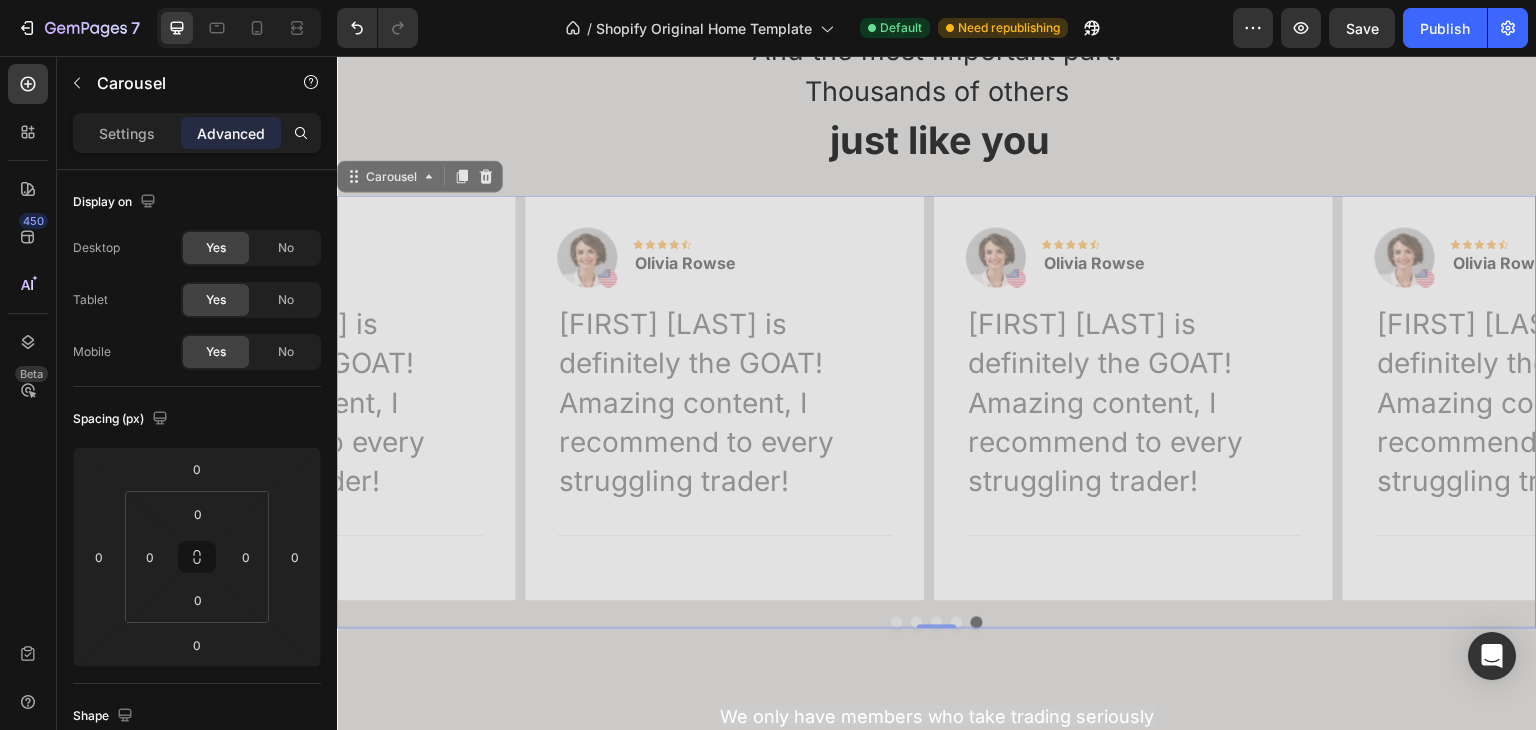 click at bounding box center [897, 622] 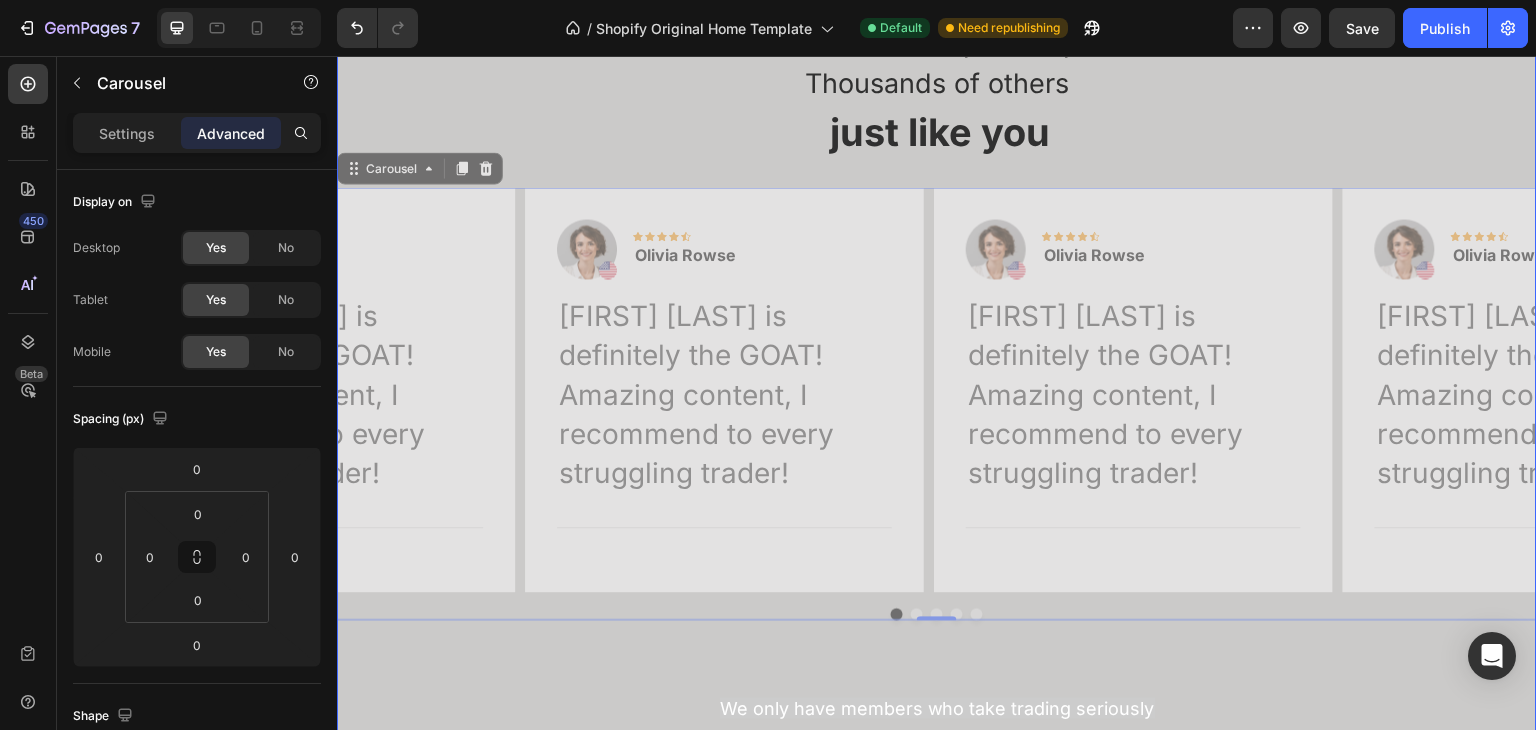 scroll, scrollTop: 3908, scrollLeft: 0, axis: vertical 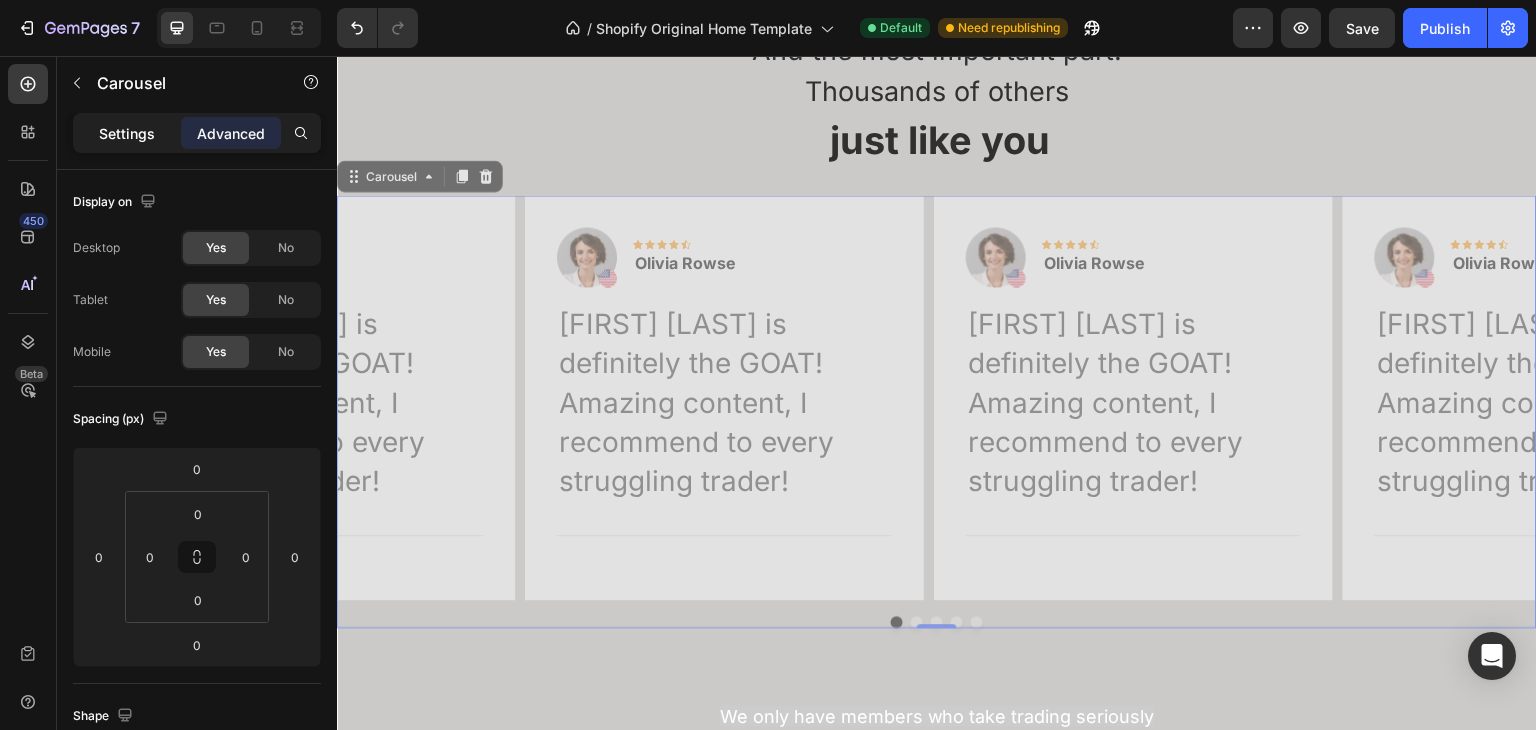 click on "Settings" at bounding box center [127, 133] 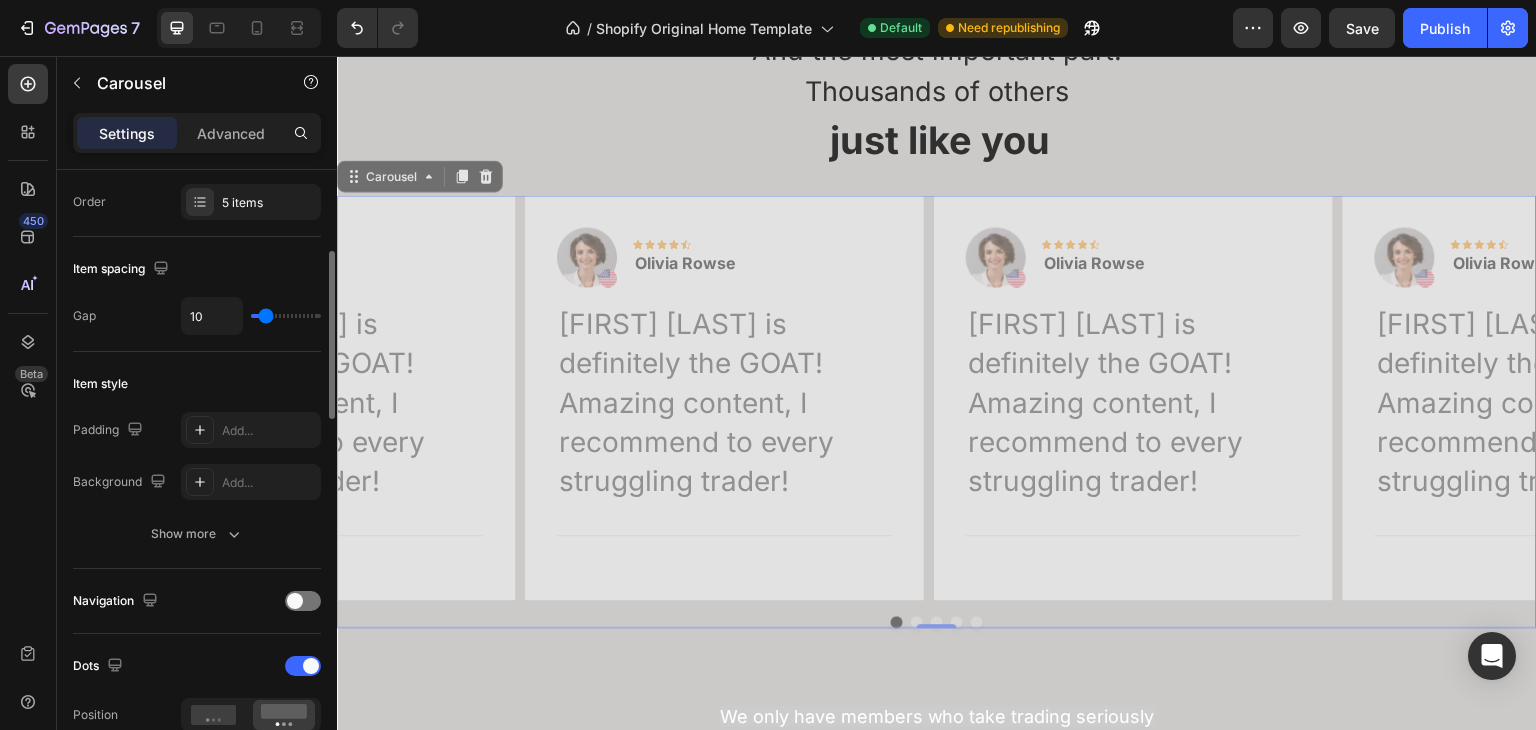 scroll, scrollTop: 600, scrollLeft: 0, axis: vertical 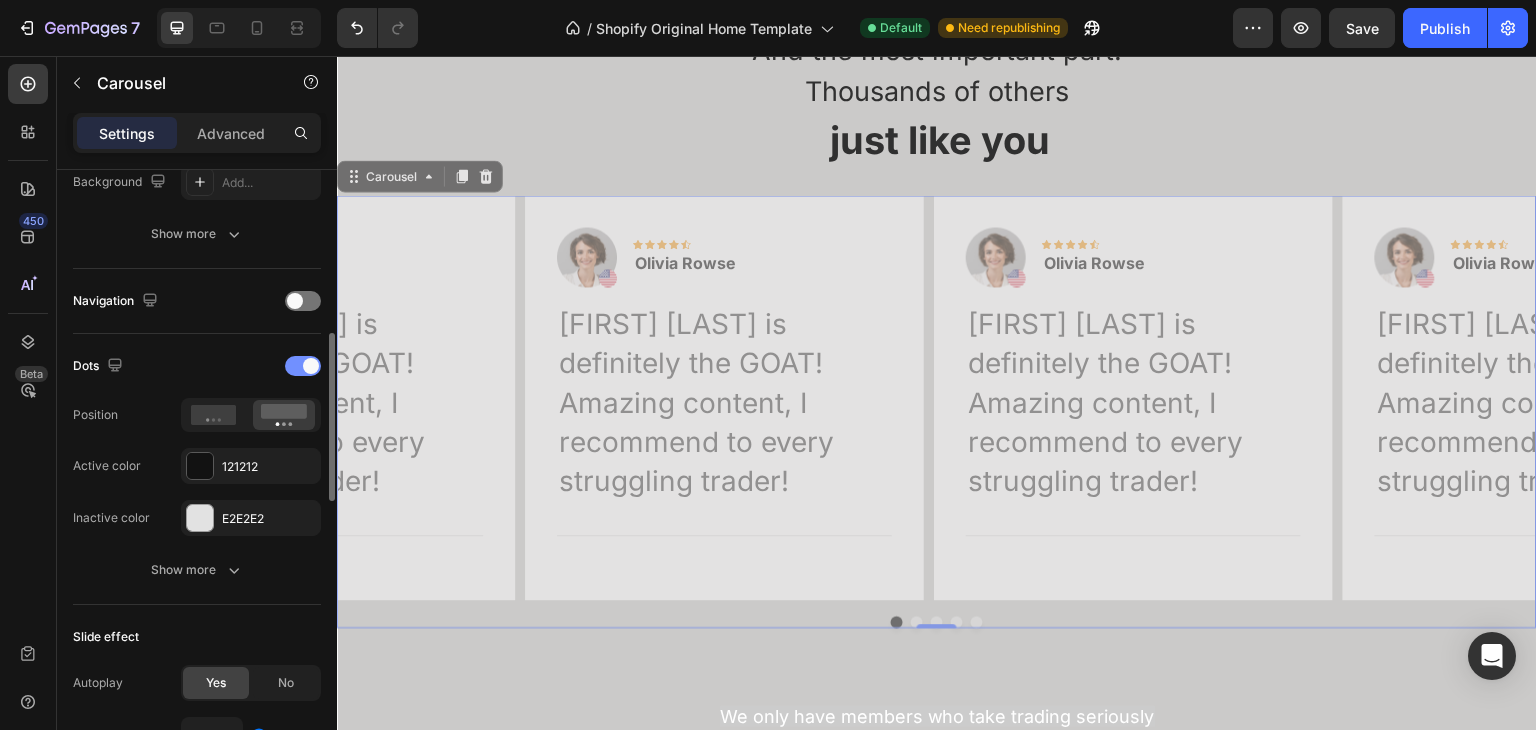 click at bounding box center [303, 366] 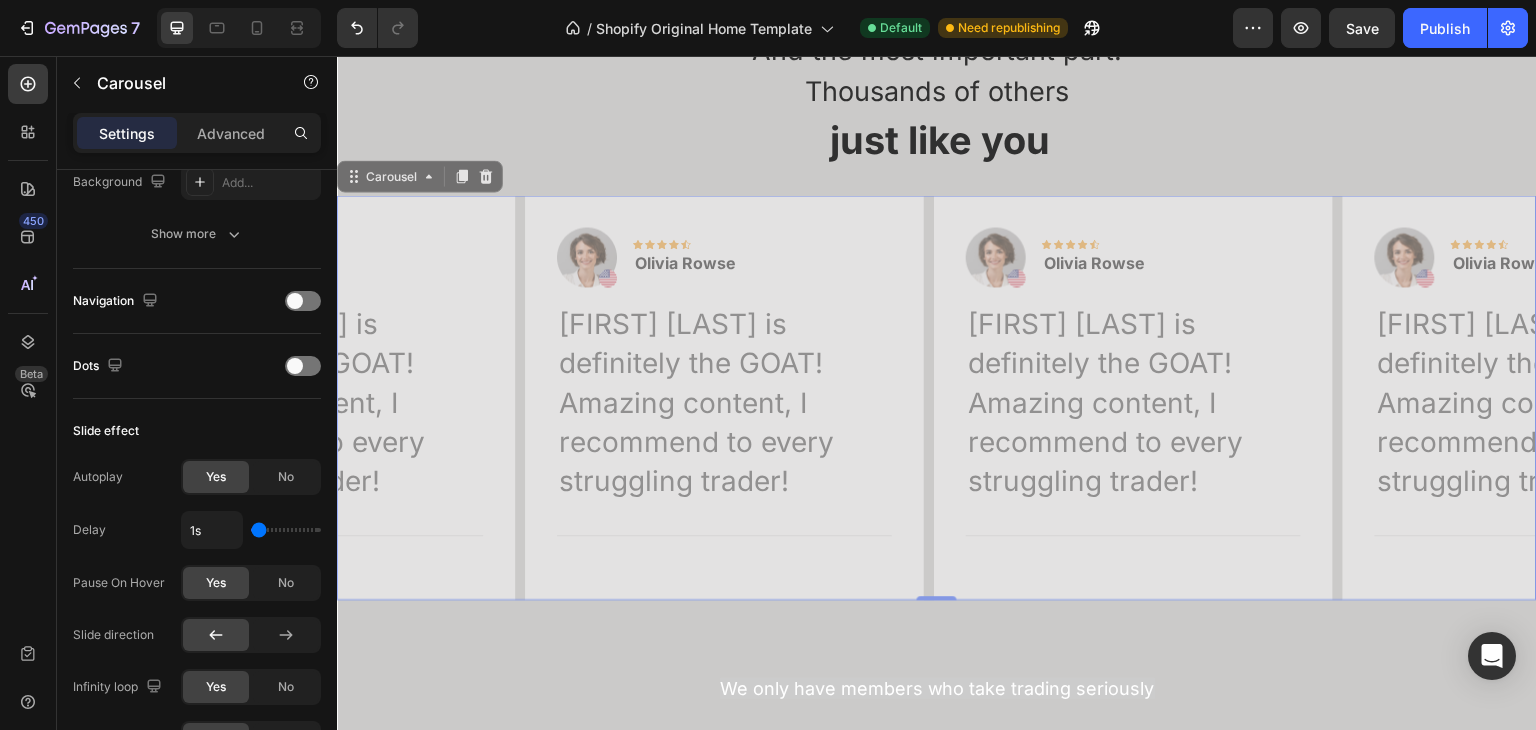 click on "Image
Icon
Icon
Icon
Icon
Icon Row Olivia Rowse Text block Row Raja is definitely the GOAT! Amazing content, I recommend to every struggling trader! Text block                Title Line Row Image
Icon
Icon
Icon
Icon
Icon Row Olivia Rowse Text block Row Raja is definitely the GOAT! Amazing content, I recommend to every struggling trader! Text block                Title Line Row Image
Icon
Icon
Icon
Icon
Icon Row Olivia Rowse Text block Row Raja is definitely the GOAT! Amazing content, I recommend to every struggling trader! Text block                Title Line Row Image
Icon
Icon
Icon
Icon
Icon Row Olivia Rowse Text block Row Text block                Title Line Row Image
Icon Row" at bounding box center [937, 397] 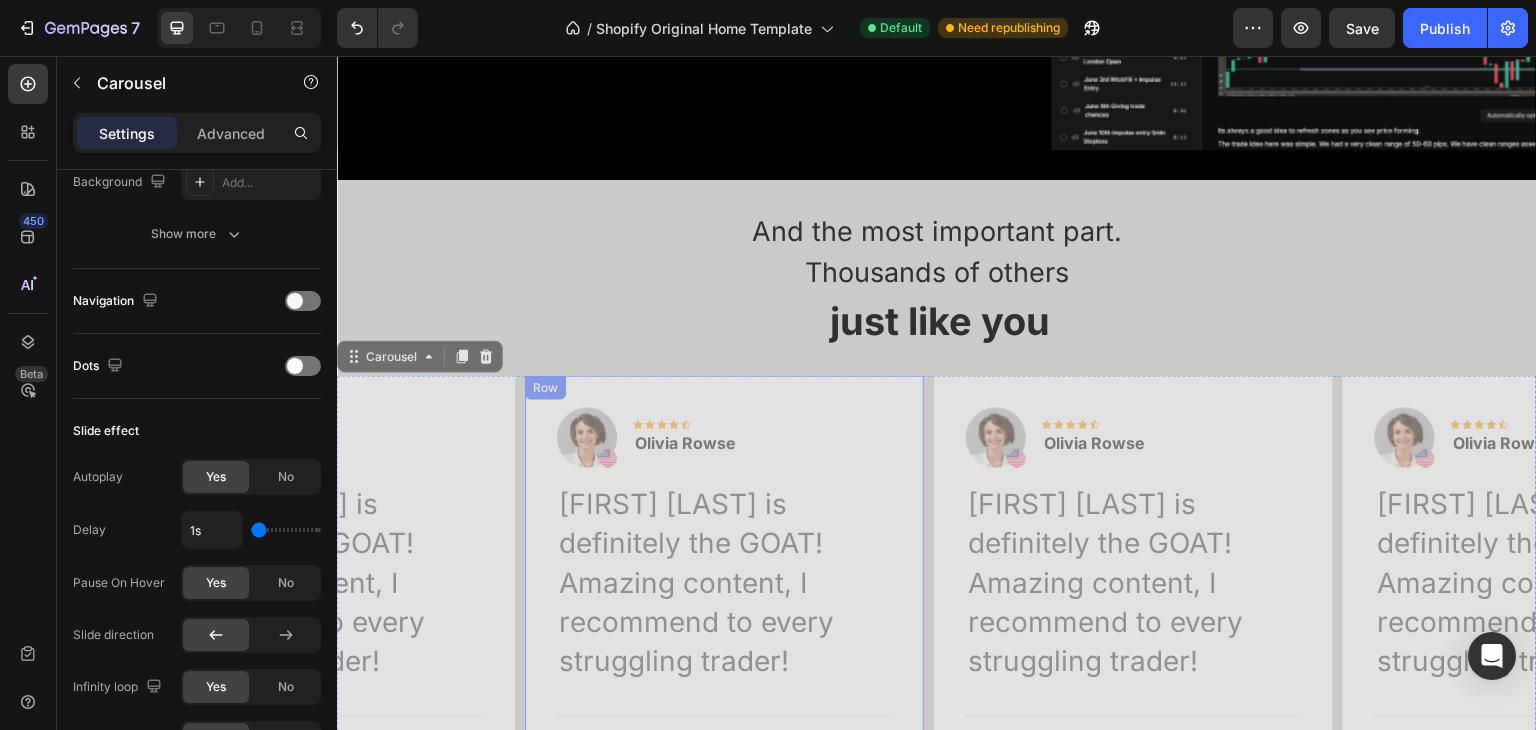scroll, scrollTop: 3908, scrollLeft: 0, axis: vertical 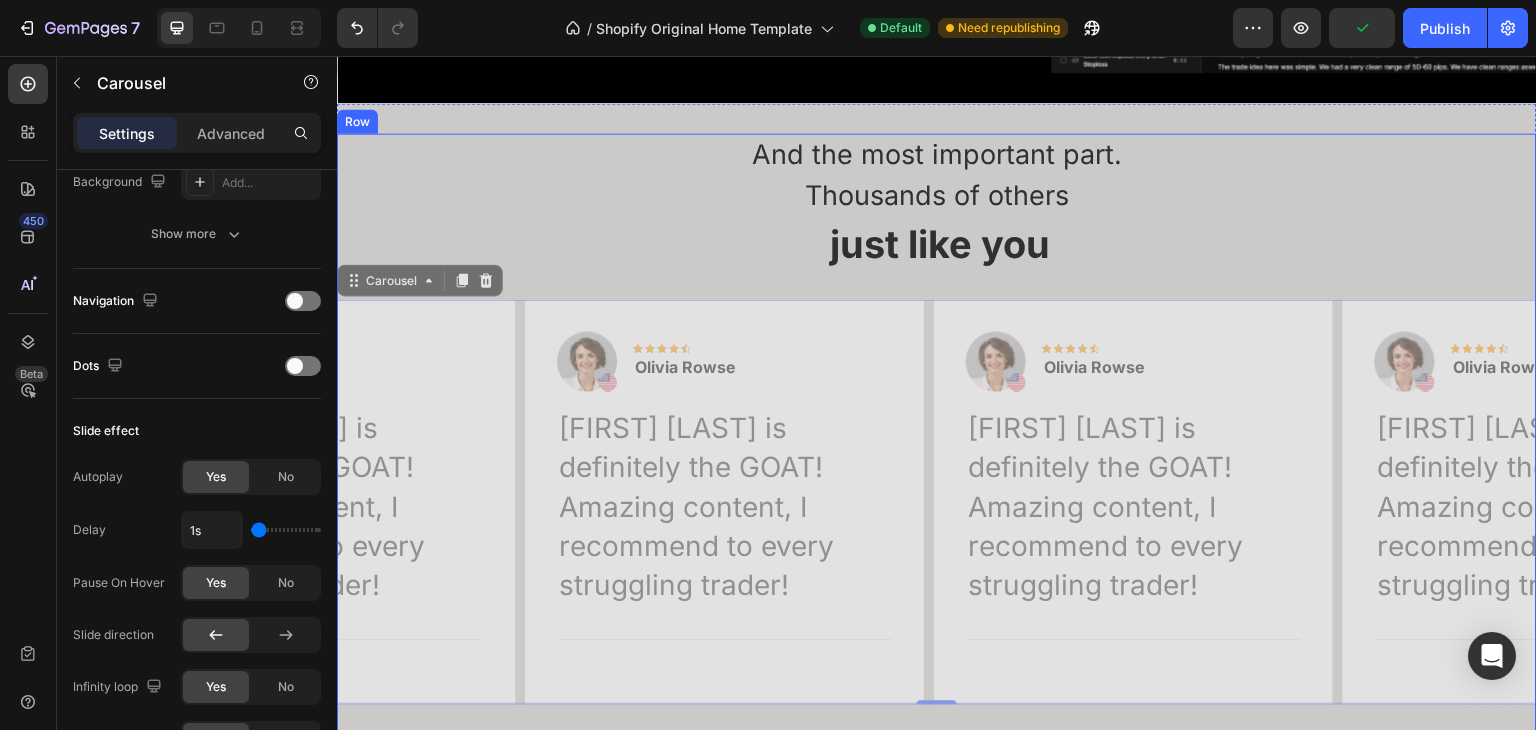 click on "And the most important part. Thousands of others   just like you Text Block Row Image
Icon
Icon
Icon
Icon
Icon Row Olivia Rowse Text block Row Raja is definitely the GOAT! Amazing content, I recommend to every struggling trader! Text block                Title Line Row Image
Icon
Icon
Icon
Icon
Icon Row Olivia Rowse Text block Row Raja is definitely the GOAT! Amazing content, I recommend to every struggling trader! Text block                Title Line Row Image
Icon
Icon
Icon
Icon
Icon Row Olivia Rowse Text block Row Raja is definitely the GOAT! Amazing content, I recommend to every struggling trader! Text block                Title Line Row Image
Icon
Icon
Icon
Icon
Icon Row Olivia Rowse Row" at bounding box center (937, 722) 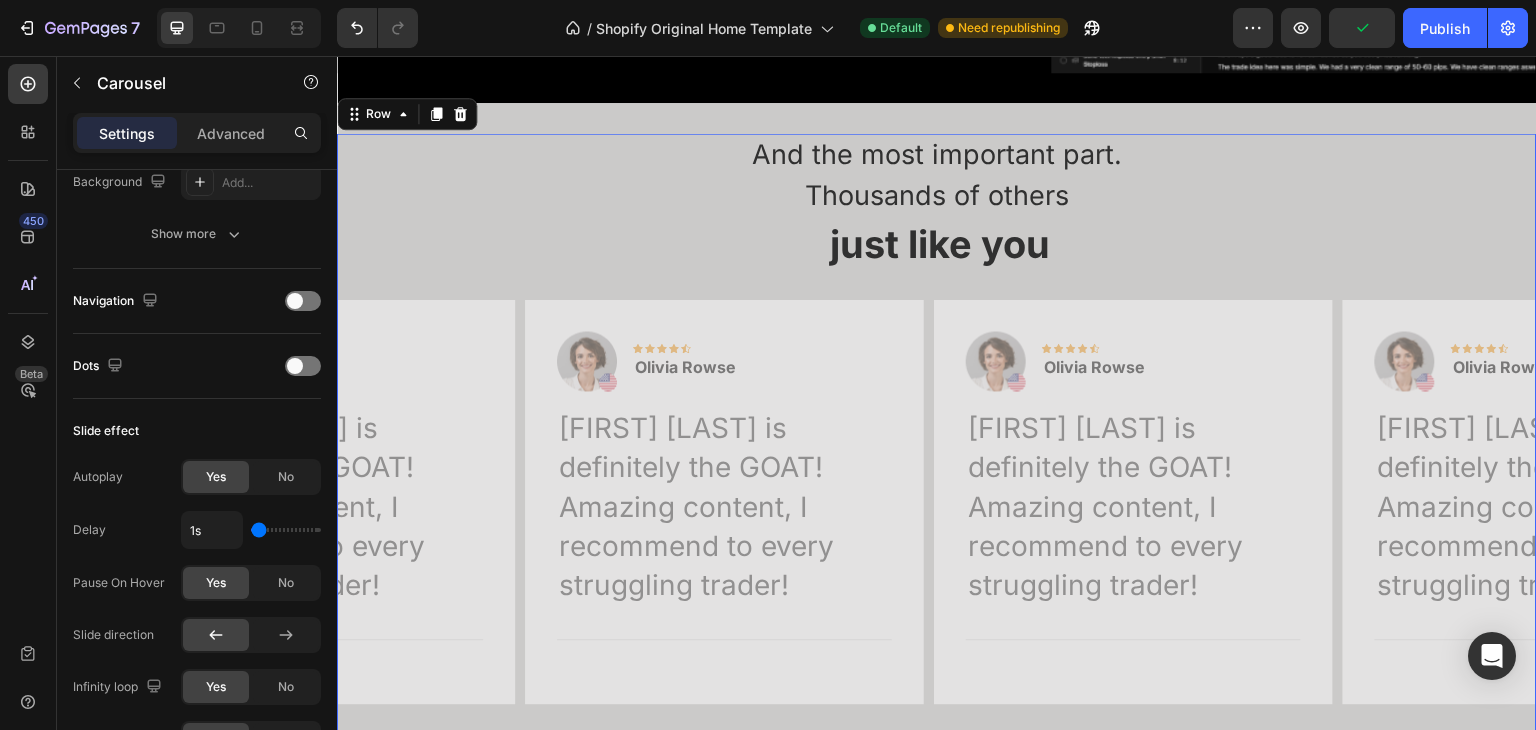 scroll, scrollTop: 0, scrollLeft: 0, axis: both 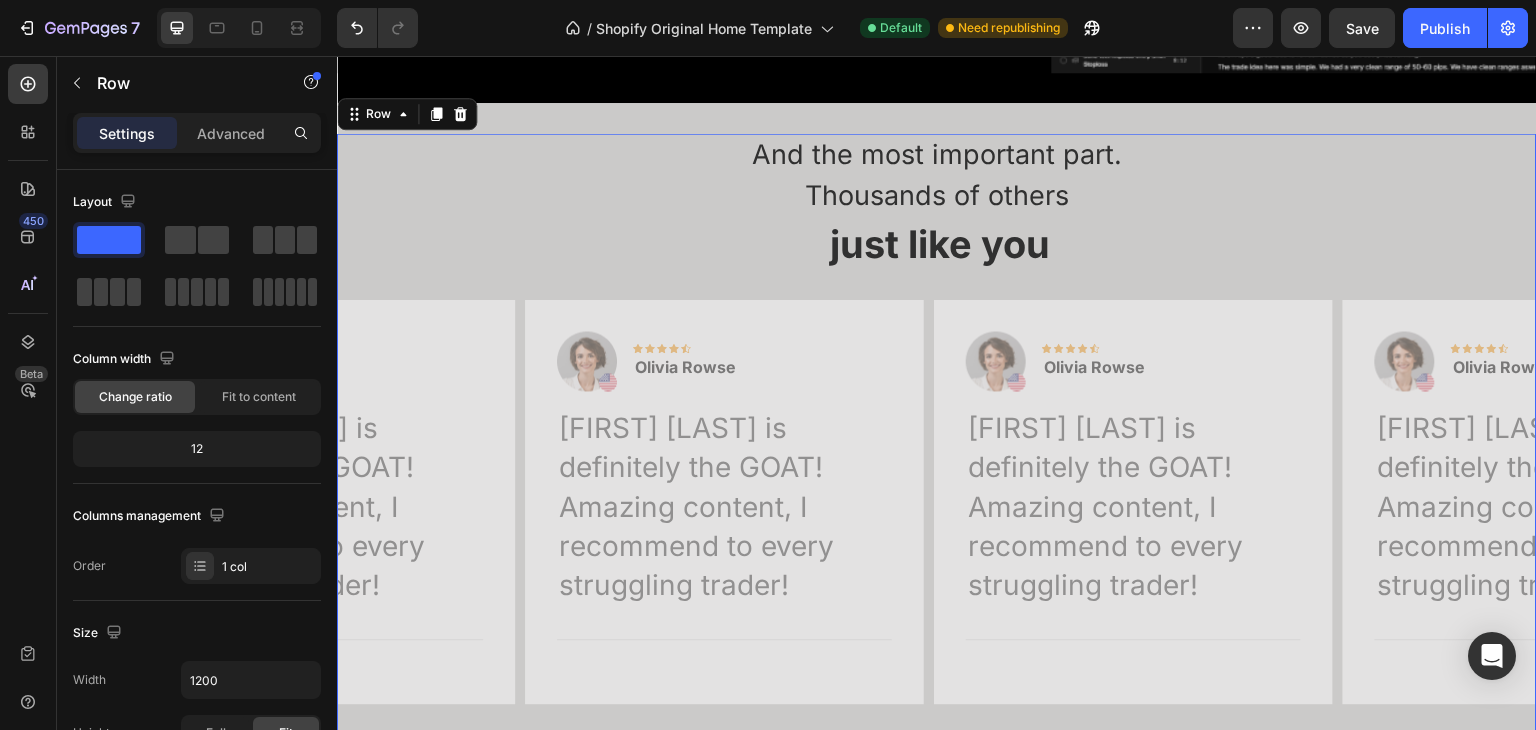 click on "And the most important part. Thousands of others   just like you Text Block Row Image
Icon
Icon
Icon
Icon
Icon Row Olivia Rowse Text block Row Raja is definitely the GOAT! Amazing content, I recommend to every struggling trader! Text block                Title Line Row Image
Icon
Icon
Icon
Icon
Icon Row Olivia Rowse Text block Row Raja is definitely the GOAT! Amazing content, I recommend to every struggling trader! Text block                Title Line Row Image
Icon
Icon
Icon
Icon
Icon Row Olivia Rowse Text block Row Raja is definitely the GOAT! Amazing content, I recommend to every struggling trader! Text block                Title Line Row Image
Icon
Icon
Icon
Icon
Icon Row Olivia Rowse Row" at bounding box center [937, 722] 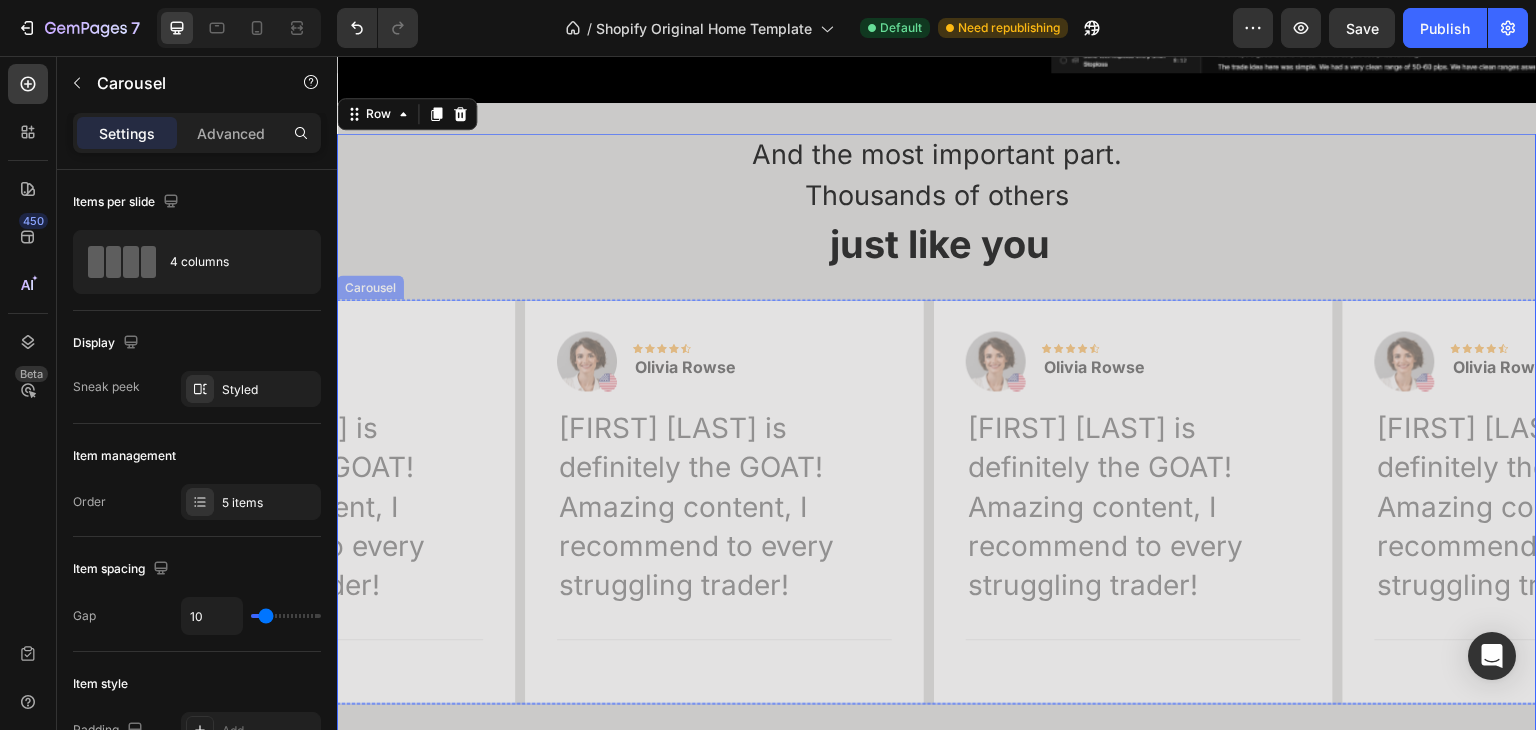 click on "Image
Icon
Icon
Icon
Icon
Icon Row Olivia Rowse Text block Row Raja is definitely the GOAT! Amazing content, I recommend to every struggling trader! Text block                Title Line Row Image
Icon
Icon
Icon
Icon
Icon Row Olivia Rowse Text block Row Raja is definitely the GOAT! Amazing content, I recommend to every struggling trader! Text block                Title Line Row Image
Icon
Icon
Icon
Icon
Icon Row Olivia Rowse Text block Row Raja is definitely the GOAT! Amazing content, I recommend to every struggling trader! Text block                Title Line Row Image
Icon
Icon
Icon
Icon
Icon Row Olivia Rowse Text block Row Text block                Title Line Row Image
Icon Row" at bounding box center [937, 501] 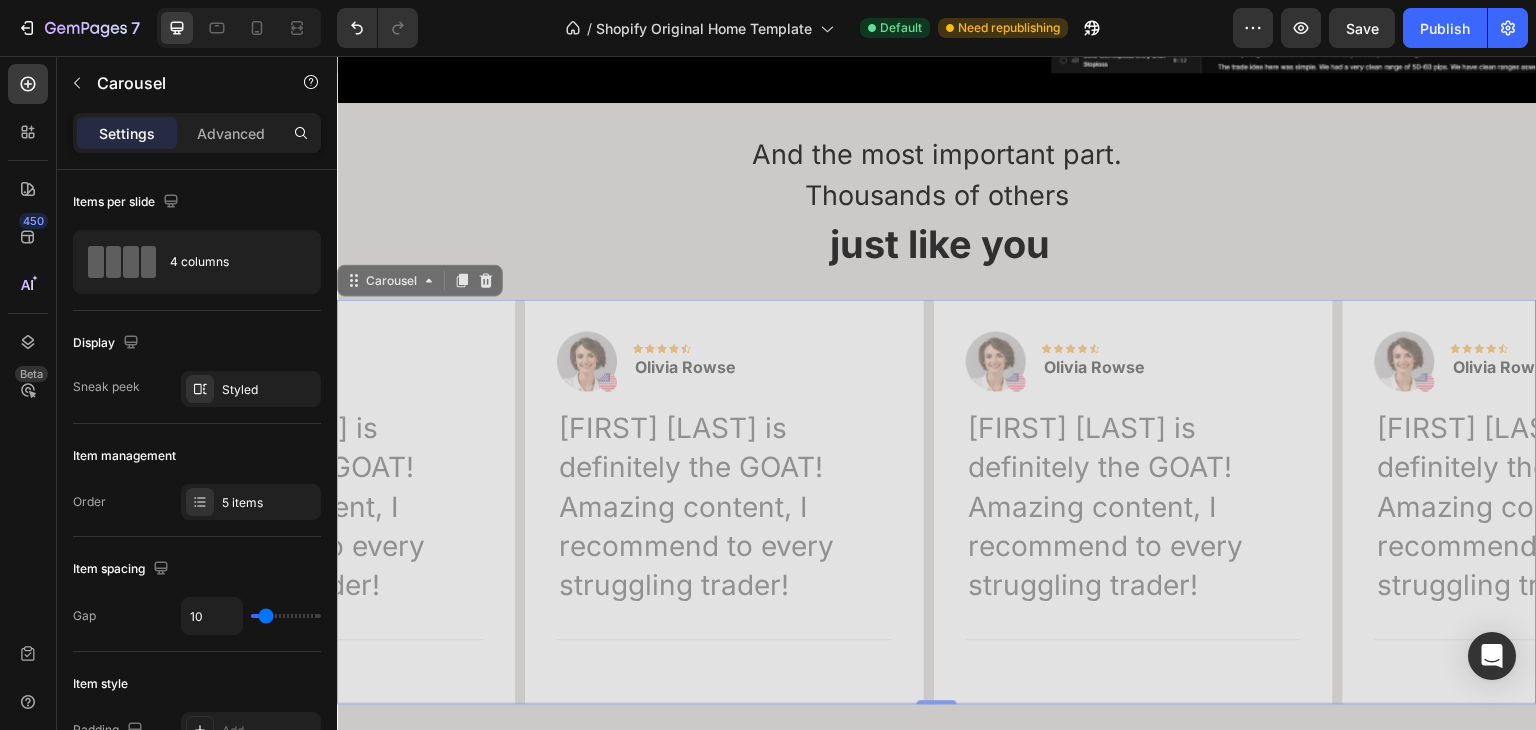 click on "Image
Icon
Icon
Icon
Icon
Icon Row Olivia Rowse Text block Row Raja is definitely the GOAT! Amazing content, I recommend to every struggling trader! Text block                Title Line Row Image
Icon
Icon
Icon
Icon
Icon Row Olivia Rowse Text block Row Raja is definitely the GOAT! Amazing content, I recommend to every struggling trader! Text block                Title Line Row Image
Icon
Icon
Icon
Icon
Icon Row Olivia Rowse Text block Row Raja is definitely the GOAT! Amazing content, I recommend to every struggling trader! Text block                Title Line Row Image
Icon
Icon
Icon
Icon
Icon Row Olivia Rowse Text block Row Text block                Title Line Row Image
Icon Row" at bounding box center [937, 501] 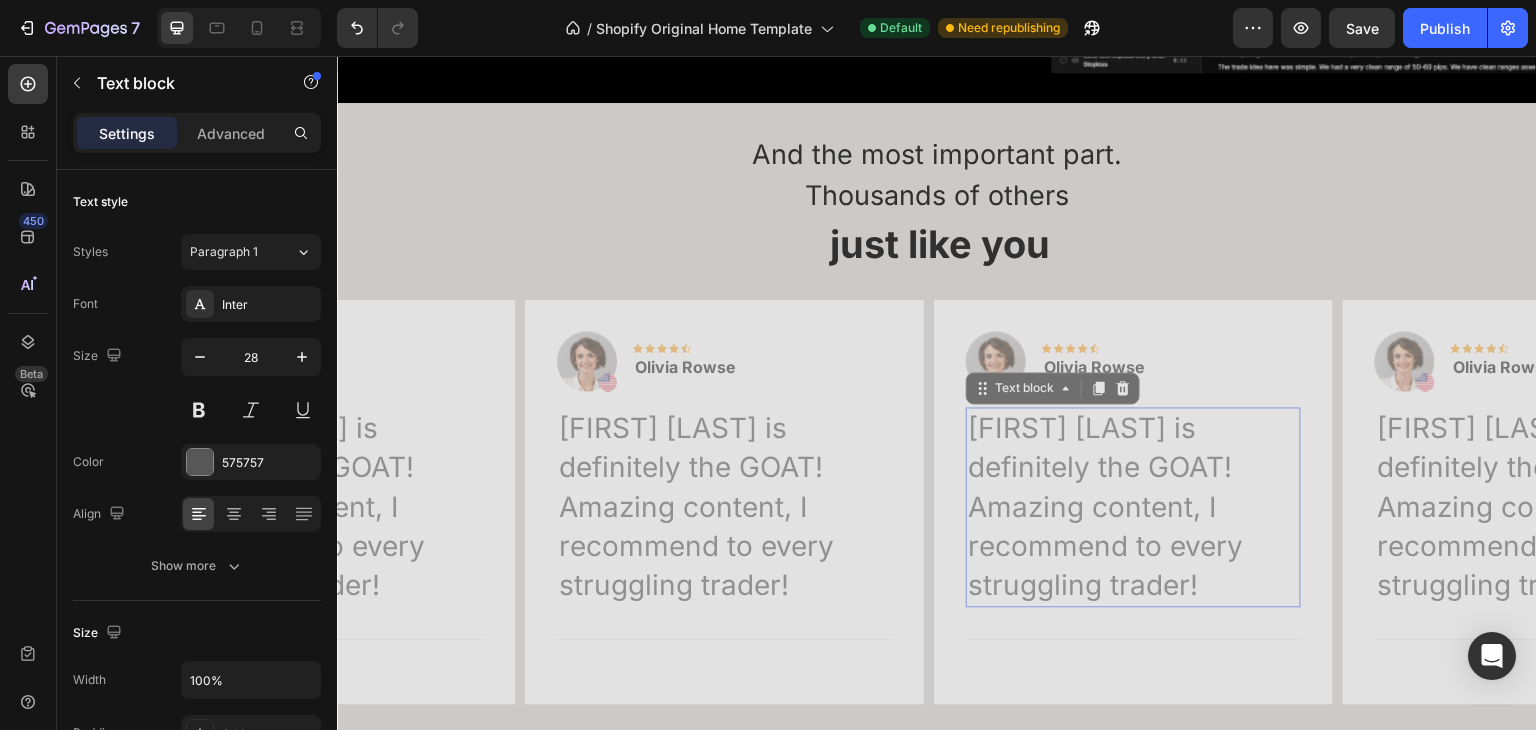 click on "[NAME] is definitely the GOAT! Amazing content, I recommend to every struggling trader!" at bounding box center (1133, 507) 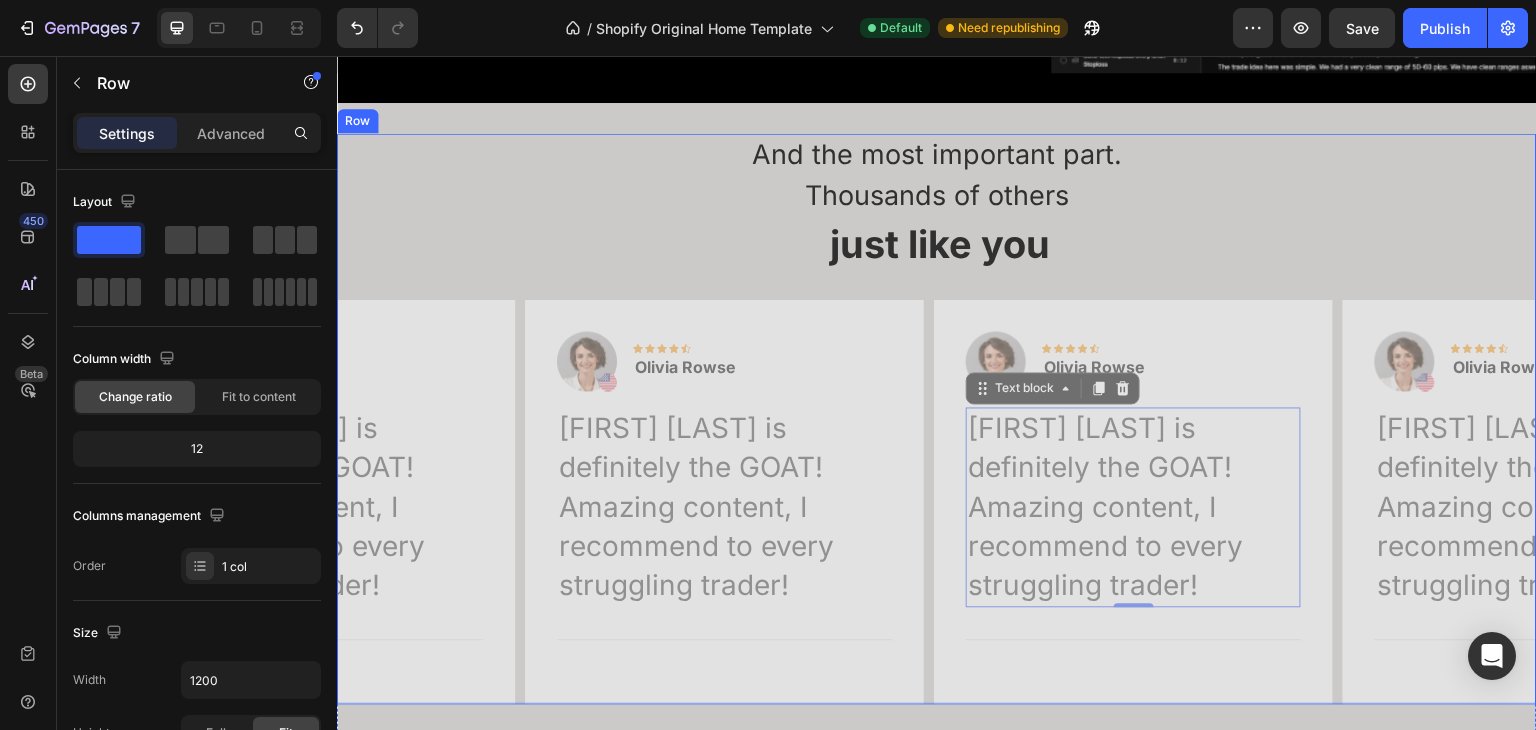 click on "And the most important part. Thousands of others   just like you Text Block Row Image
Icon
Icon
Icon
Icon
Icon Row Olivia Rowse Text block Row Raja is definitely the GOAT! Amazing content, I recommend to every struggling trader! Text block                Title Line Row Image
Icon
Icon
Icon
Icon
Icon Row Olivia Rowse Text block Row Raja is definitely the GOAT! Amazing content, I recommend to every struggling trader! Text block   0                Title Line Row Image
Icon
Icon
Icon
Icon
Icon Row Olivia Rowse Text block Row Raja is definitely the GOAT! Amazing content, I recommend to every struggling trader! Text block                Title Line Row Image
Icon
Icon
Icon
Icon
Icon Row Olivia Rowse" at bounding box center [937, 418] 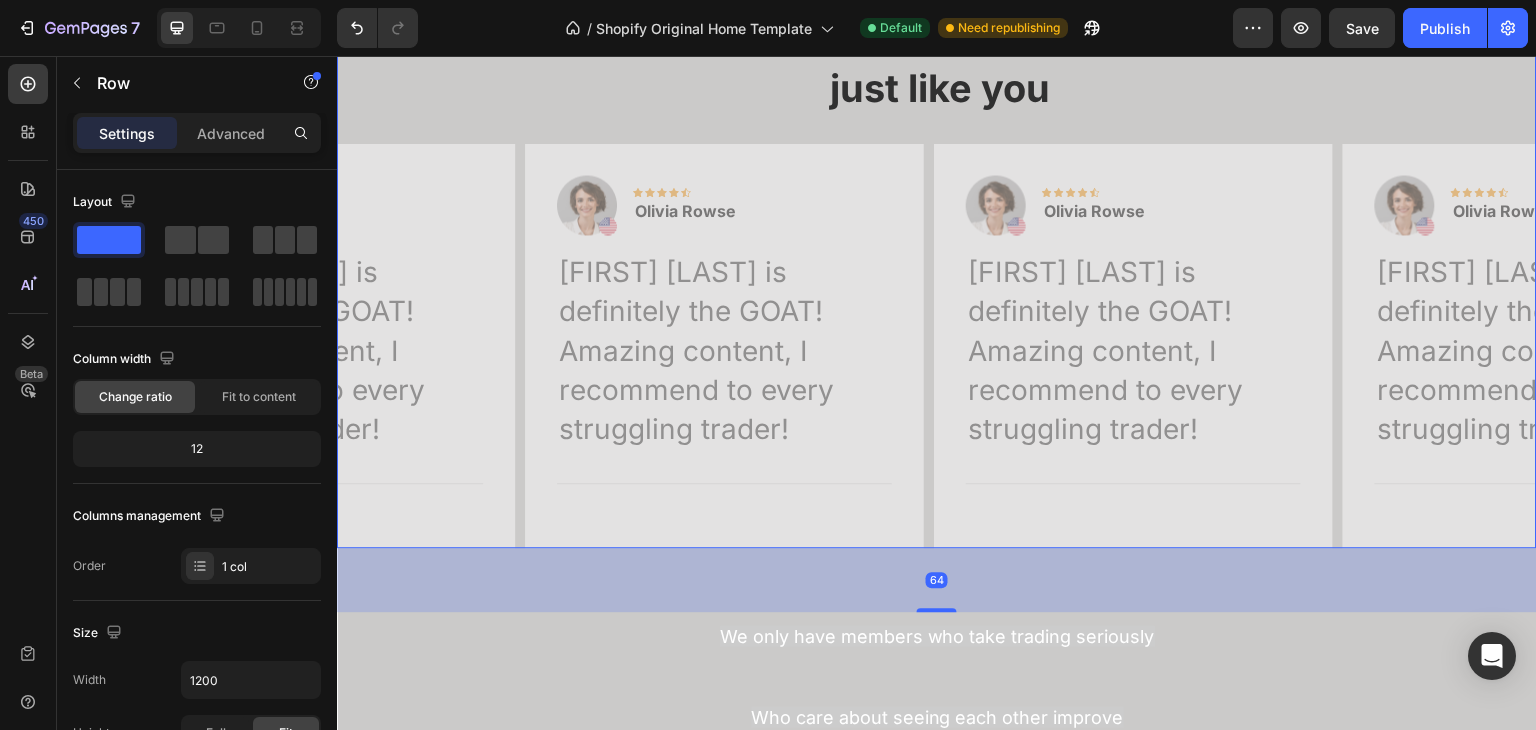 scroll, scrollTop: 4108, scrollLeft: 0, axis: vertical 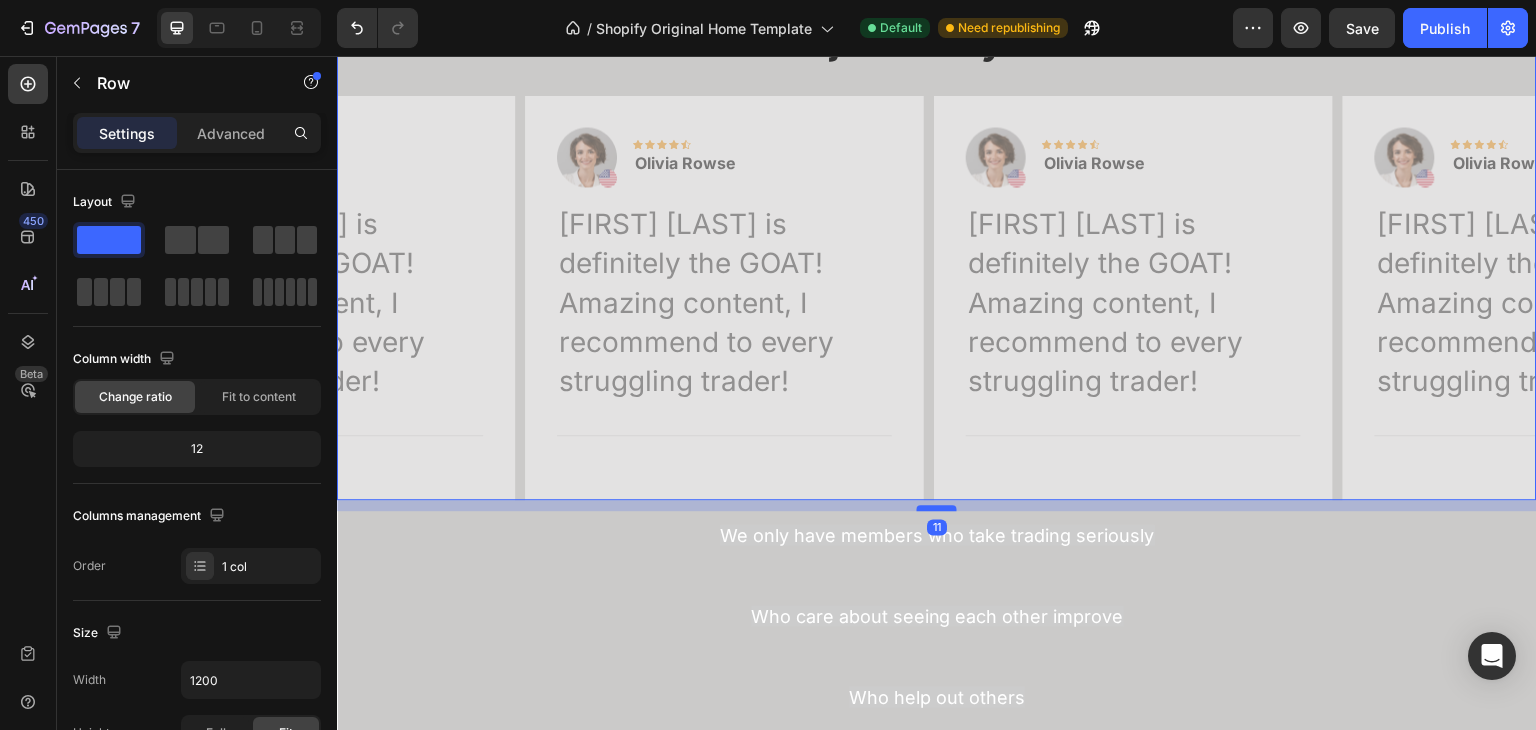 drag, startPoint x: 931, startPoint y: 519, endPoint x: 929, endPoint y: 466, distance: 53.037724 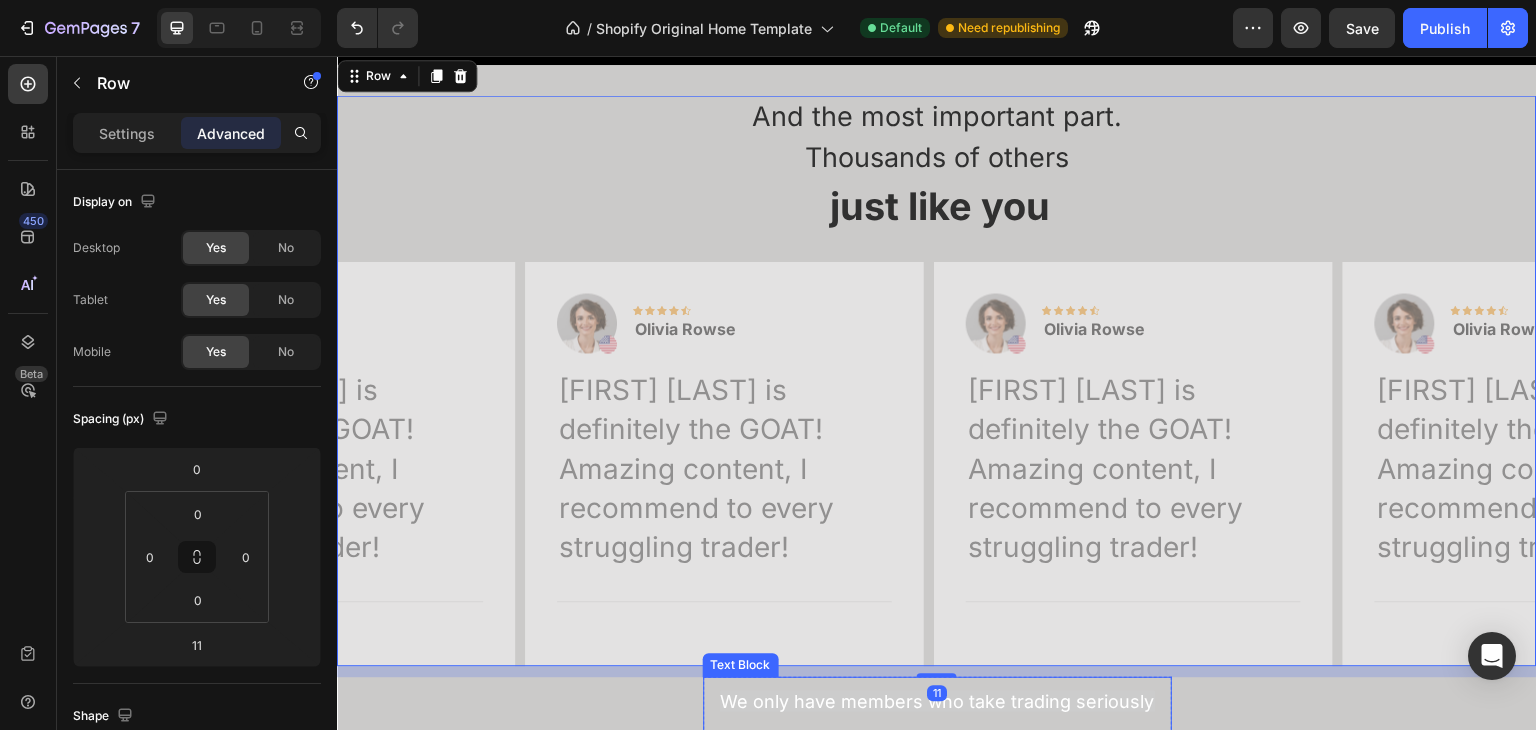 scroll, scrollTop: 3908, scrollLeft: 0, axis: vertical 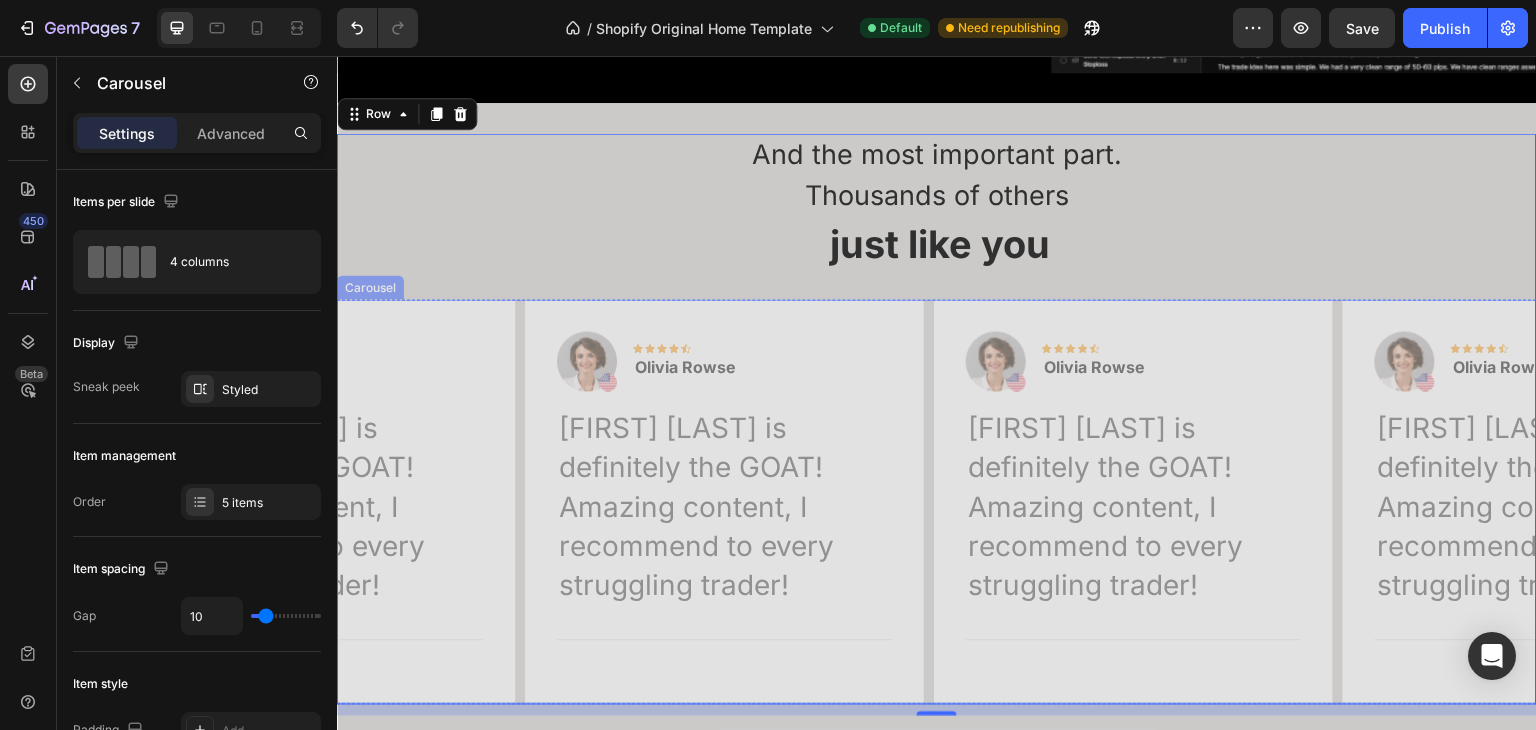 click on "Image
Icon
Icon
Icon
Icon
Icon Row Olivia Rowse Text block Row Raja is definitely the GOAT! Amazing content, I recommend to every struggling trader! Text block                Title Line Row Image
Icon
Icon
Icon
Icon
Icon Row Olivia Rowse Text block Row Raja is definitely the GOAT! Amazing content, I recommend to every struggling trader! Text block                Title Line Row Image
Icon
Icon
Icon
Icon
Icon Row Olivia Rowse Text block Row Raja is definitely the GOAT! Amazing content, I recommend to every struggling trader! Text block                Title Line Row Image
Icon
Icon
Icon
Icon
Icon Row Olivia Rowse Text block Row Text block                Title Line Row Image
Icon Row" at bounding box center [937, 501] 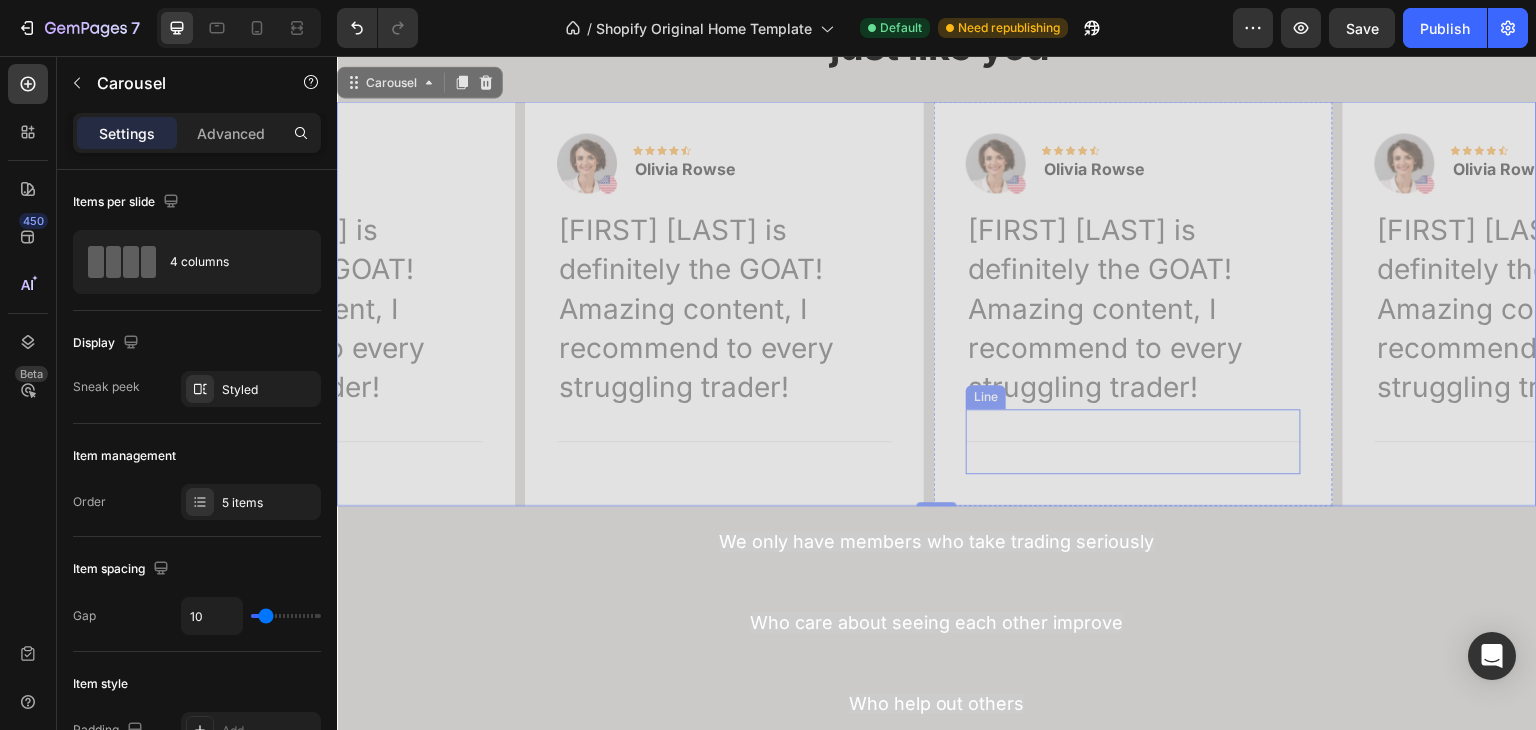 scroll, scrollTop: 4308, scrollLeft: 0, axis: vertical 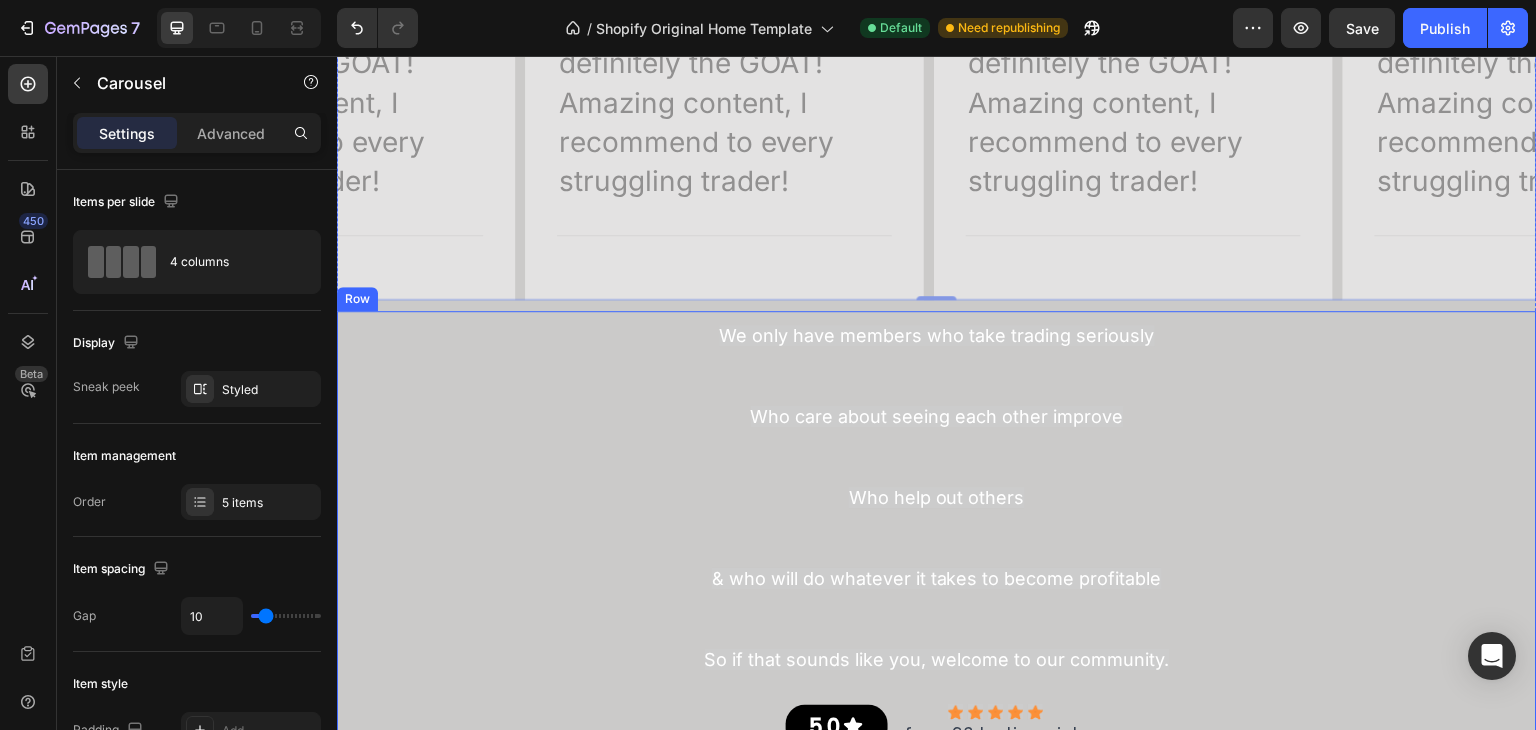 click on "We only have members who take trading seriously Who care about seeing each other improve Who help out others & who will do whatever it takes to become profitable So if that sounds like you, welcome to our community. Text Block Row 5.0 Button     Icon     Icon     Icon     Icon     Icon Row from 96 testimonials Text Block Row Advanced list Image Row Row Row" at bounding box center (937, 583) 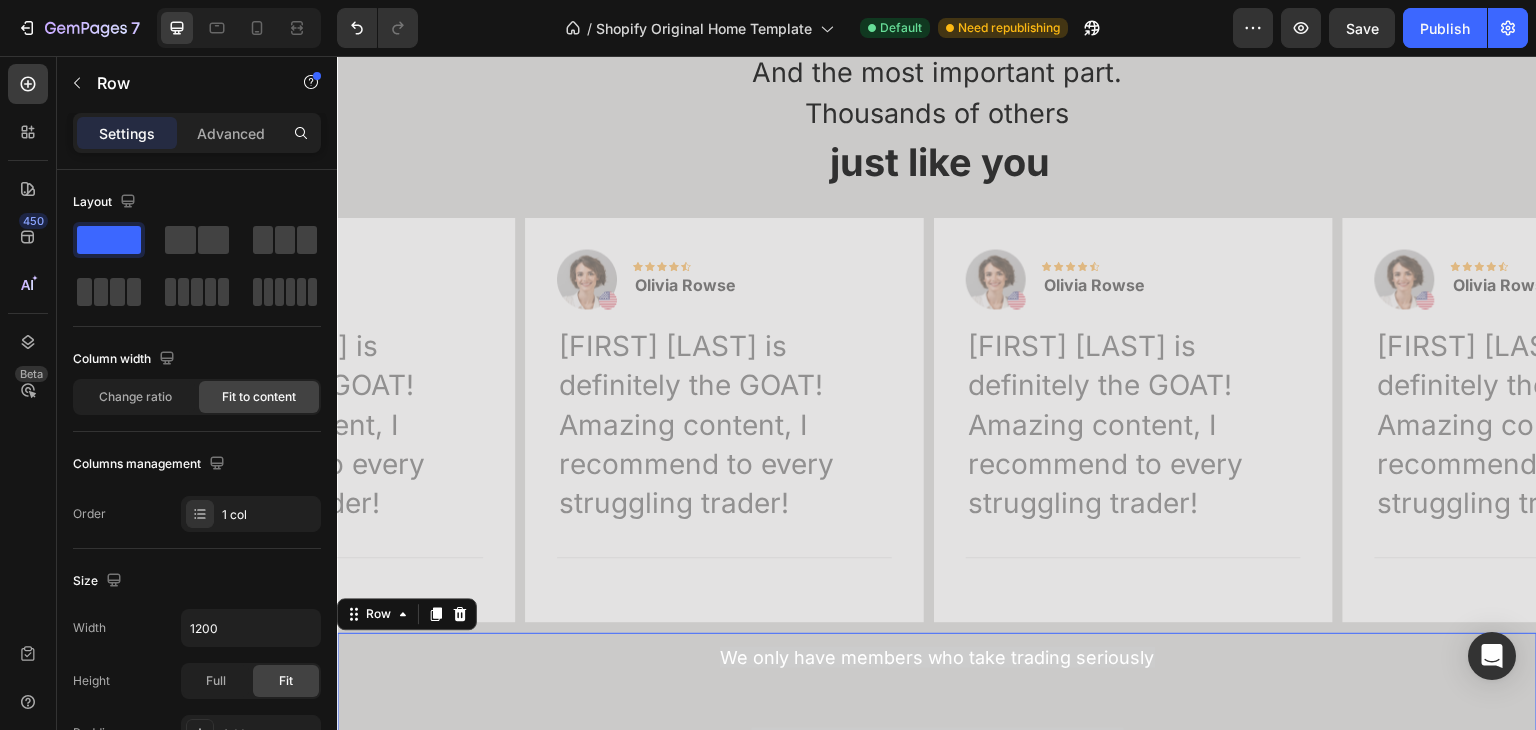 scroll, scrollTop: 3808, scrollLeft: 0, axis: vertical 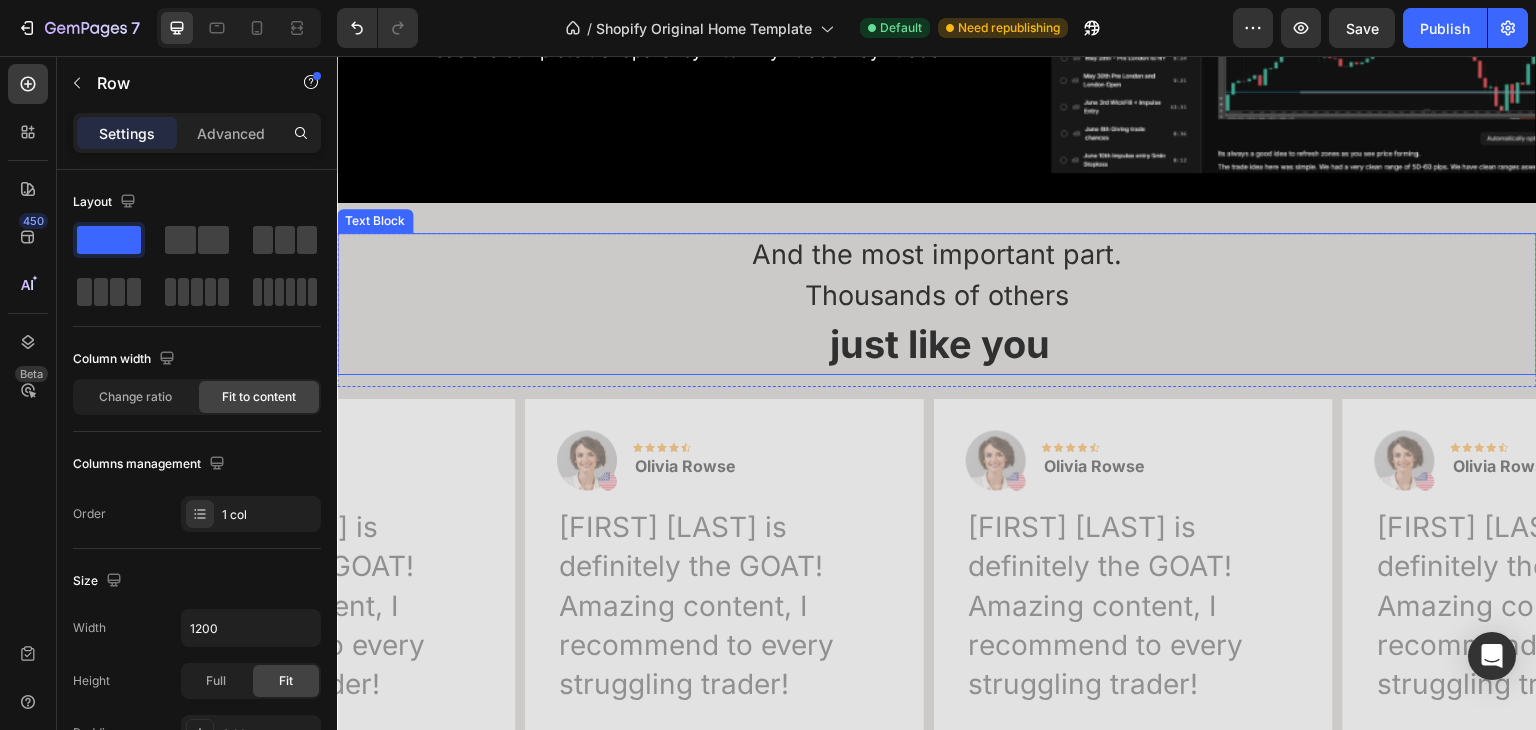 click on "Thousands of others" at bounding box center (937, 296) 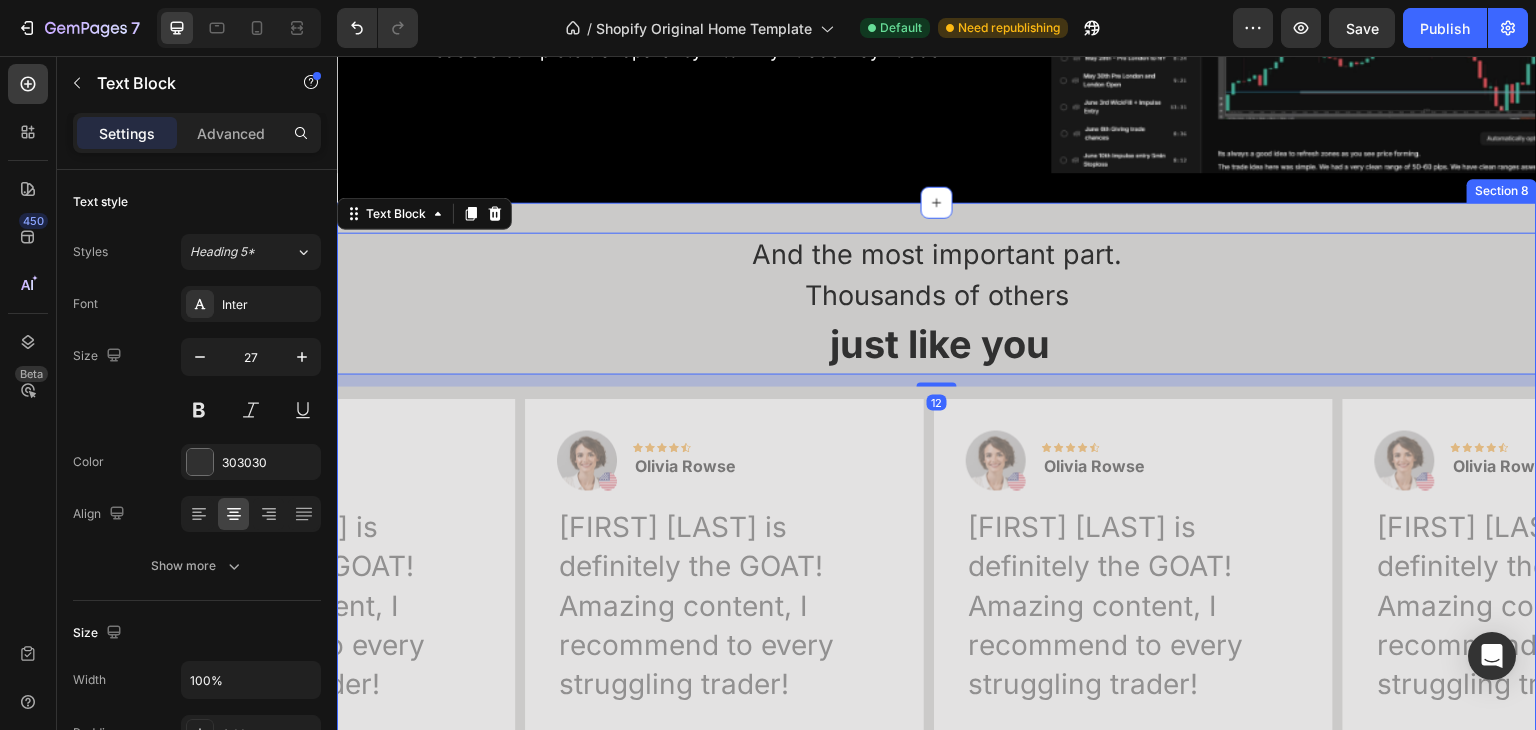 click on "And the most important part. Thousands of others   just like you Text Block   12 Row Image
Icon
Icon
Icon
Icon
Icon Row Olivia Rowse Text block Row Raja is definitely the GOAT! Amazing content, I recommend to every struggling trader! Text block                Title Line Row Image
Icon
Icon
Icon
Icon
Icon Row Olivia Rowse Text block Row Raja is definitely the GOAT! Amazing content, I recommend to every struggling trader! Text block                Title Line Row Image
Icon
Icon
Icon
Icon
Icon Row Olivia Rowse Text block Row Raja is definitely the GOAT! Amazing content, I recommend to every struggling trader! Text block                Title Line Row Image
Icon
Icon
Icon
Icon
Icon Row Olivia Rowse" at bounding box center [937, 796] 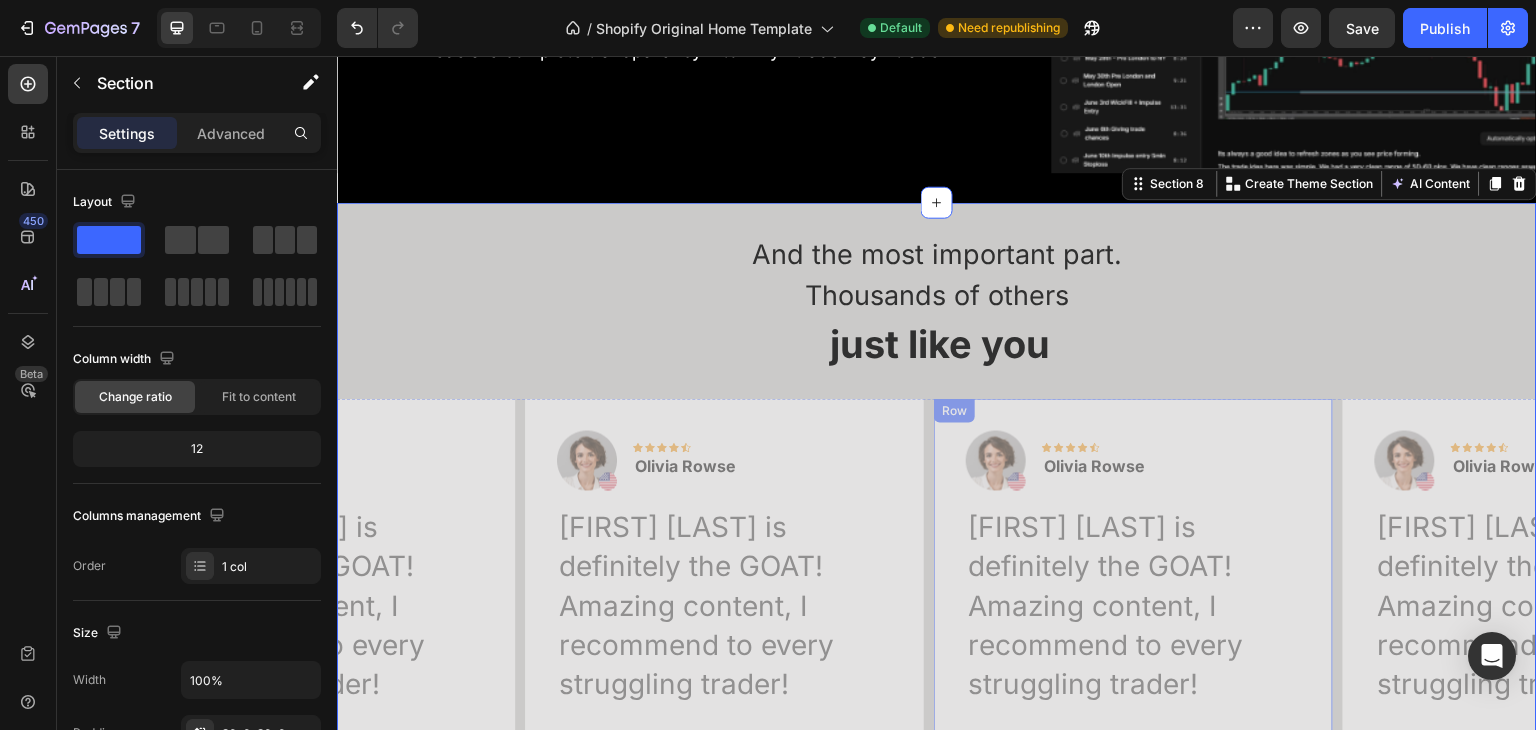 scroll, scrollTop: 3308, scrollLeft: 0, axis: vertical 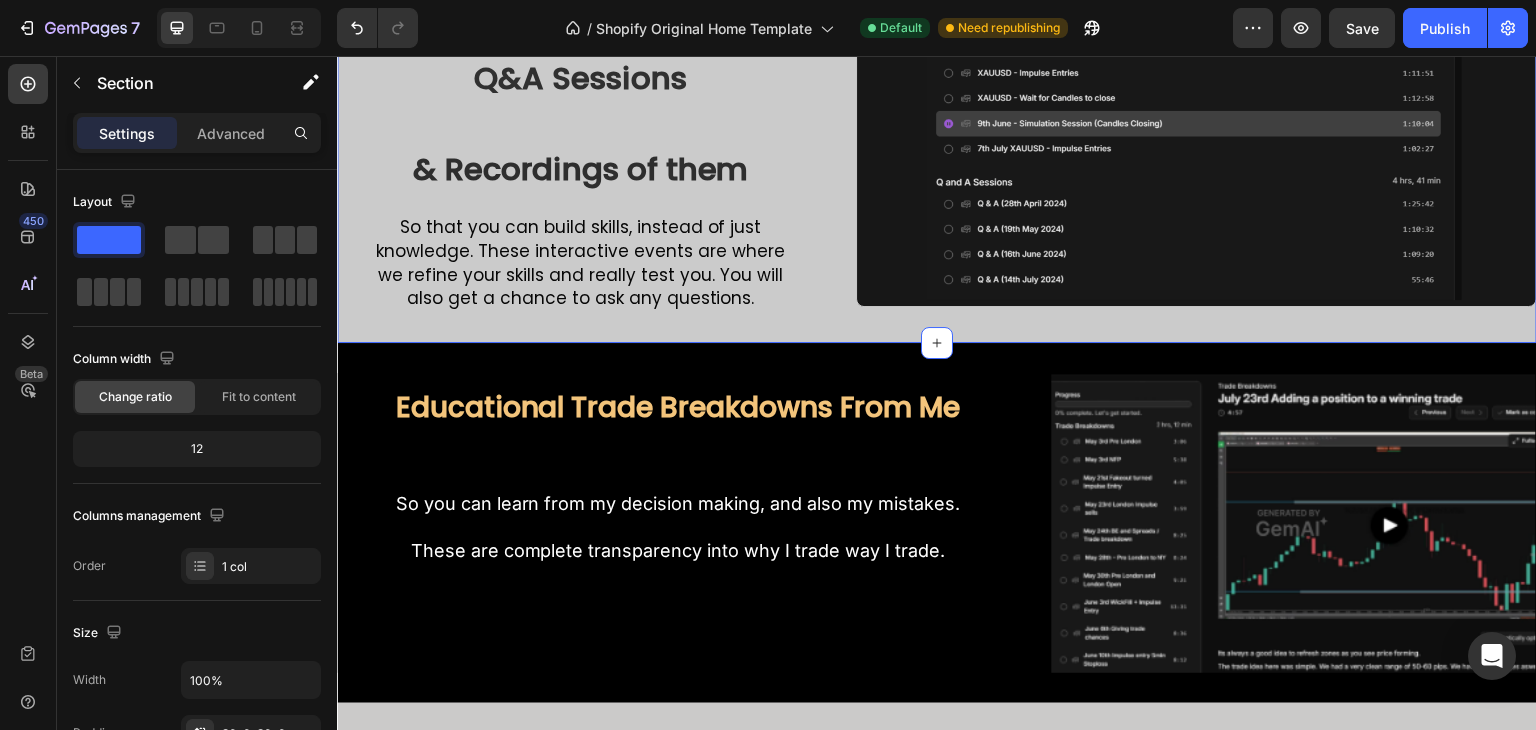 click on "Live Trading Sessions, Live Simulation Sessions, Live Q&A Sessions Heading & Recordings of them Heading So that you can build skills, instead of just knowledge. These interactive events are where we refine your skills and really test you. You will also get a chance to ask any questions. Text Block Row Image Row Row Section 6   You can create reusable sections Create Theme Section AI Content Write with GemAI What would you like to describe here? Tone and Voice Persuasive Product Show more Generate" at bounding box center (937, 136) 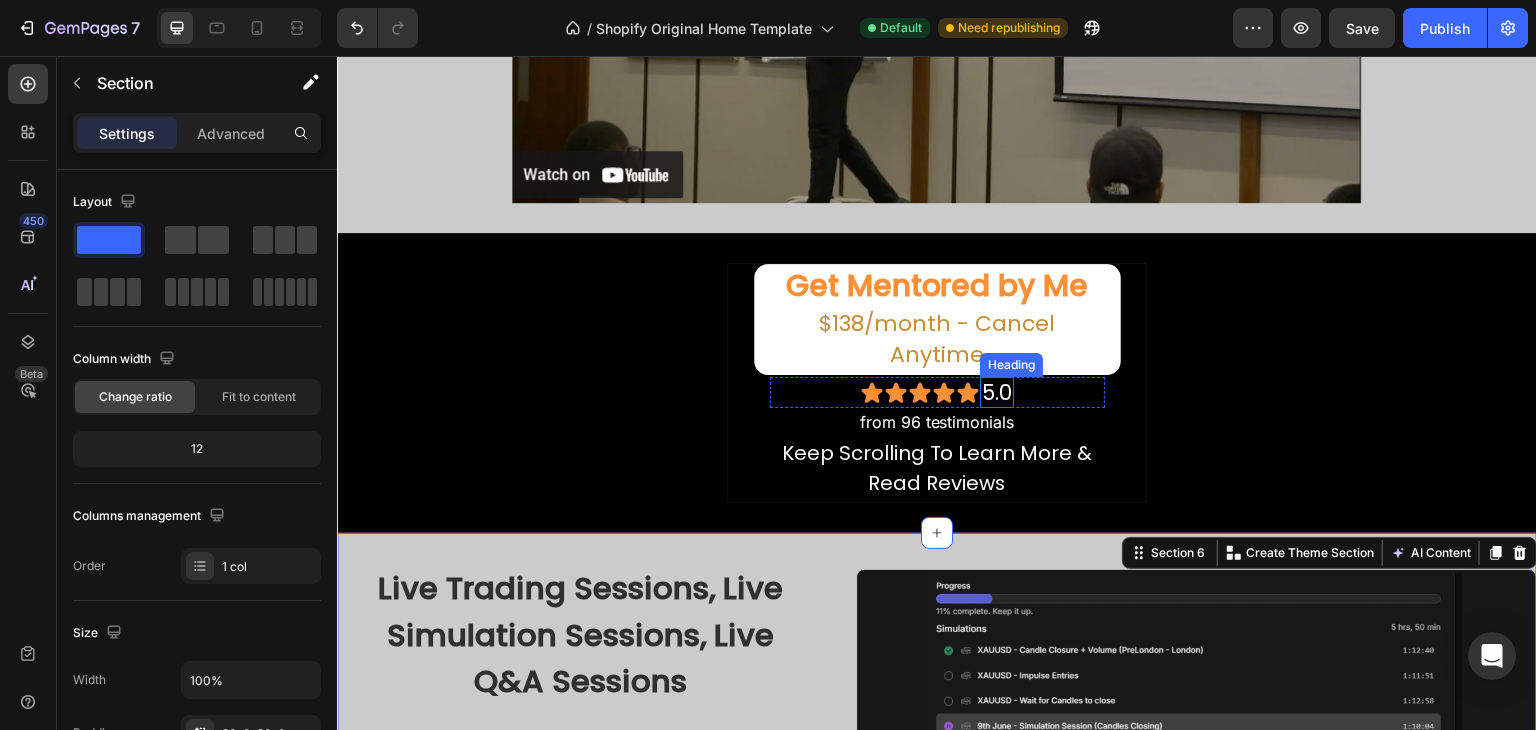 scroll, scrollTop: 2508, scrollLeft: 0, axis: vertical 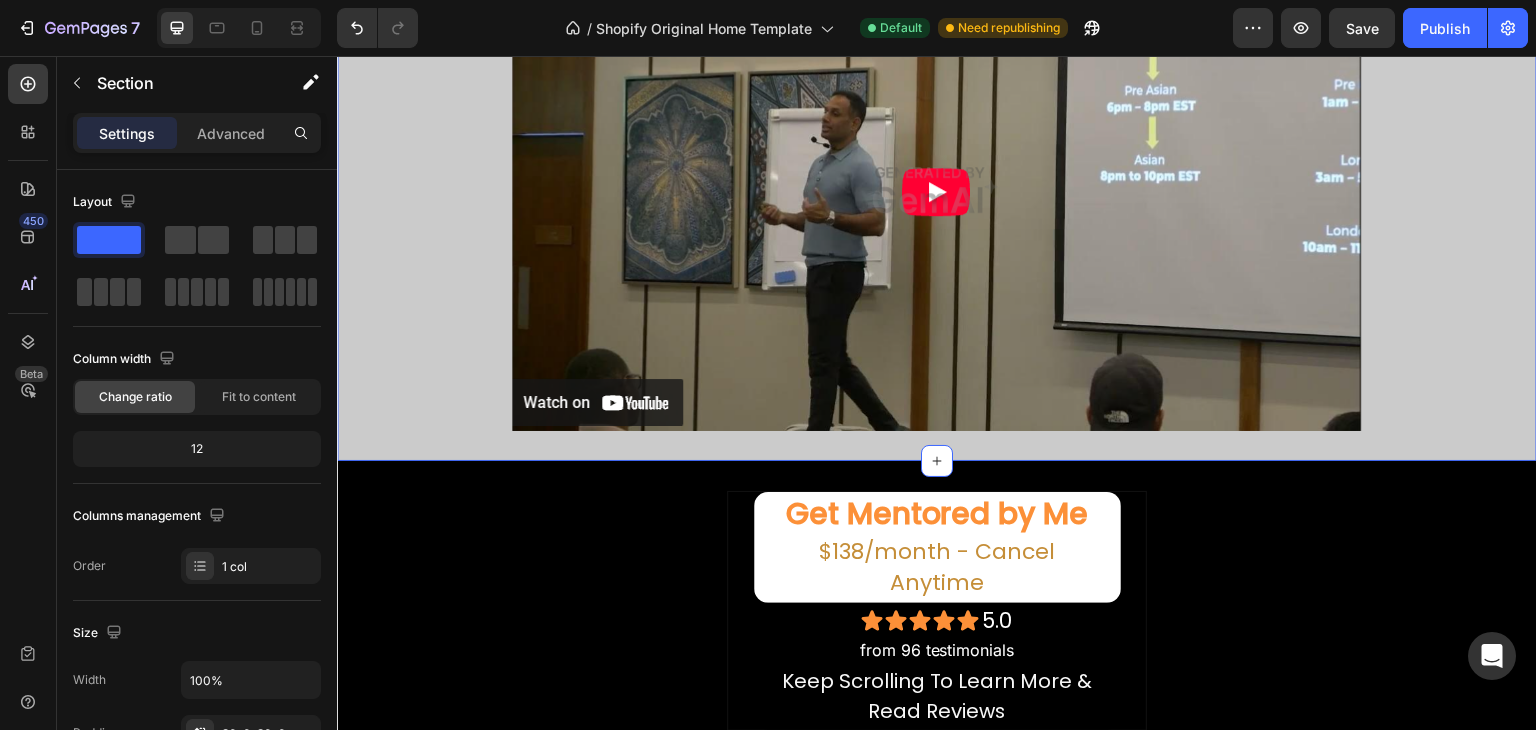 click on "Which Market Session You Should Trade Heading Image Row" at bounding box center (937, 158) 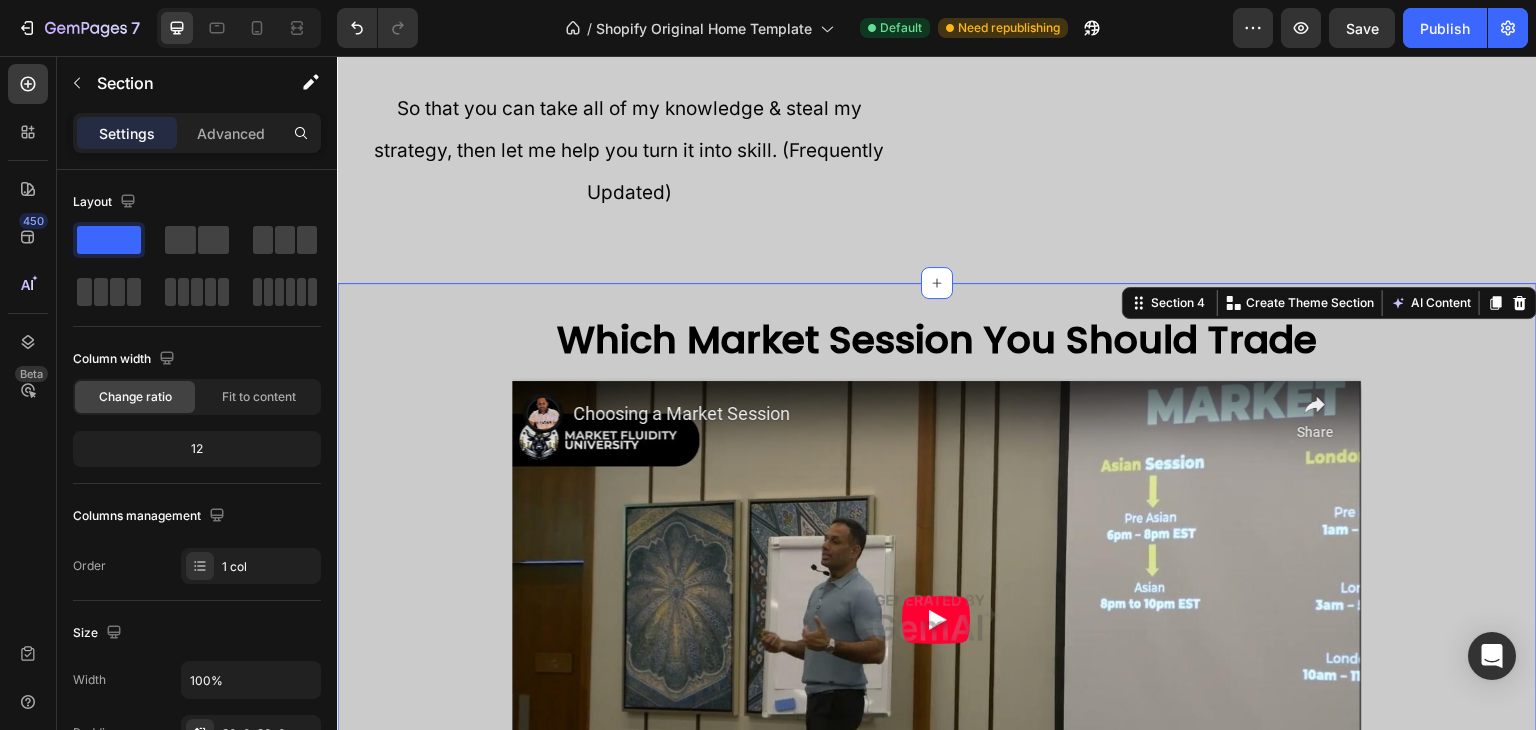 scroll, scrollTop: 1808, scrollLeft: 0, axis: vertical 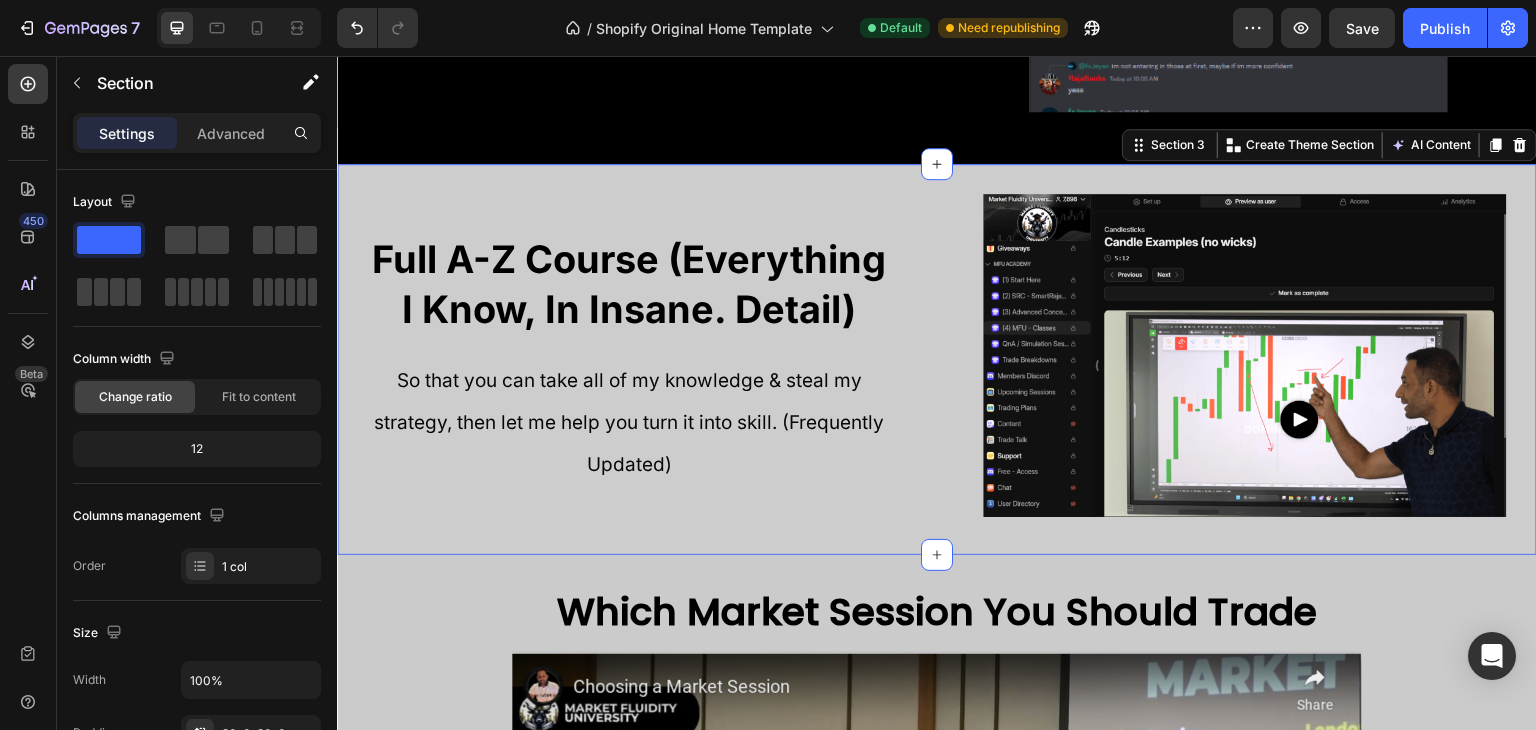 click on "Full A-Z Course (Everything I Know, In Insane. Detail) Heading So that you can take all of my knowledge & steal my strategy, then let me help you turn it into skill. (Frequently Updated) Text Block Row Image Row Section 3   You can create reusable sections Create Theme Section AI Content Write with GemAI What would you like to describe here? Tone and Voice Persuasive Product Show more Generate" at bounding box center (937, 359) 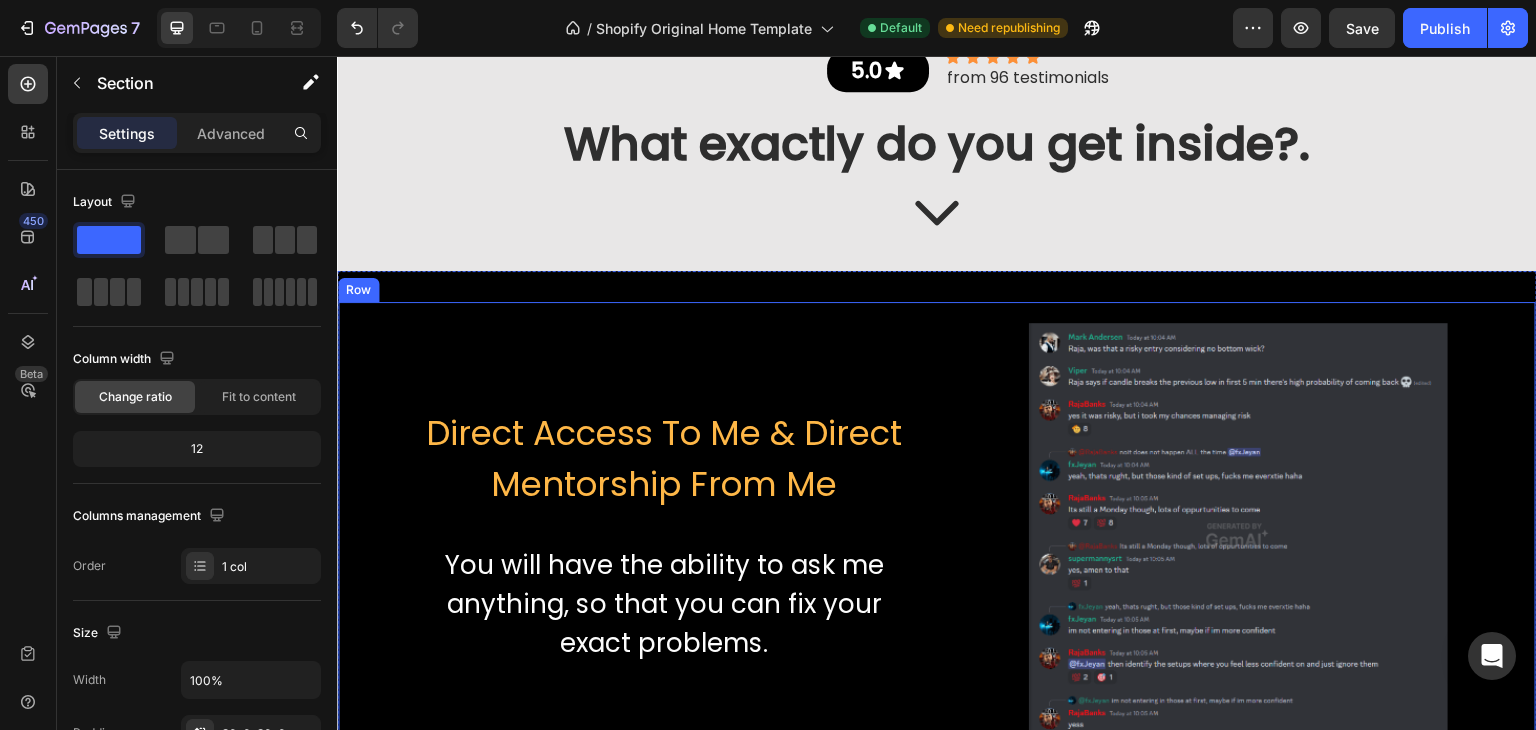 scroll, scrollTop: 1008, scrollLeft: 0, axis: vertical 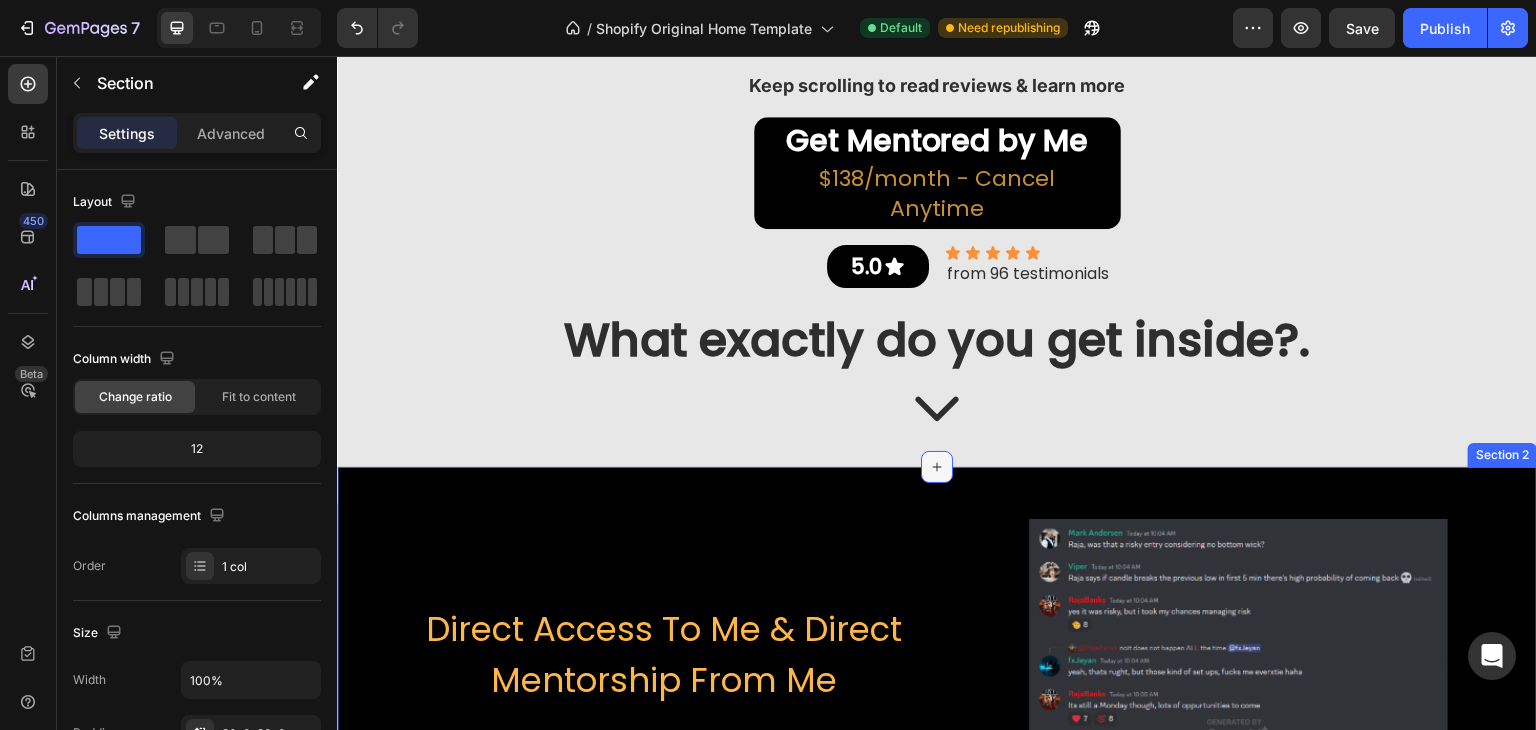 click at bounding box center (937, 467) 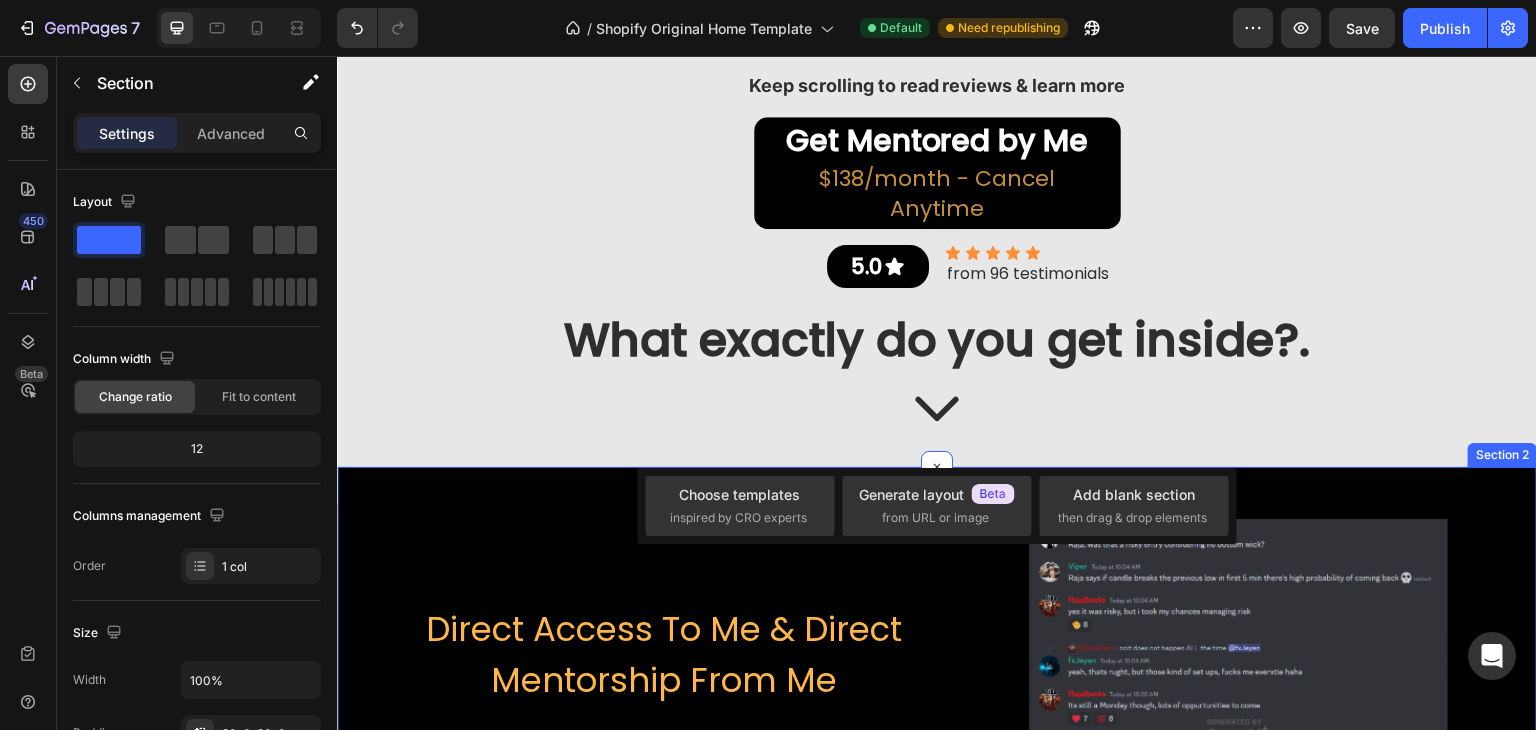 click on "Direct Access To Me & Direct Mentorship From Me Heading You will have the ability to ask me anything, so that you can fix your exact problems. Heading Image Row Section 2" at bounding box center [937, 731] 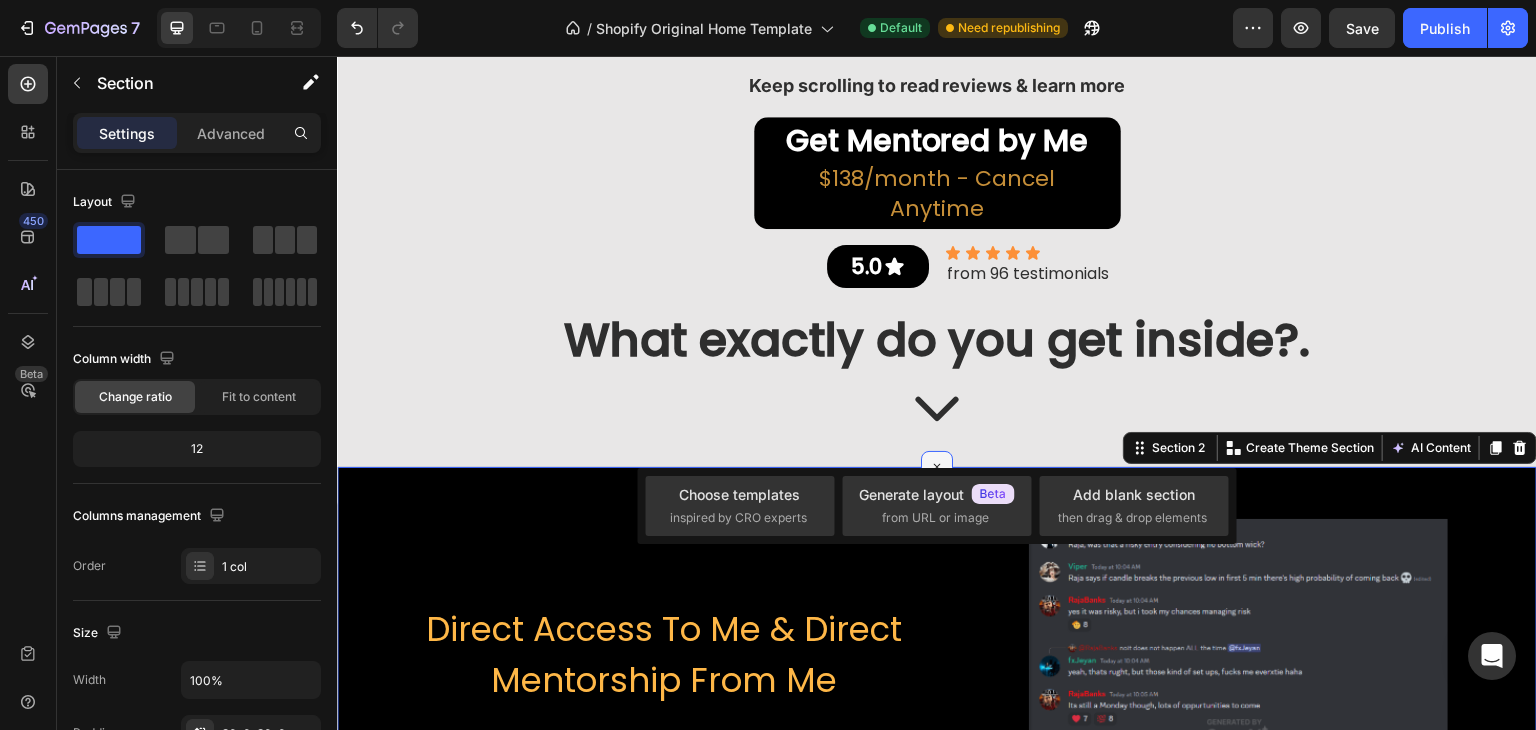 click at bounding box center [937, 467] 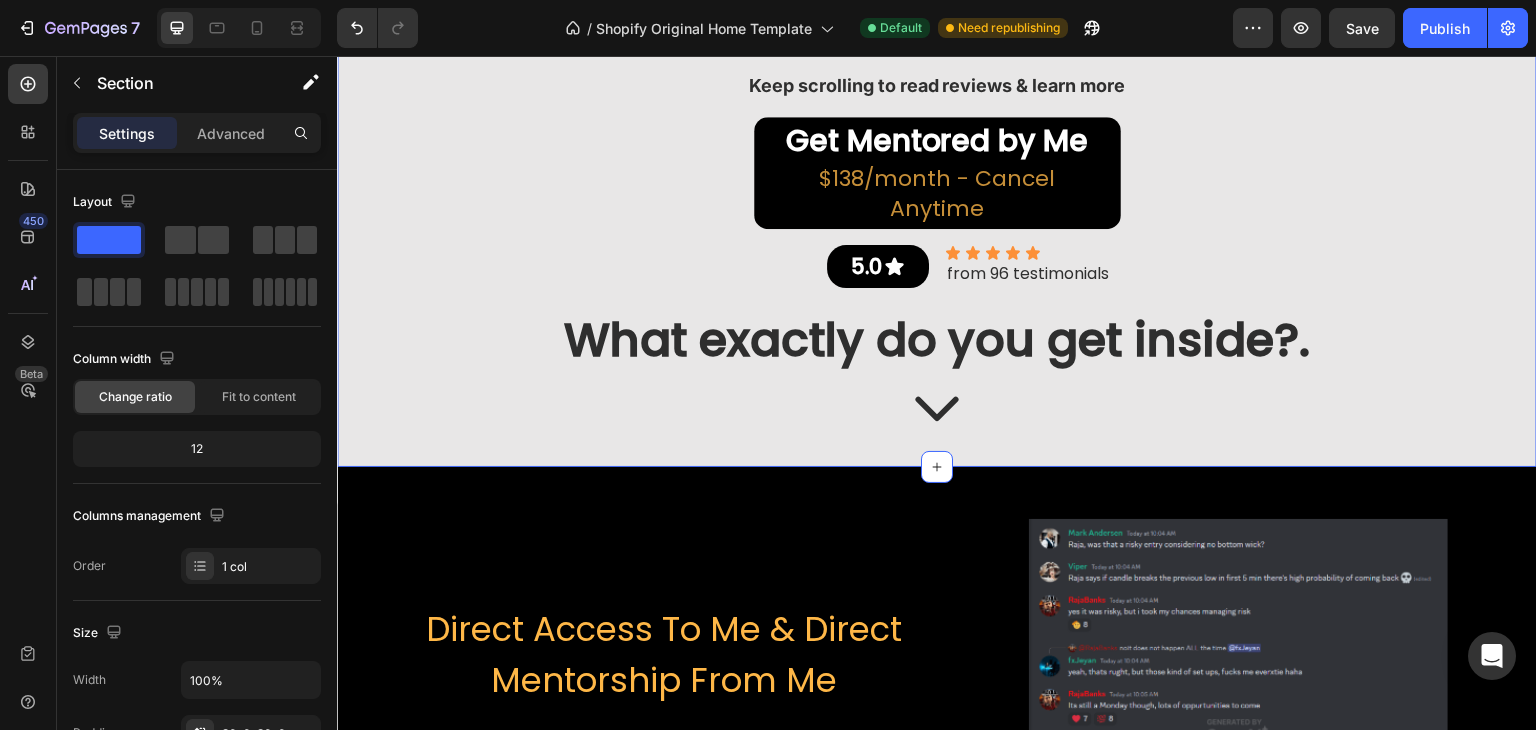 click on "Image Get Direct Access To Me, My Strategy/Course, And Weekly Calls With Me Heading I'm mentoring hundreds of traders to profitability How much would you pay to be one of them?. Text Block Image The goal is for everyone's membership to pay for itself. By the way; it doesn't take much capital to make money from trading. You can be profitable with capital as low as $1o00. Text Block Keep scrolling to read reviews & learn more Text Block Get Mentored by Me Heading $138/month - Cancel Anytime Text Block Row 5.0 Button Icon Icon Icon Icon Icon Icon List from 96 testimonials Text Block Row What exactly do you get inside?. Heading Row
Icon Section 1   You can create reusable sections Create Theme Section AI Content Write with GemAI What would you like to describe here? Tone and Voice Persuasive Product Show more Generate" at bounding box center (937, -222) 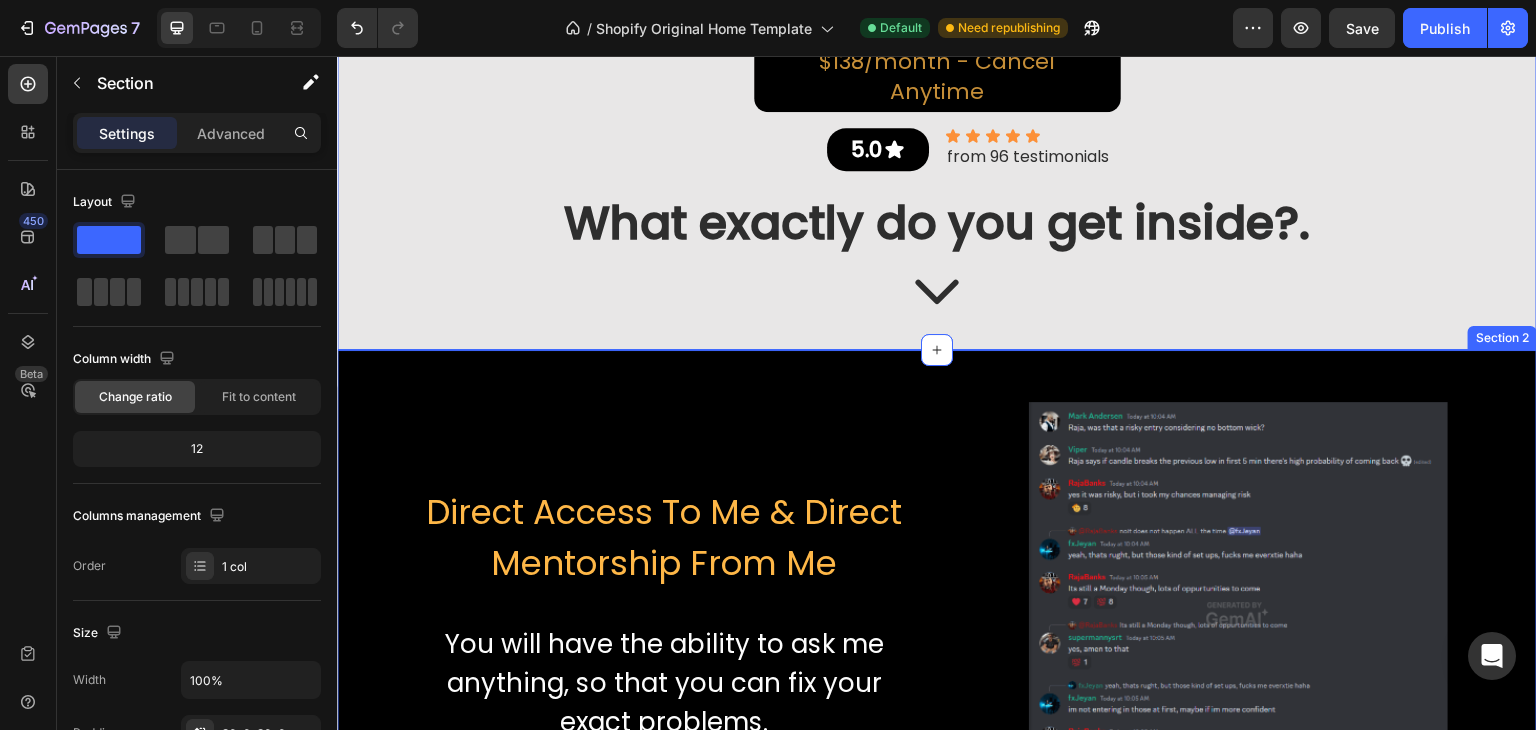 scroll, scrollTop: 1208, scrollLeft: 0, axis: vertical 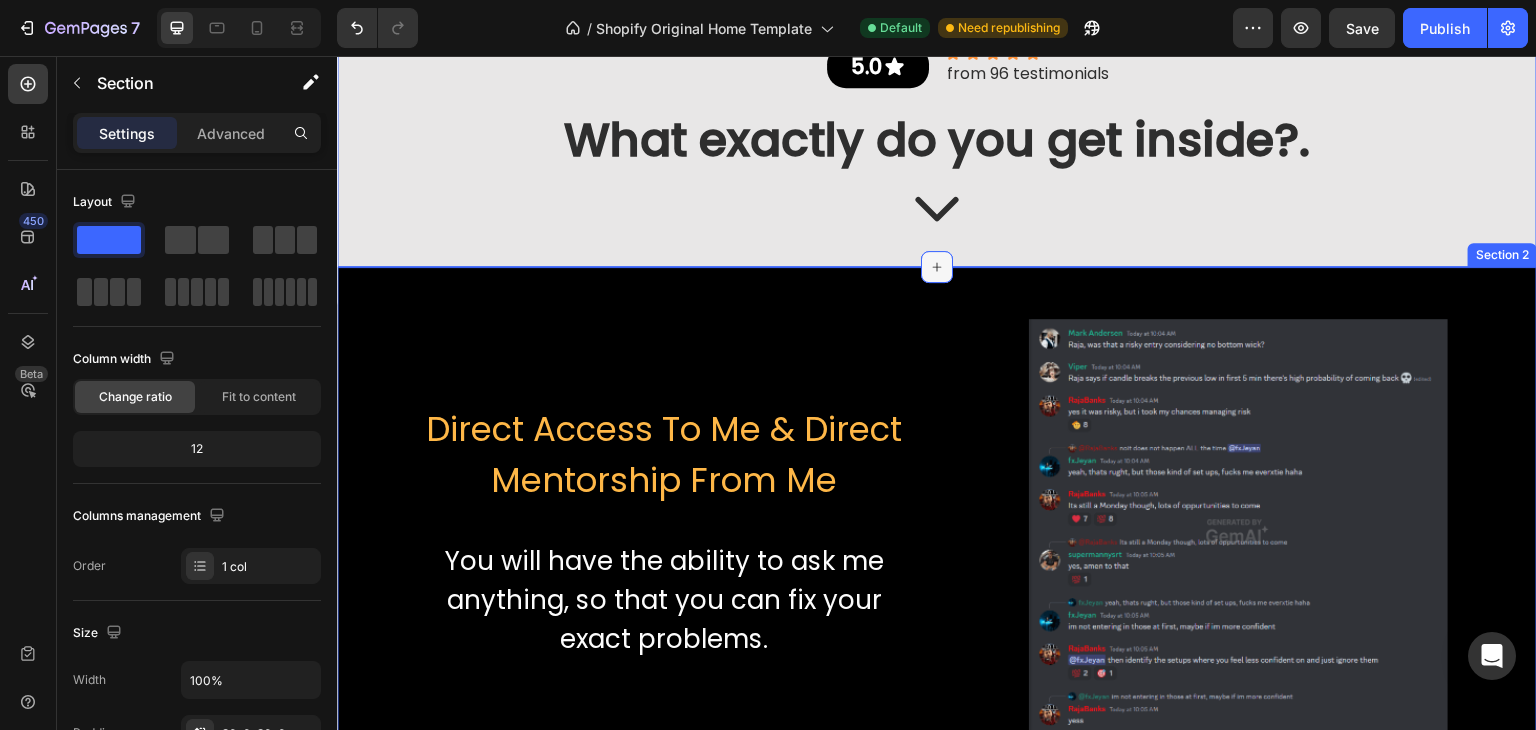 click at bounding box center [937, 267] 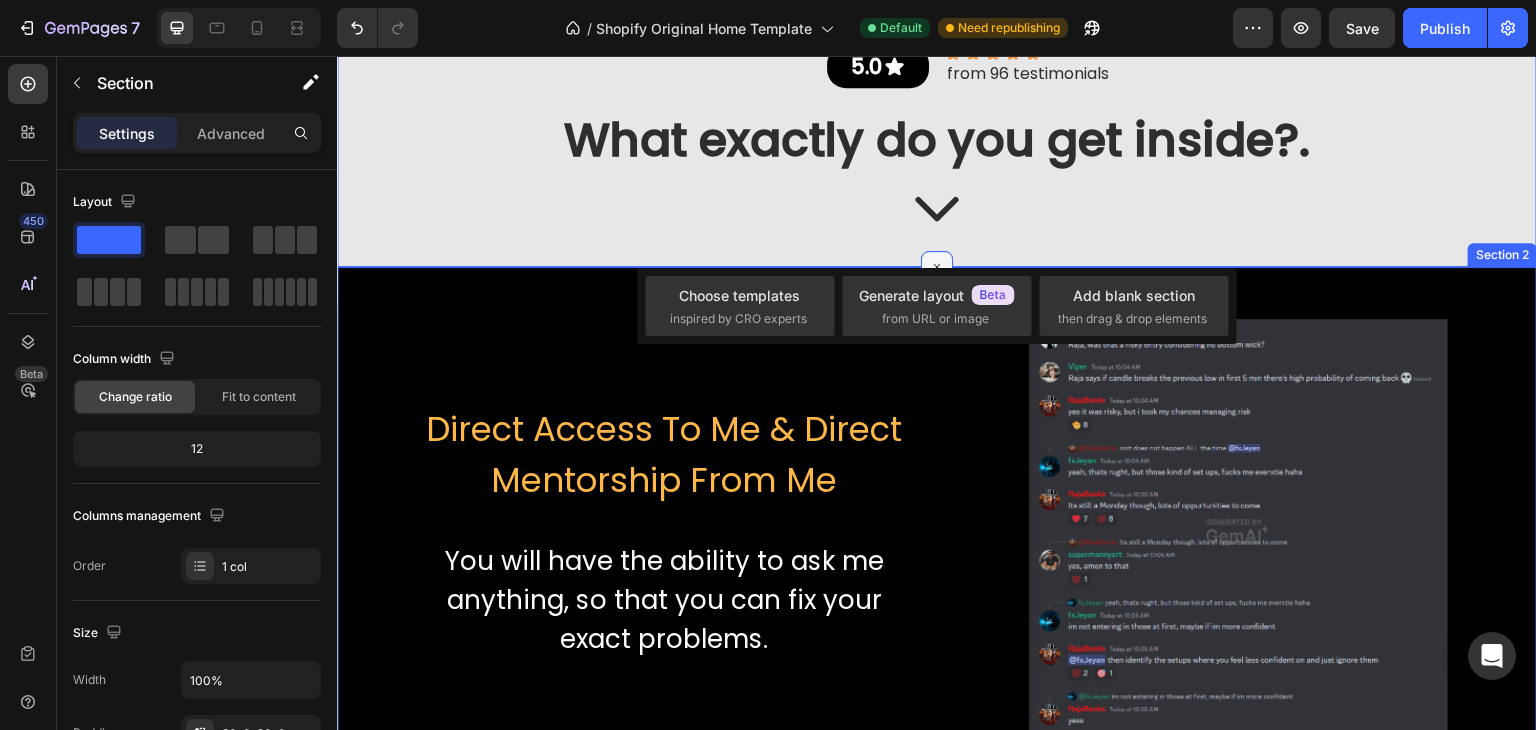 click 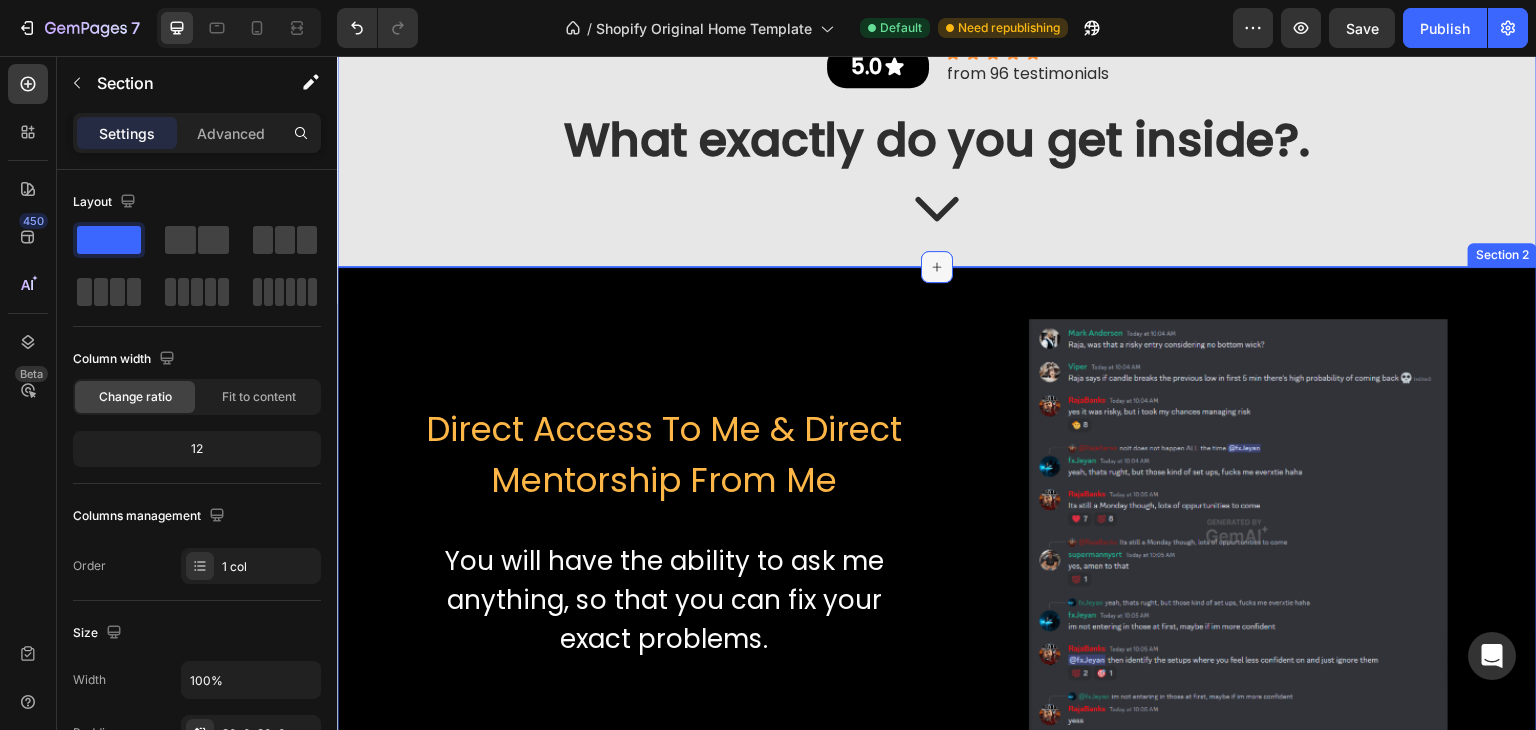 click 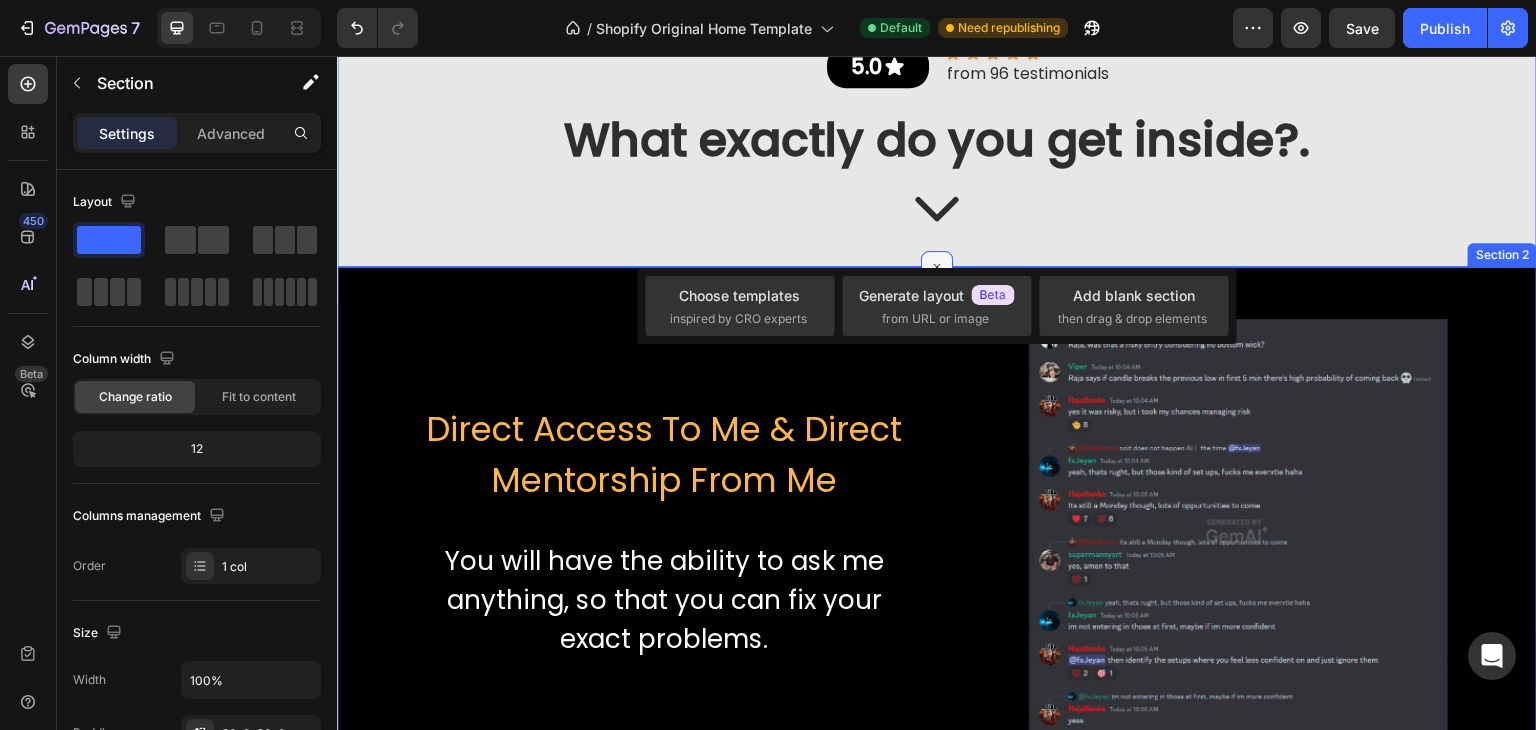 click 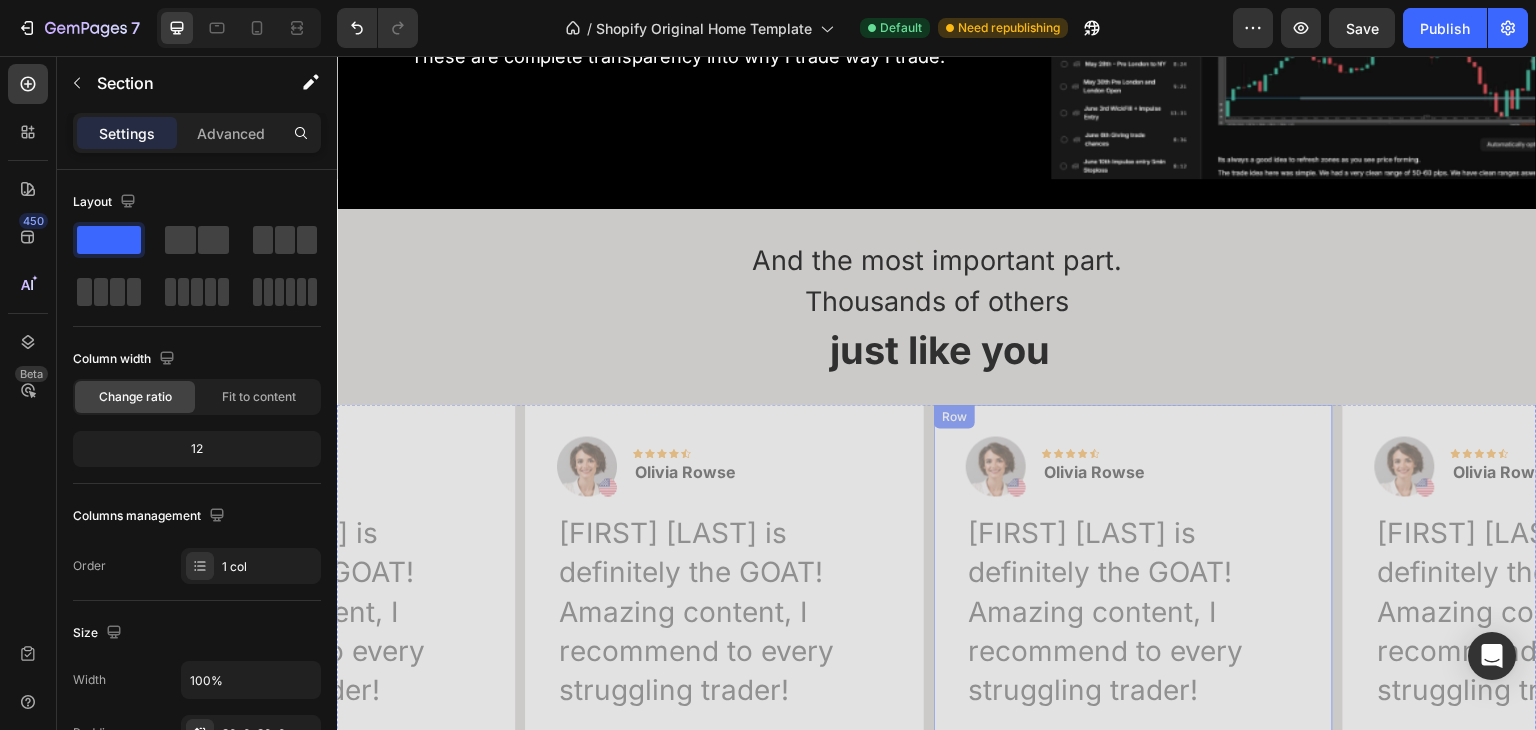 scroll, scrollTop: 4108, scrollLeft: 0, axis: vertical 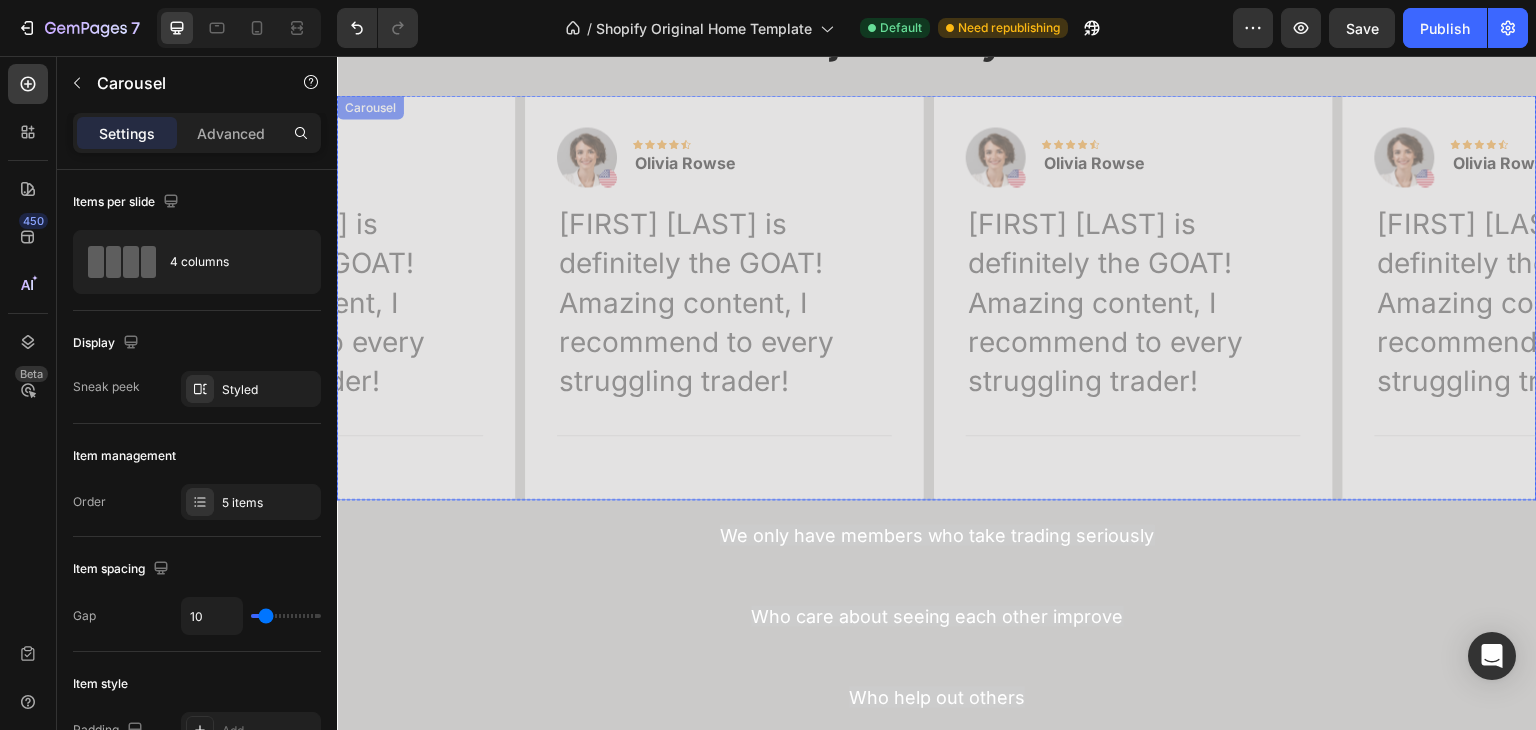 click on "Image
Icon
Icon
Icon
Icon
Icon Row Olivia Rowse Text block Row Raja is definitely the GOAT! Amazing content, I recommend to every struggling trader! Text block                Title Line Row Image
Icon
Icon
Icon
Icon
Icon Row Olivia Rowse Text block Row Raja is definitely the GOAT! Amazing content, I recommend to every struggling trader! Text block                Title Line Row Image
Icon
Icon
Icon
Icon
Icon Row Olivia Rowse Text block Row Raja is definitely the GOAT! Amazing content, I recommend to every struggling trader! Text block                Title Line Row Image
Icon
Icon
Icon
Icon
Icon Row Olivia Rowse Text block Row Text block                Title Line Row Image
Icon Row" at bounding box center [937, 297] 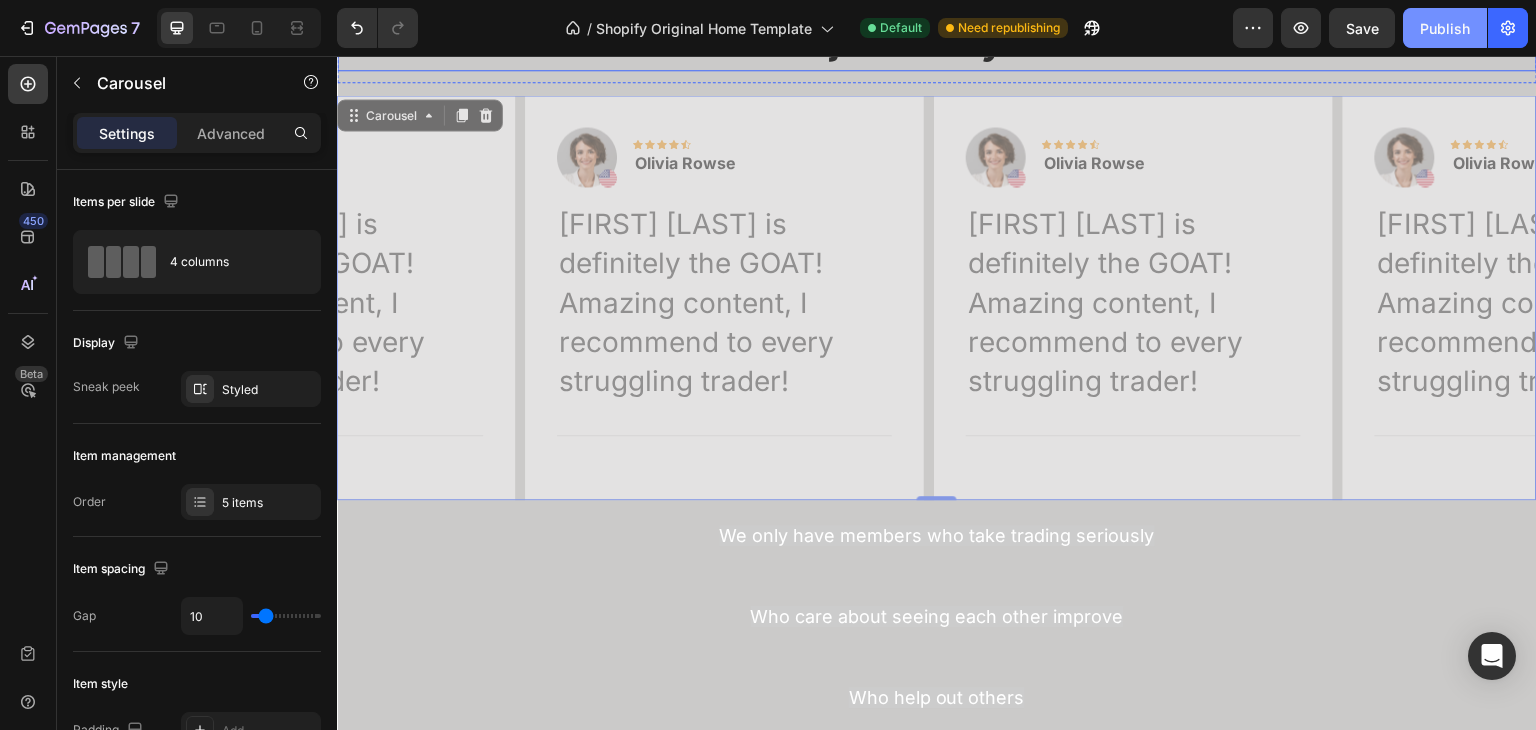 click on "Publish" at bounding box center [1445, 28] 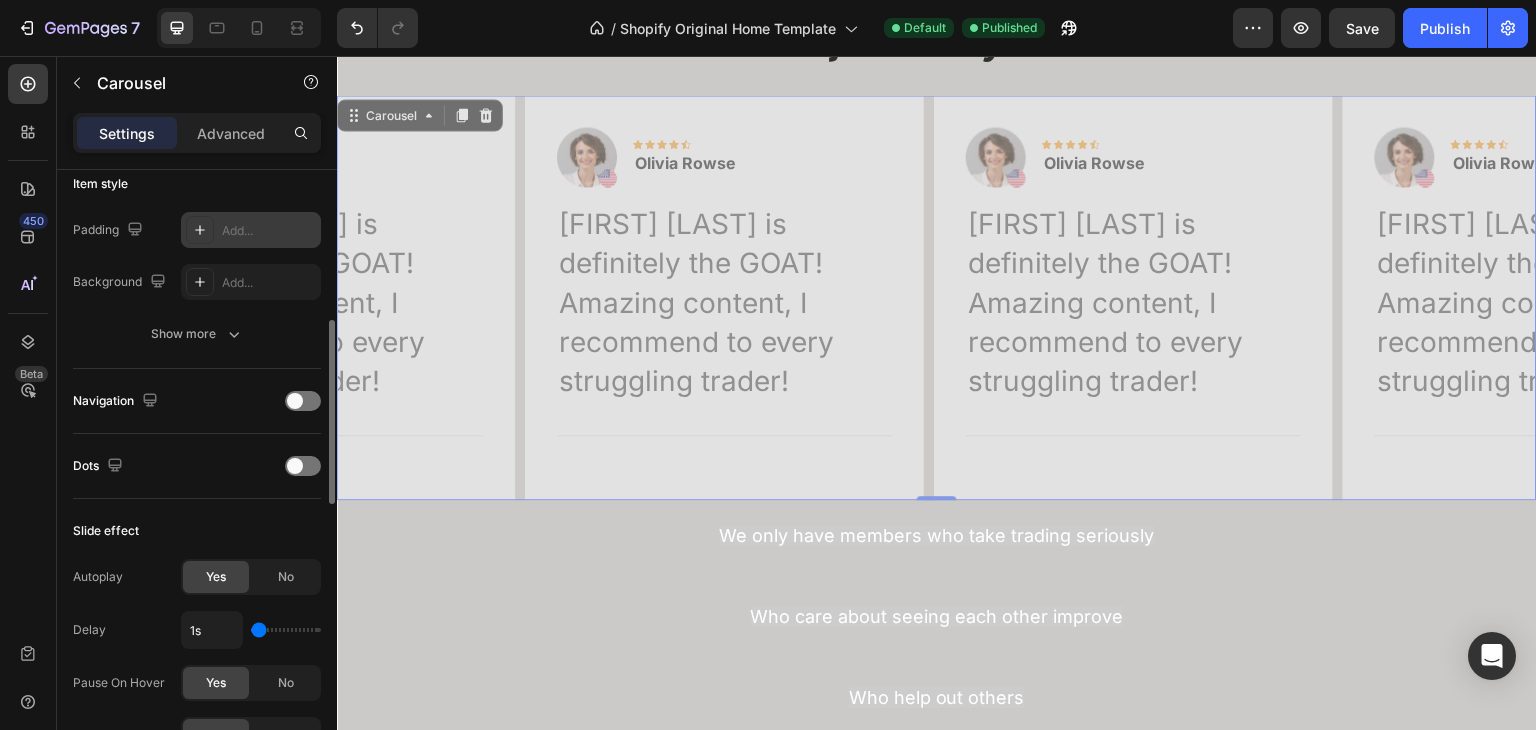 scroll, scrollTop: 600, scrollLeft: 0, axis: vertical 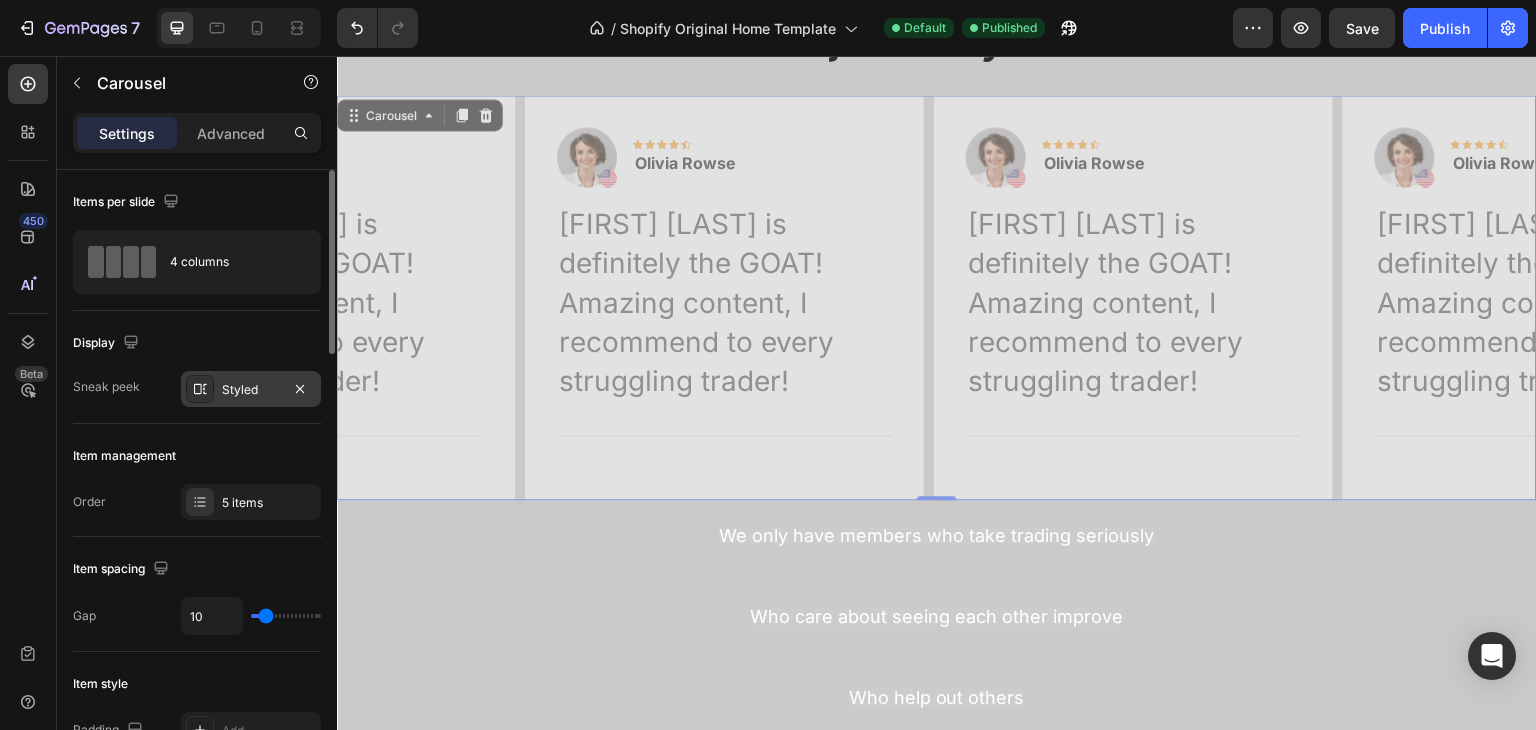 click on "Styled" at bounding box center (251, 390) 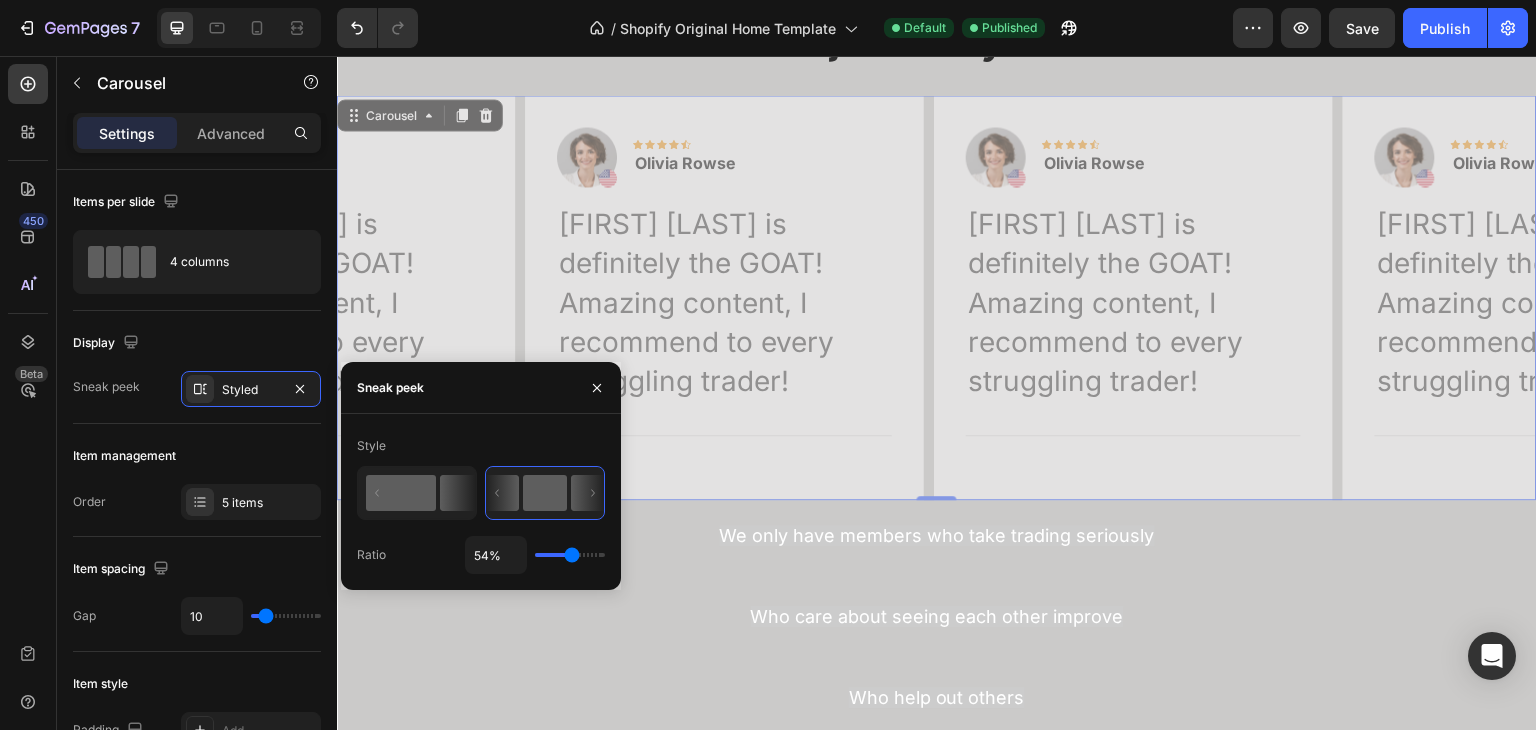 click 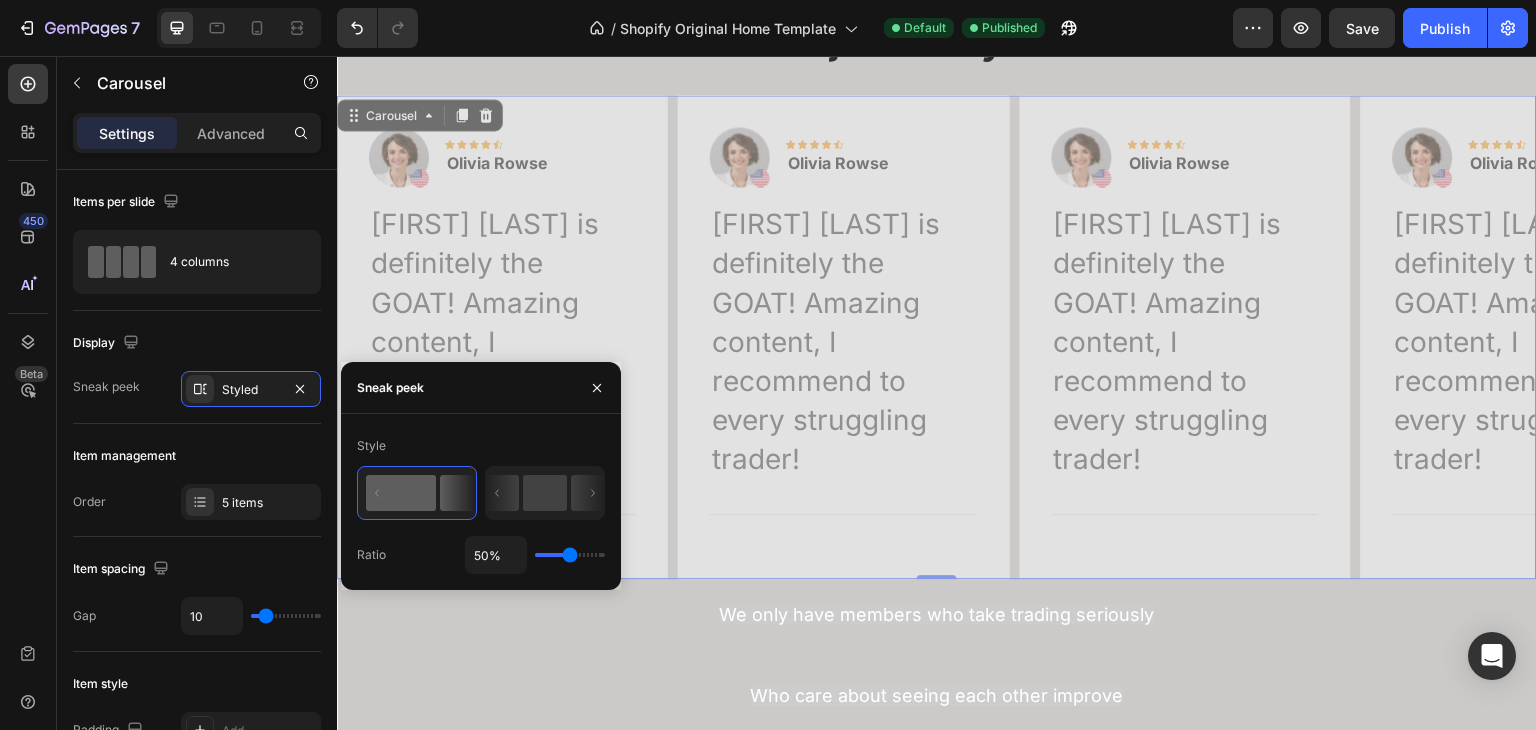 type on "82%" 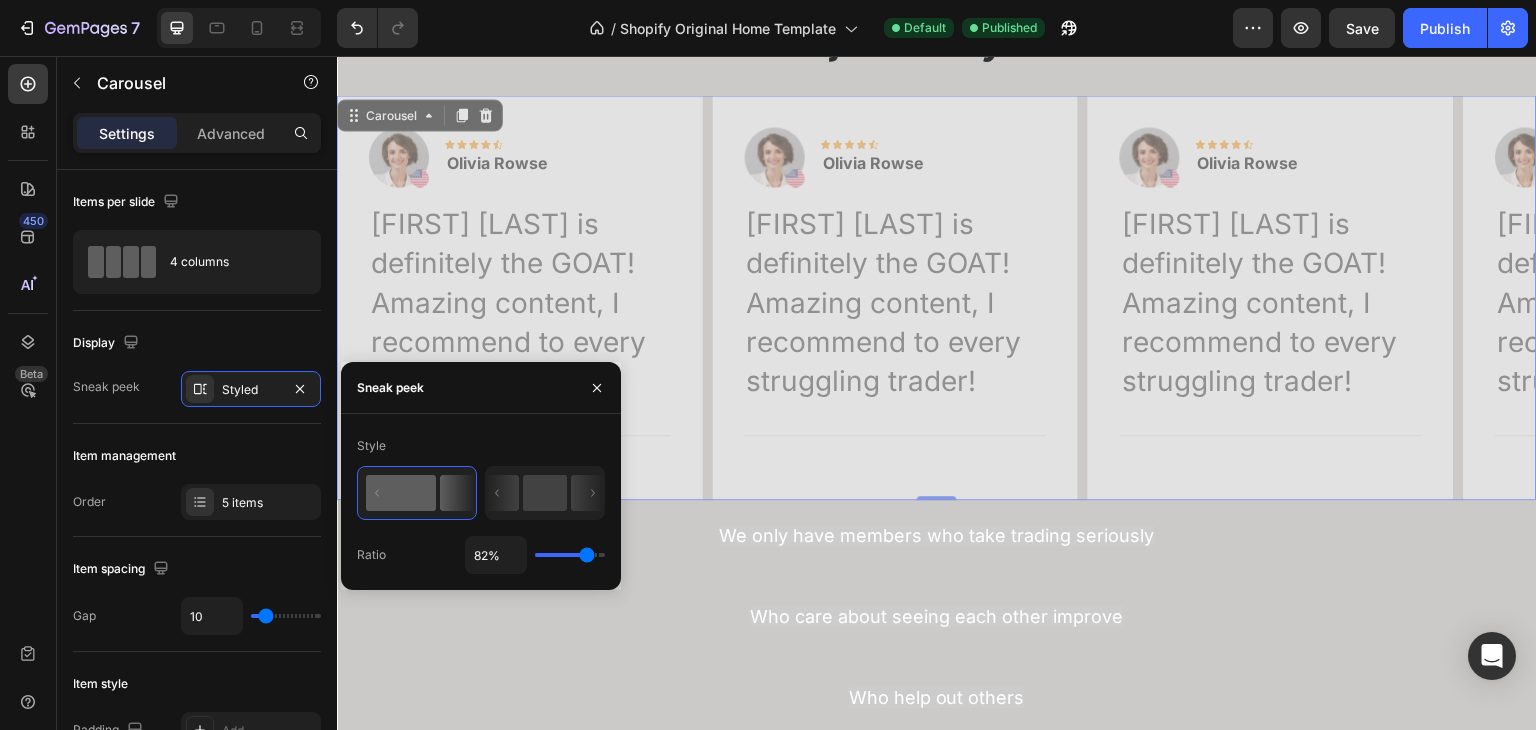 type on "86%" 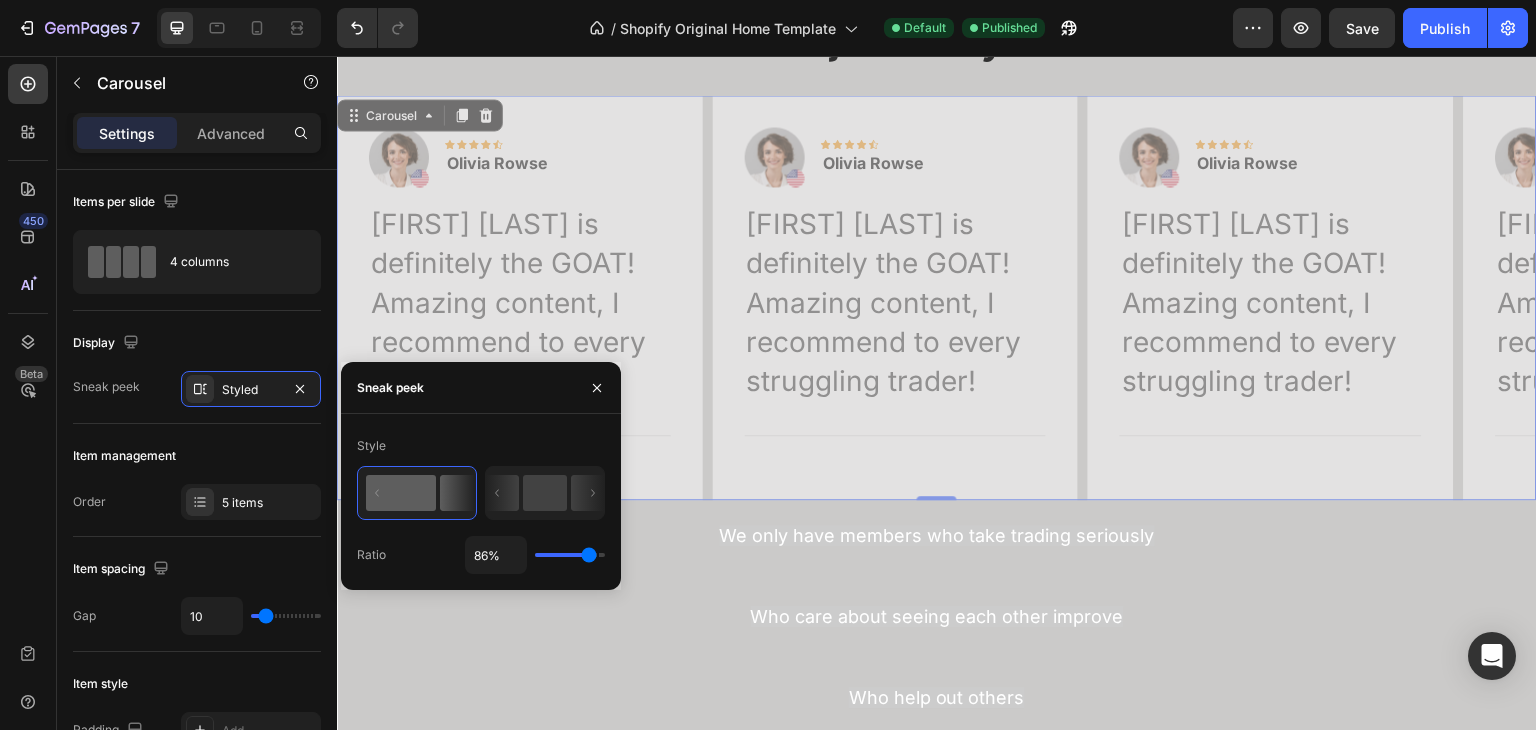 type on "94%" 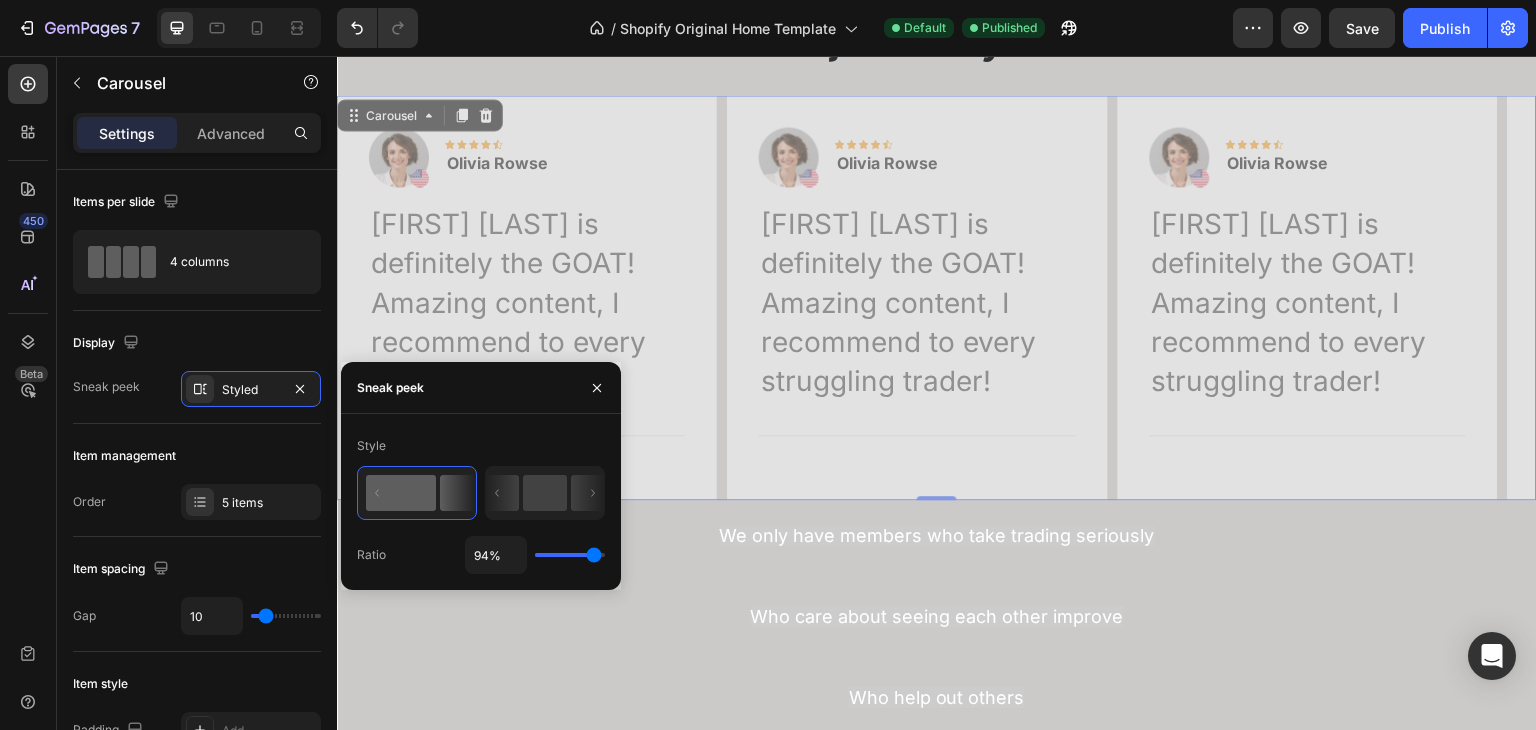 type on "100%" 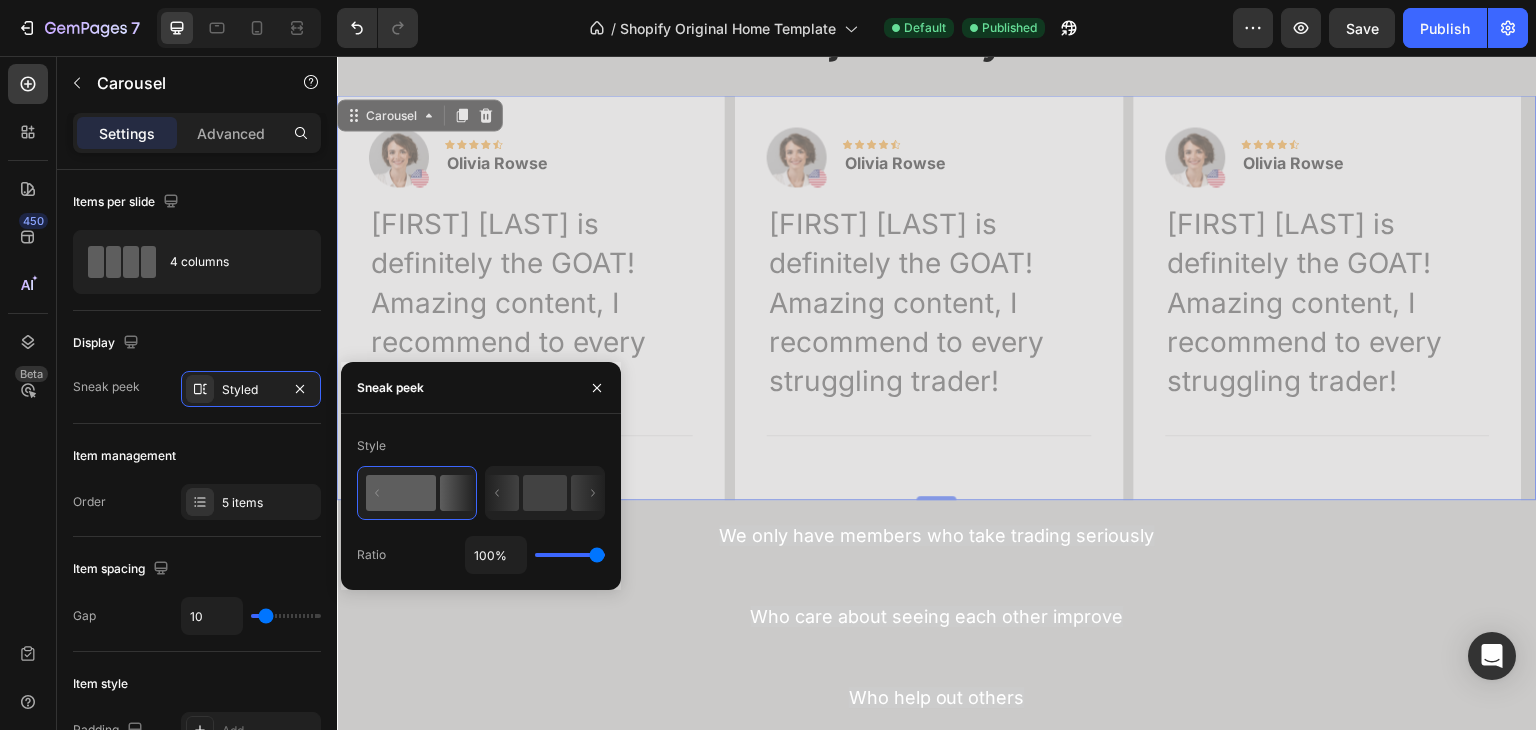 drag, startPoint x: 567, startPoint y: 554, endPoint x: 625, endPoint y: 558, distance: 58.137768 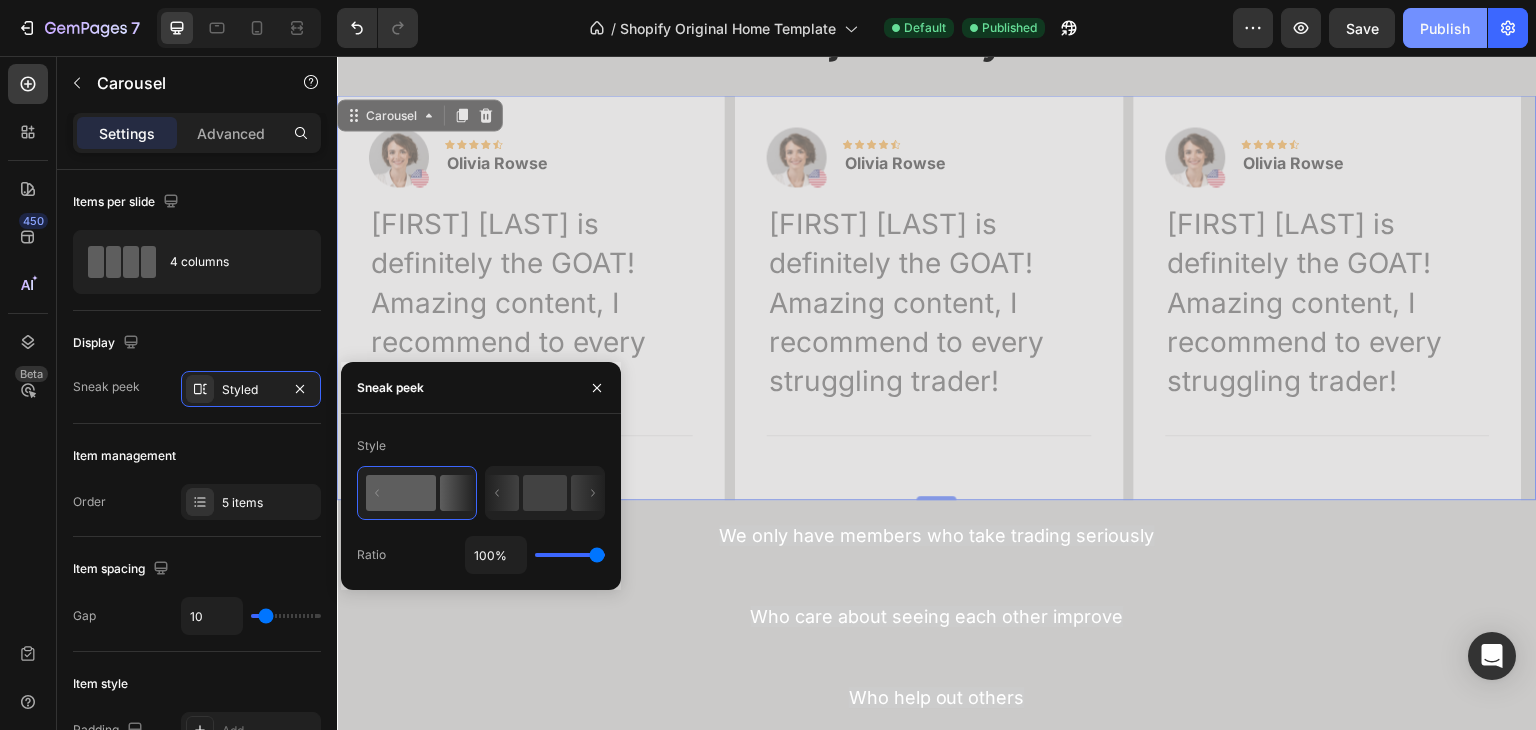 click on "Publish" at bounding box center [1445, 28] 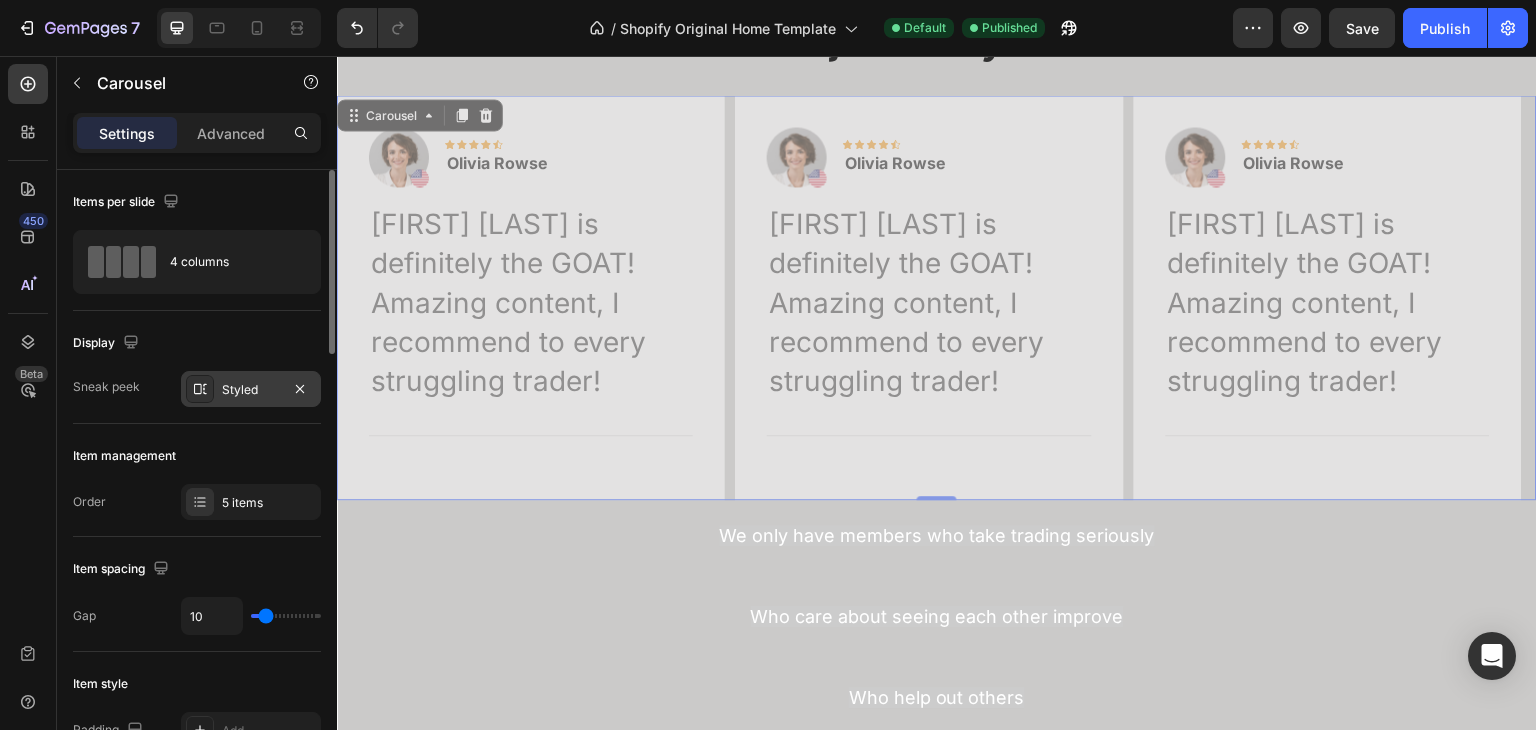 click on "Styled" at bounding box center [251, 390] 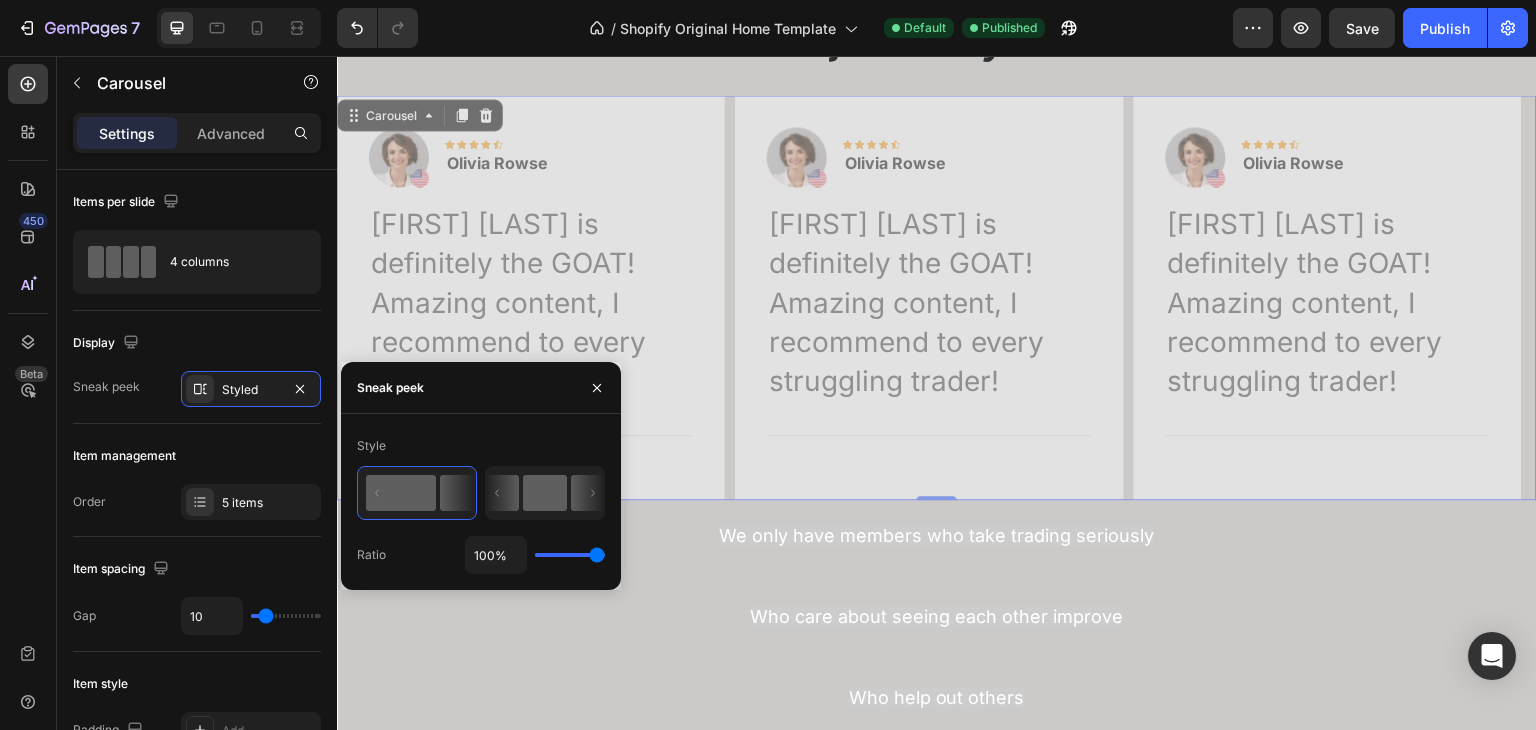 click 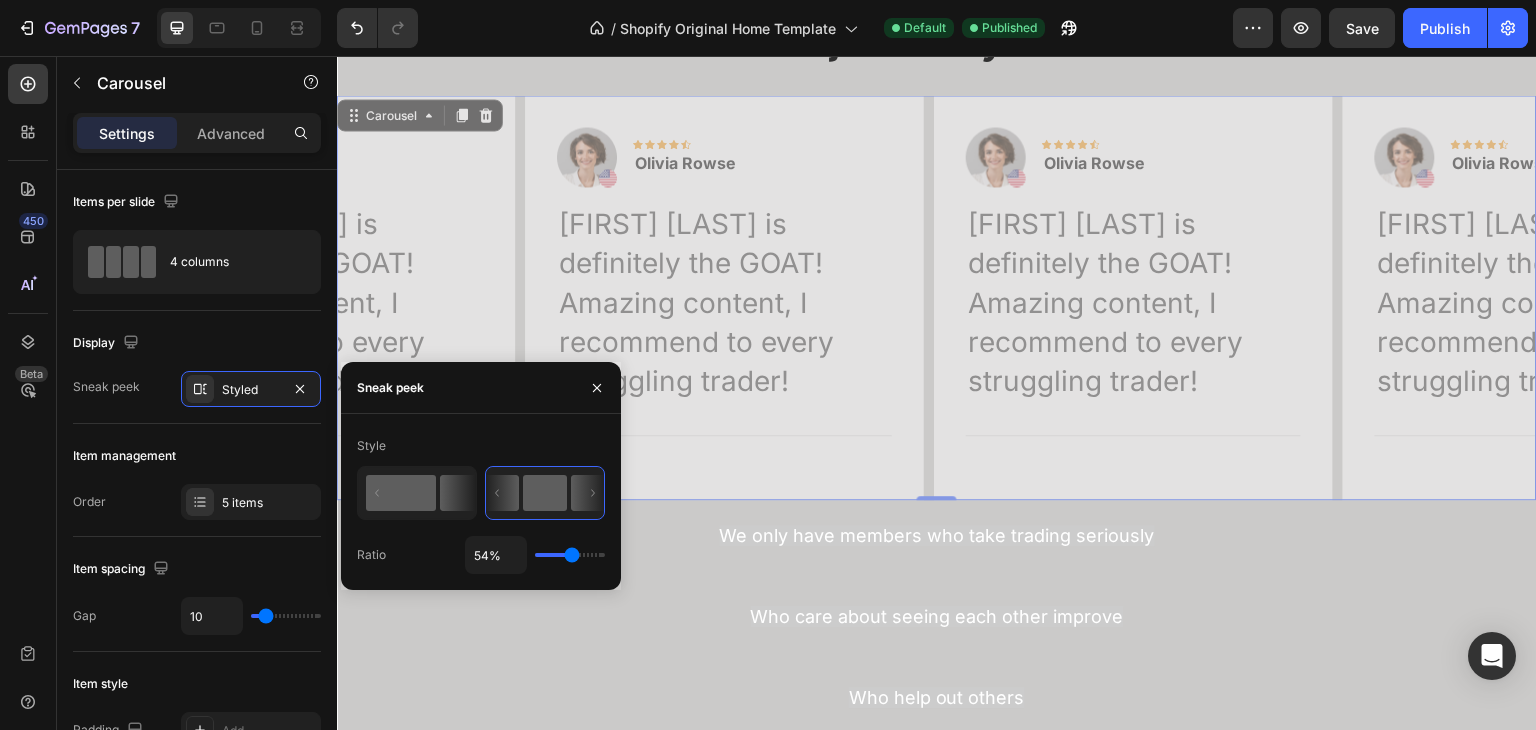 drag, startPoint x: 589, startPoint y: 493, endPoint x: 441, endPoint y: 493, distance: 148 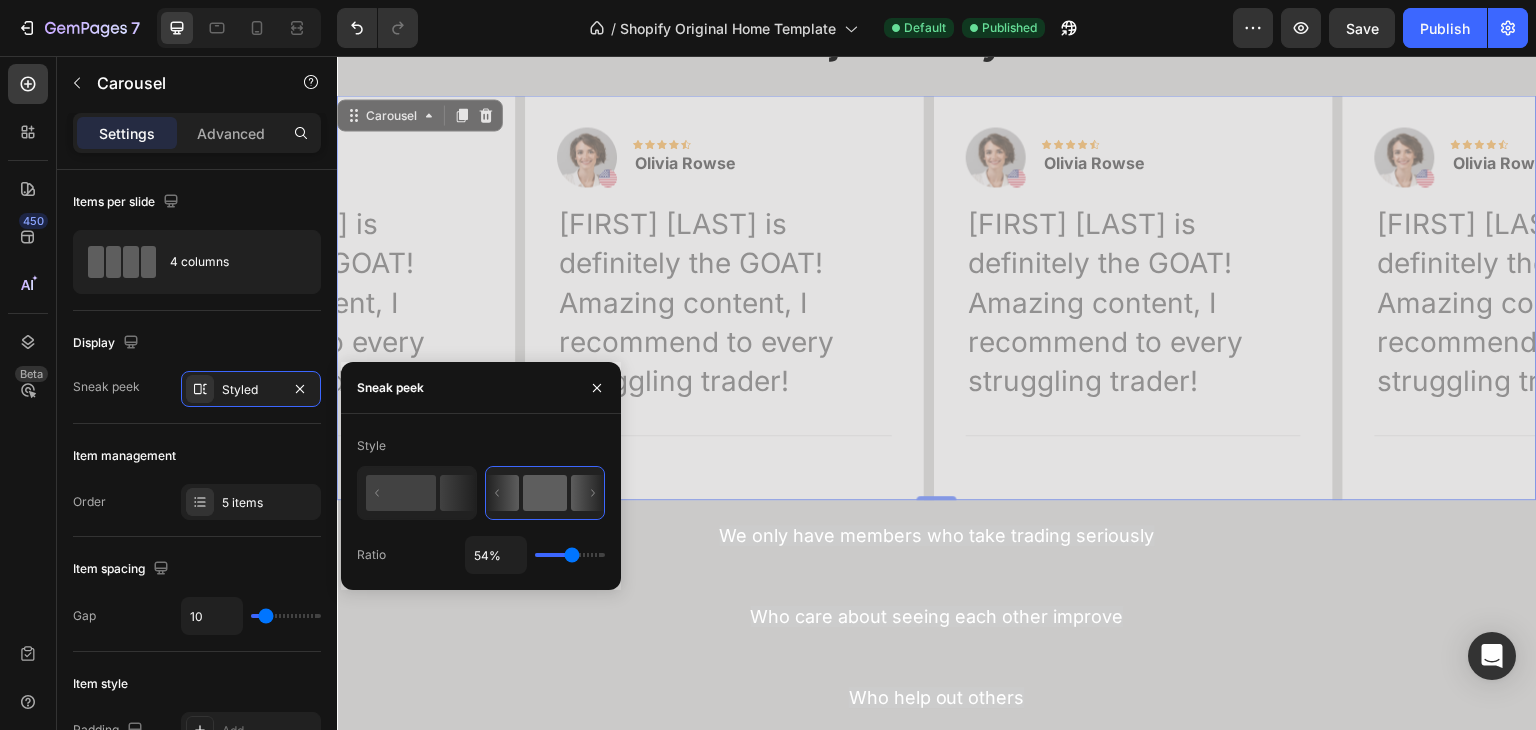 type on "100%" 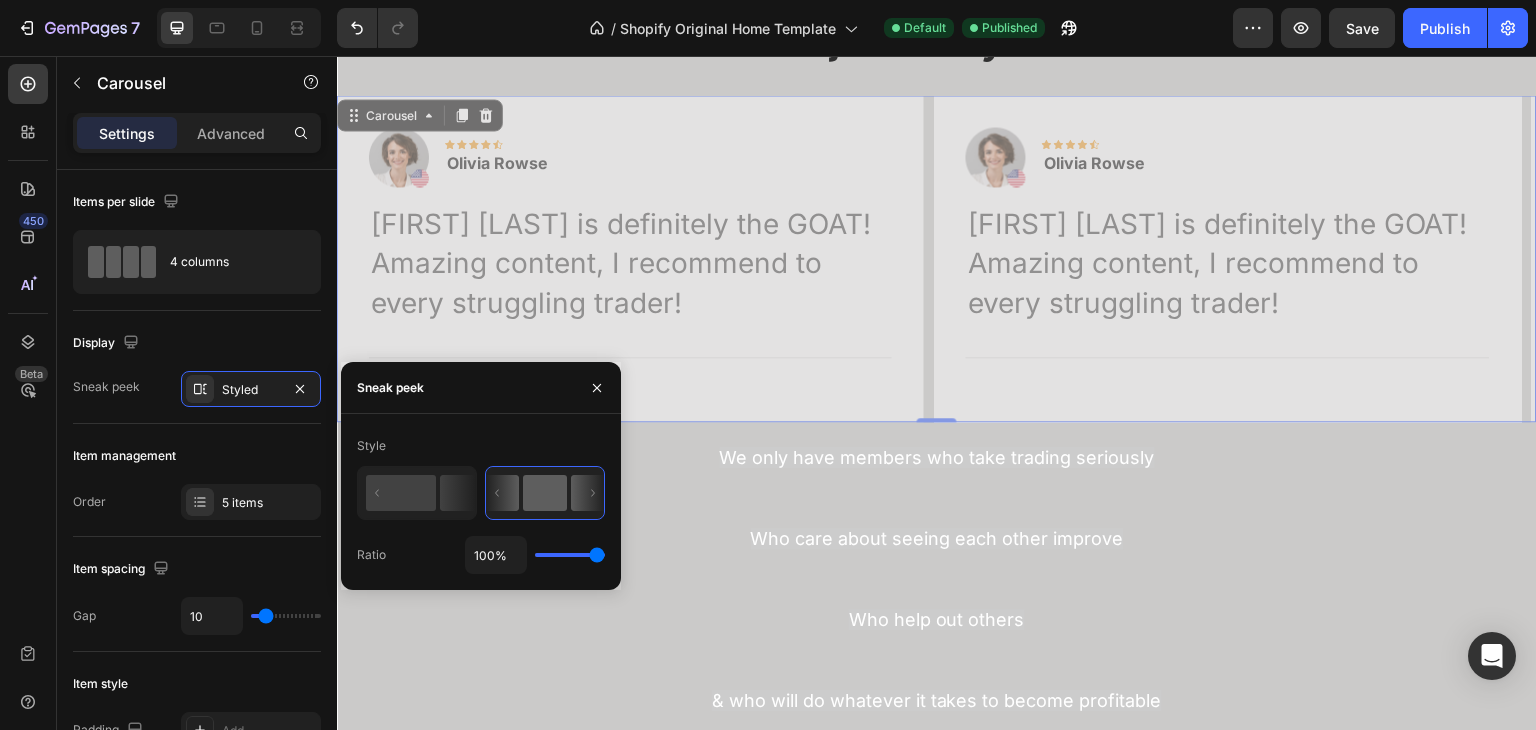 type on "1%" 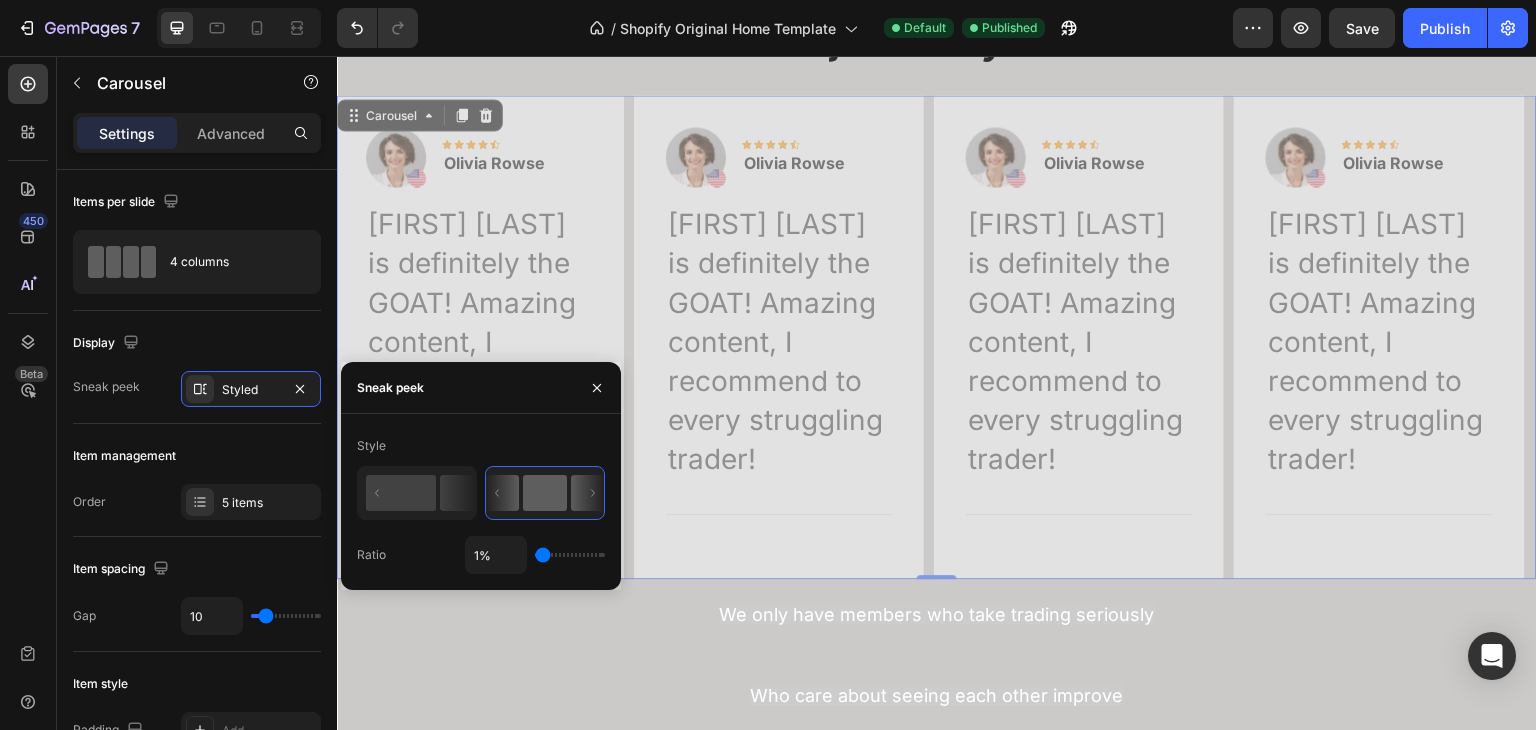 type on "35%" 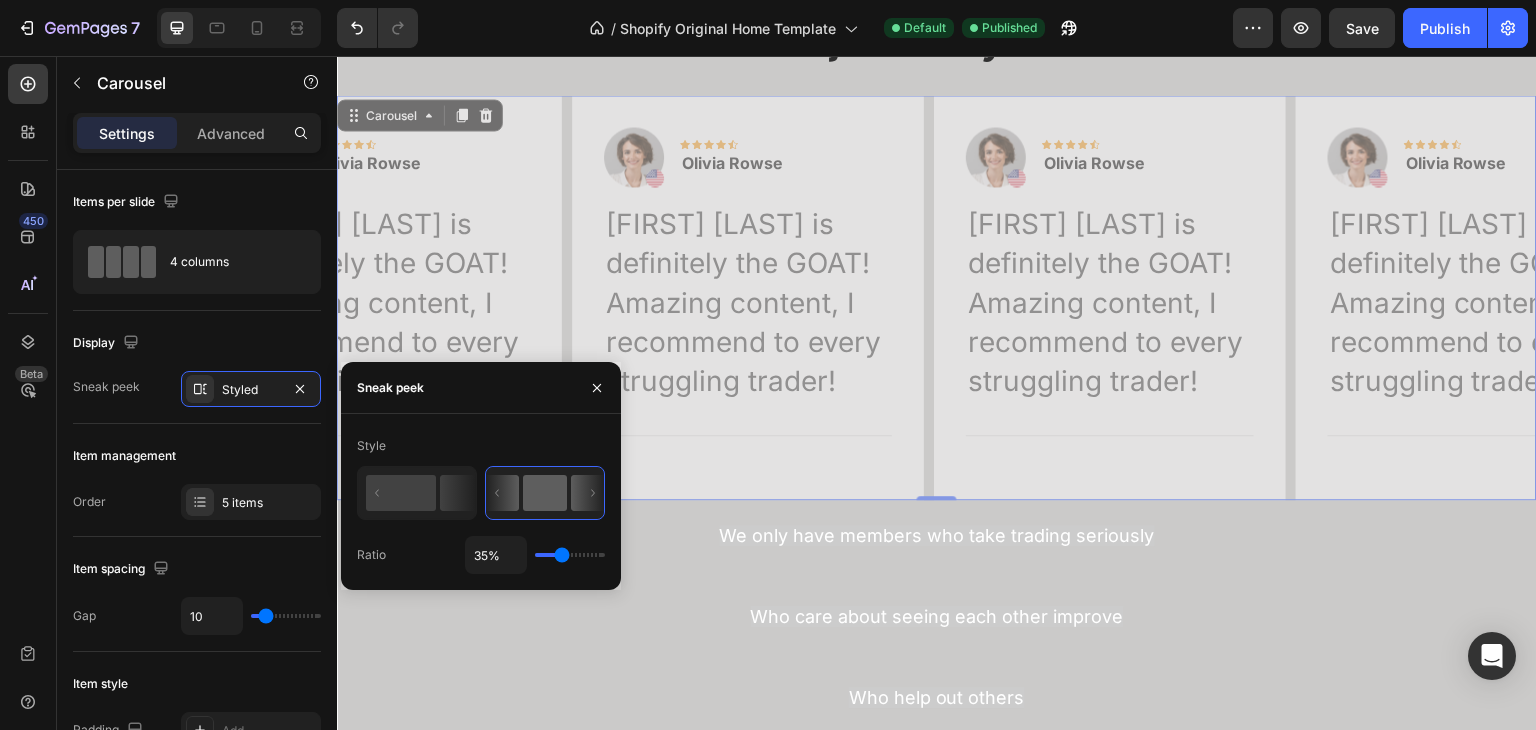 type on "45%" 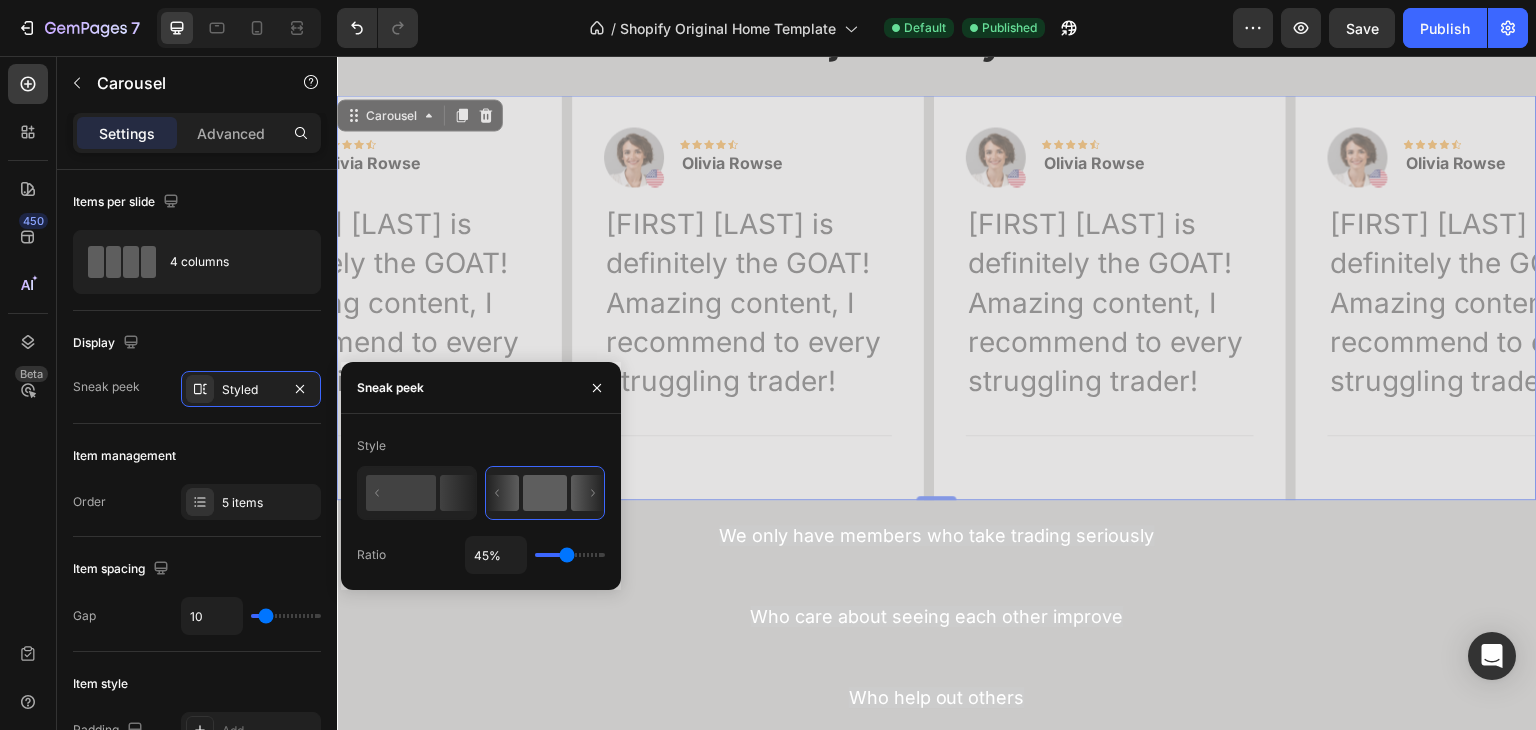 type on "53%" 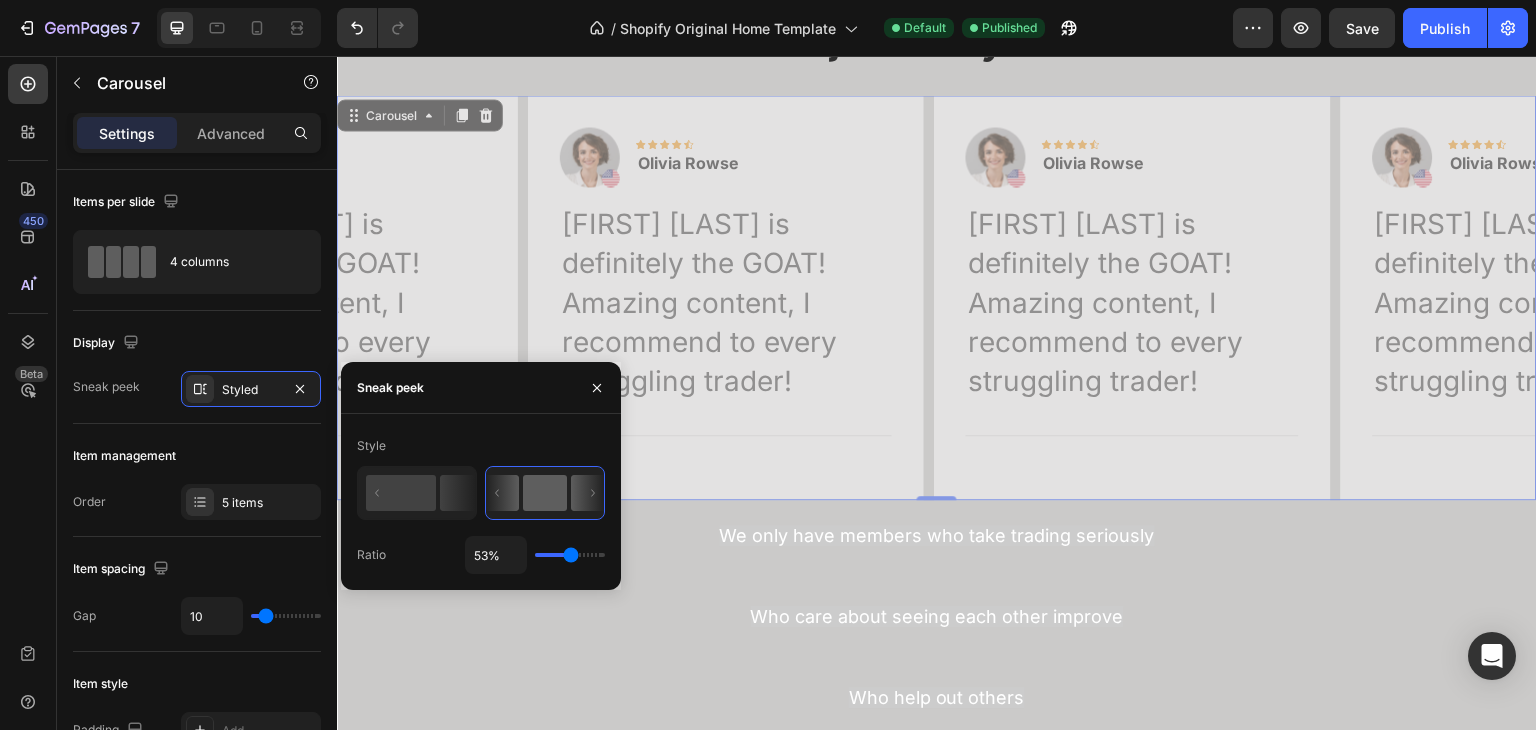 type on "47%" 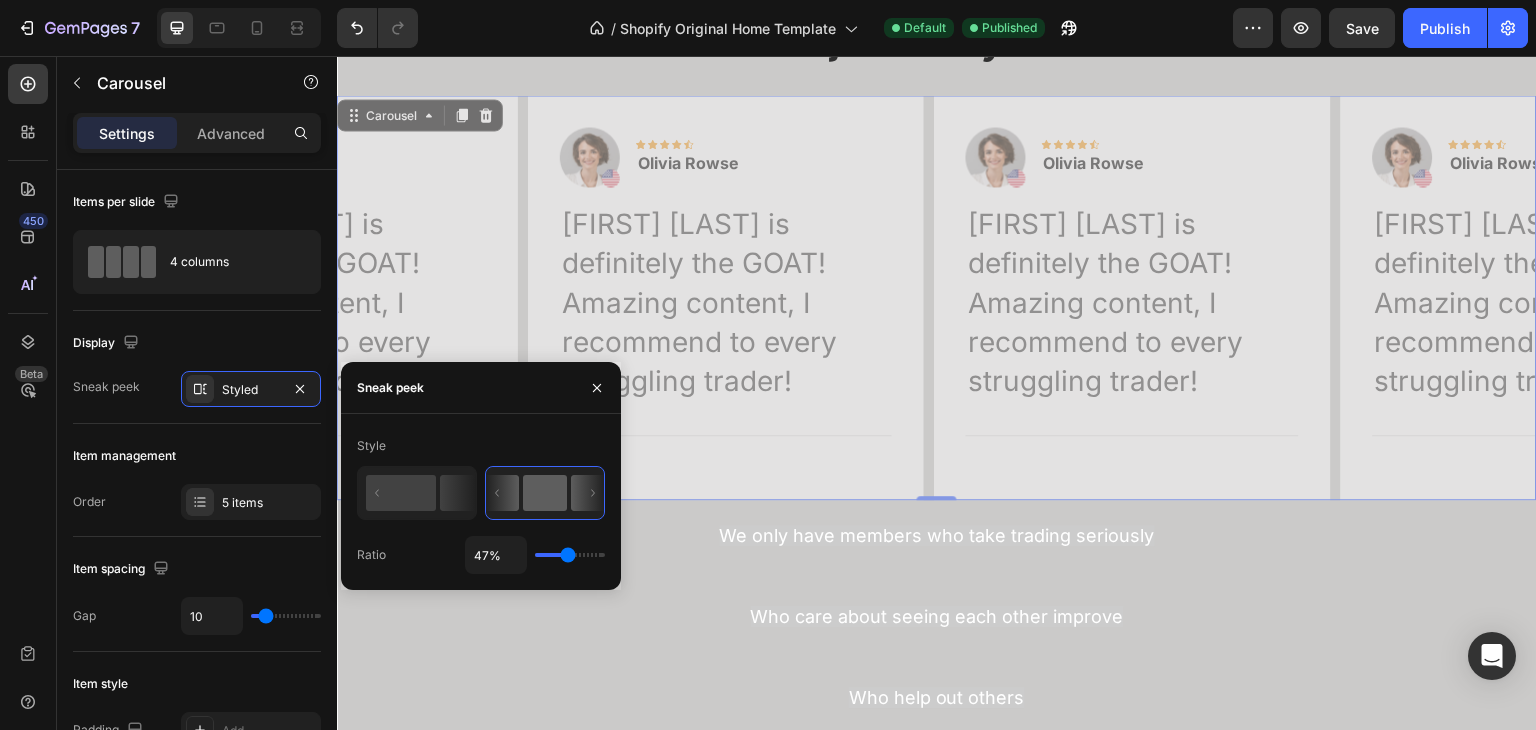 type on "42%" 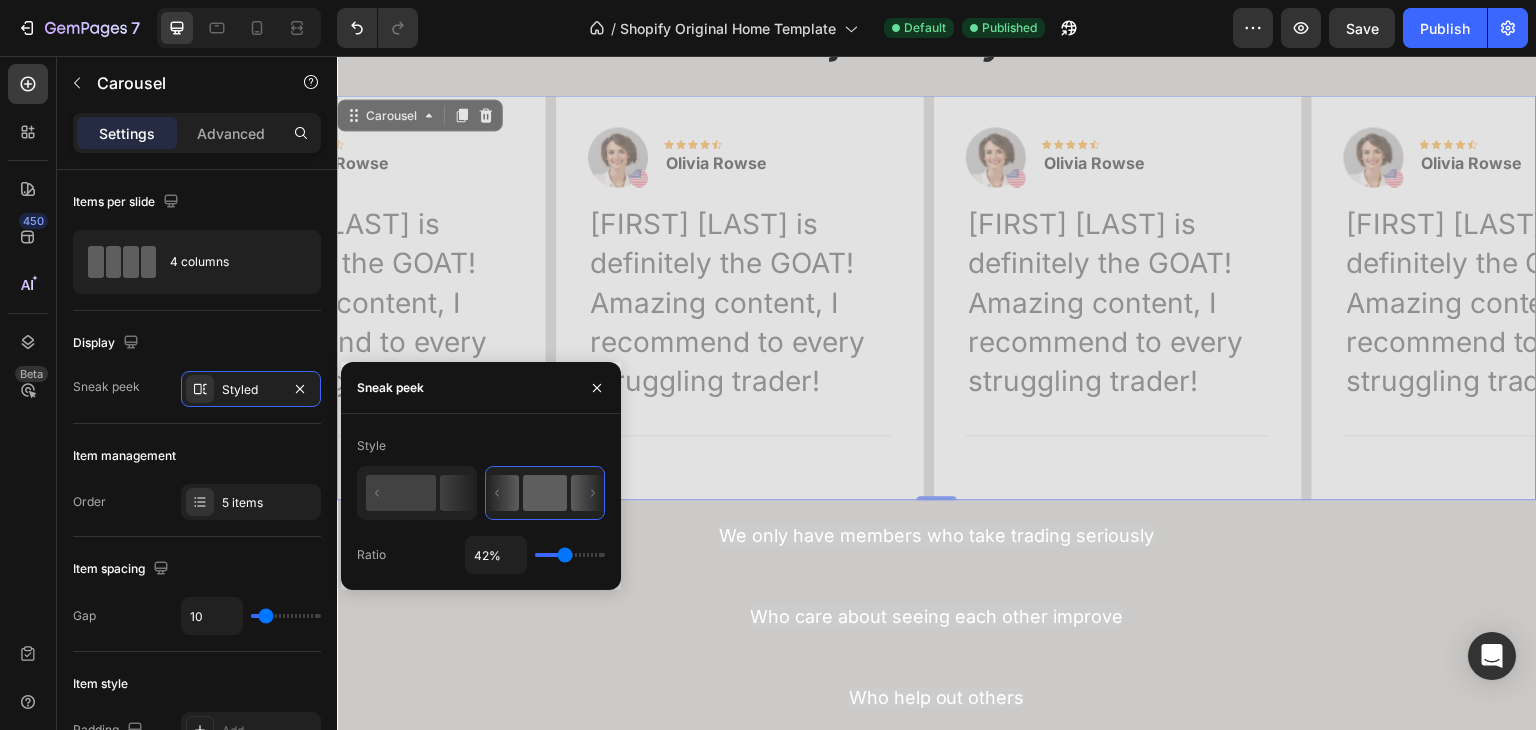 type on "50%" 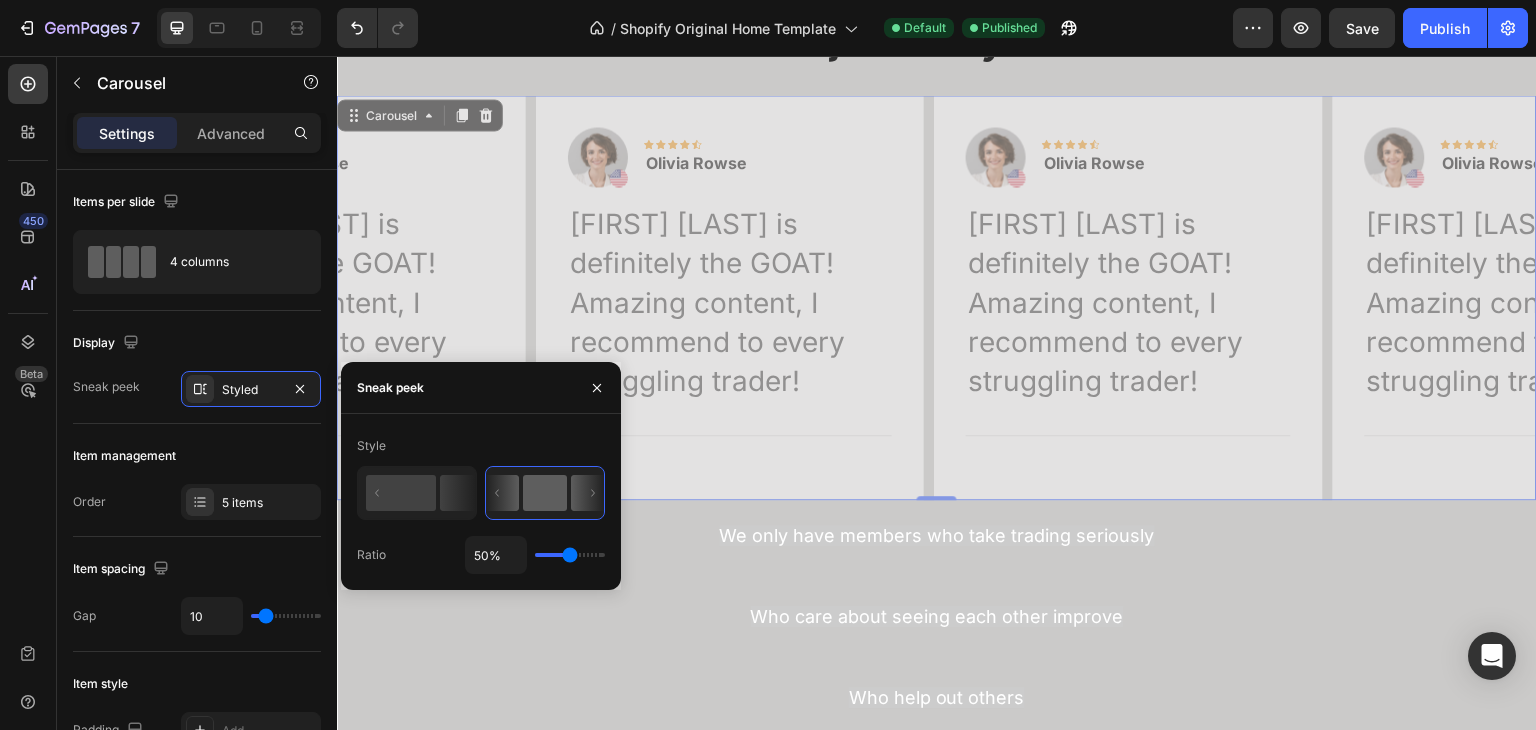 type on "50" 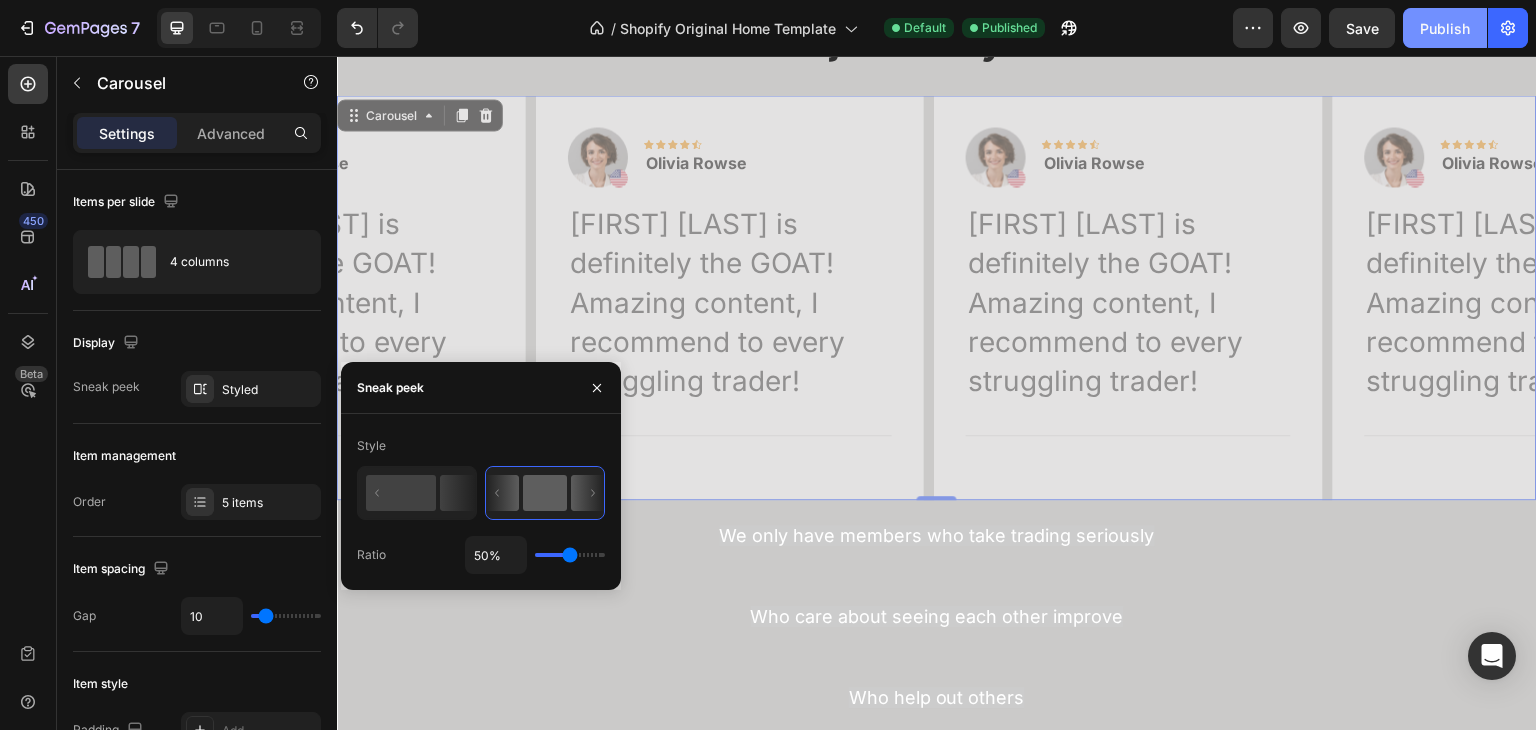 click on "Publish" 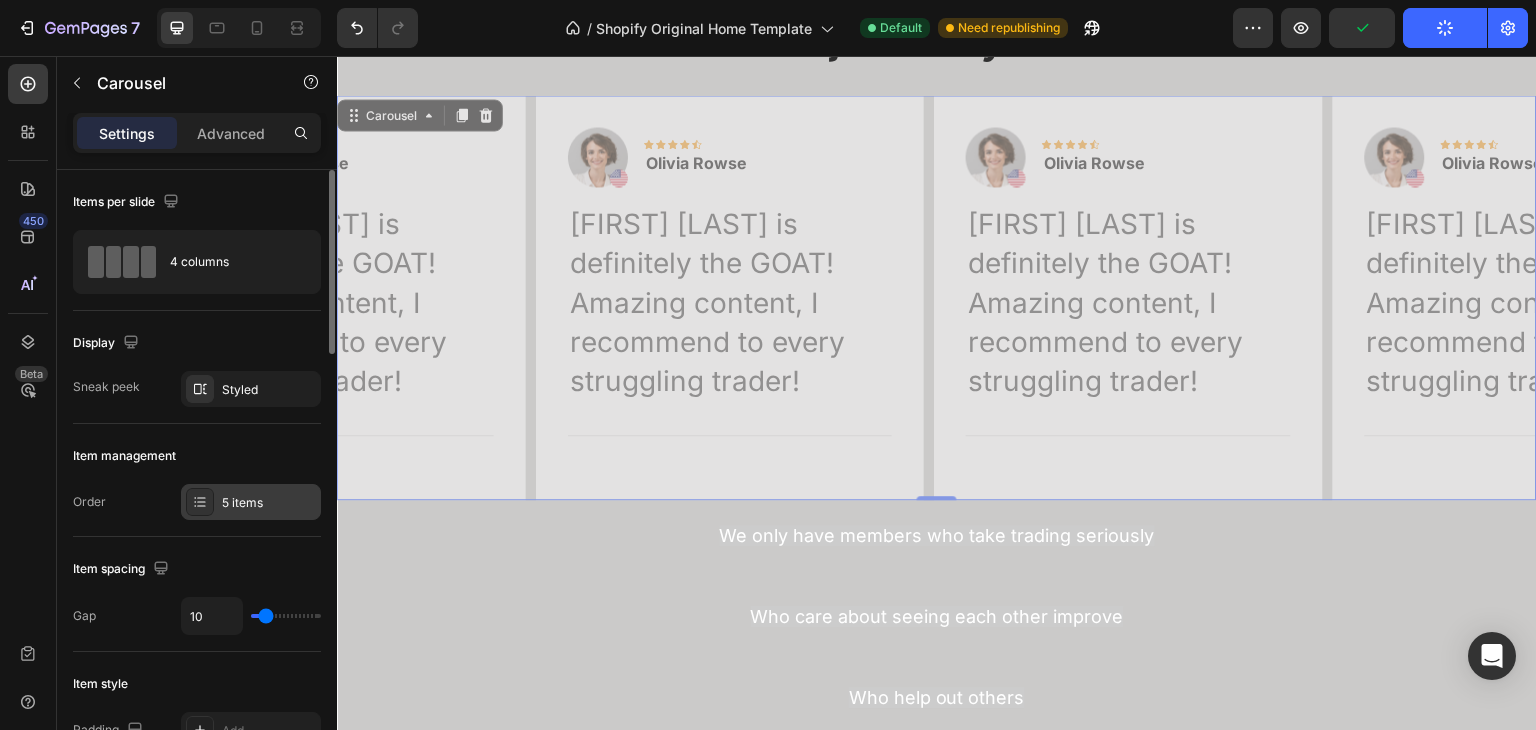 scroll, scrollTop: 300, scrollLeft: 0, axis: vertical 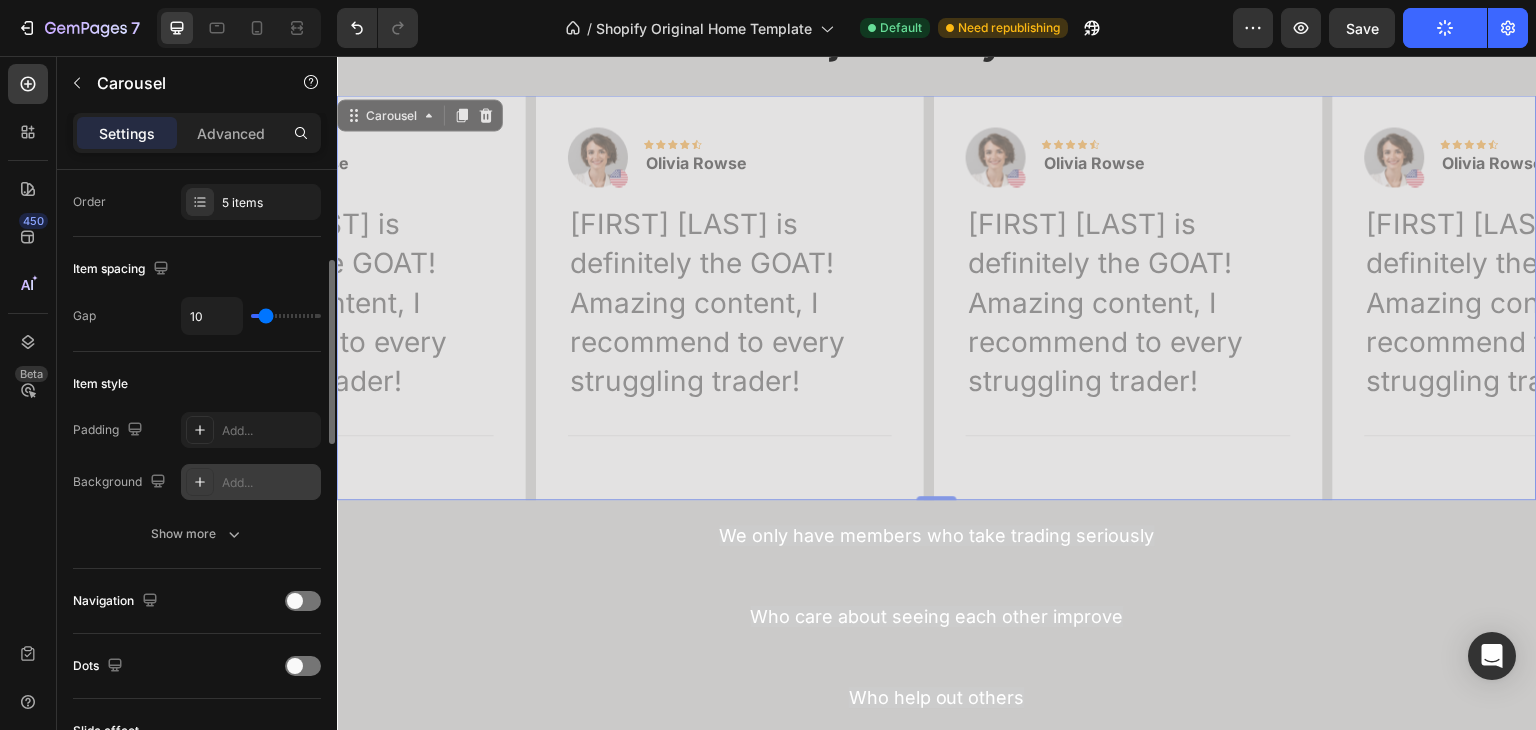 drag, startPoint x: 265, startPoint y: 462, endPoint x: 273, endPoint y: 474, distance: 14.422205 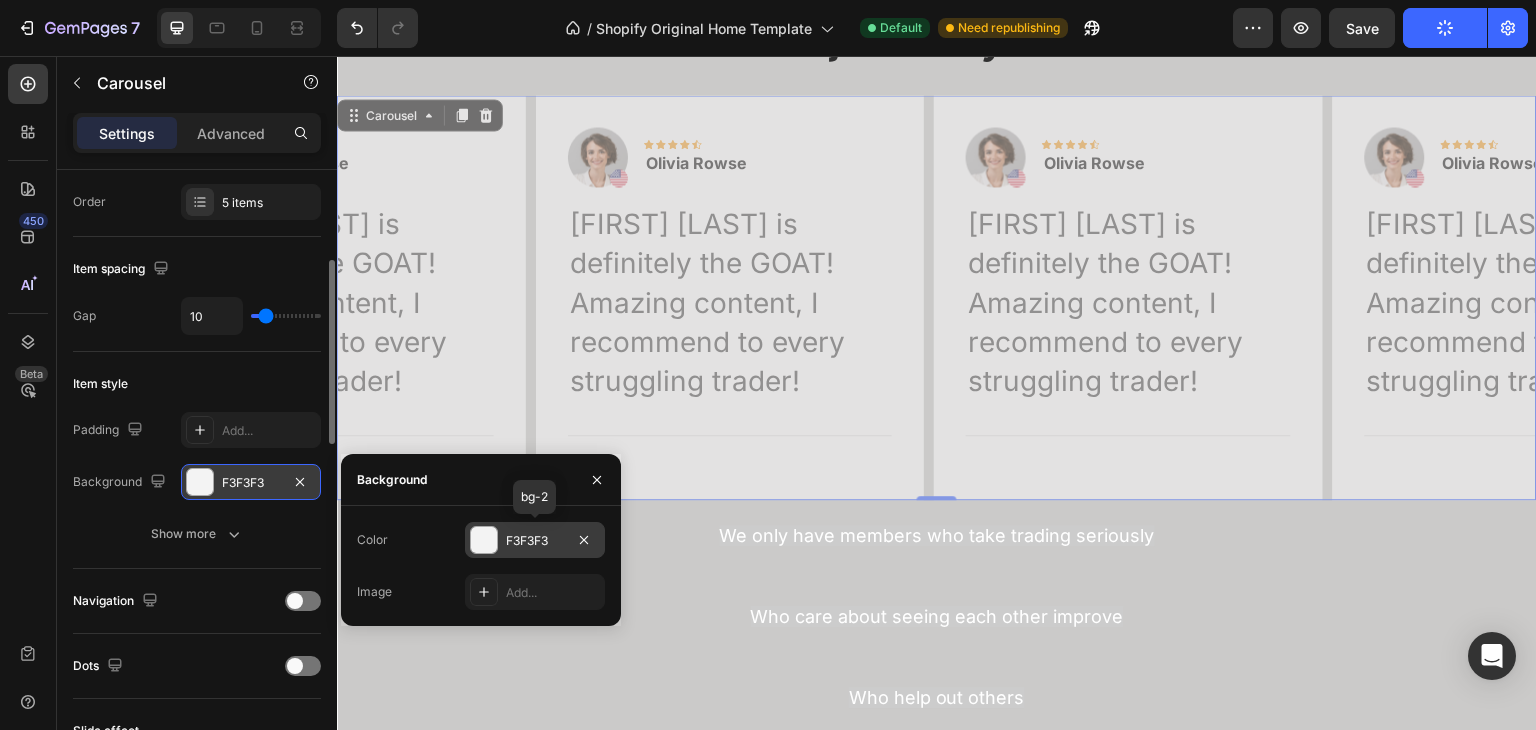 click at bounding box center (484, 540) 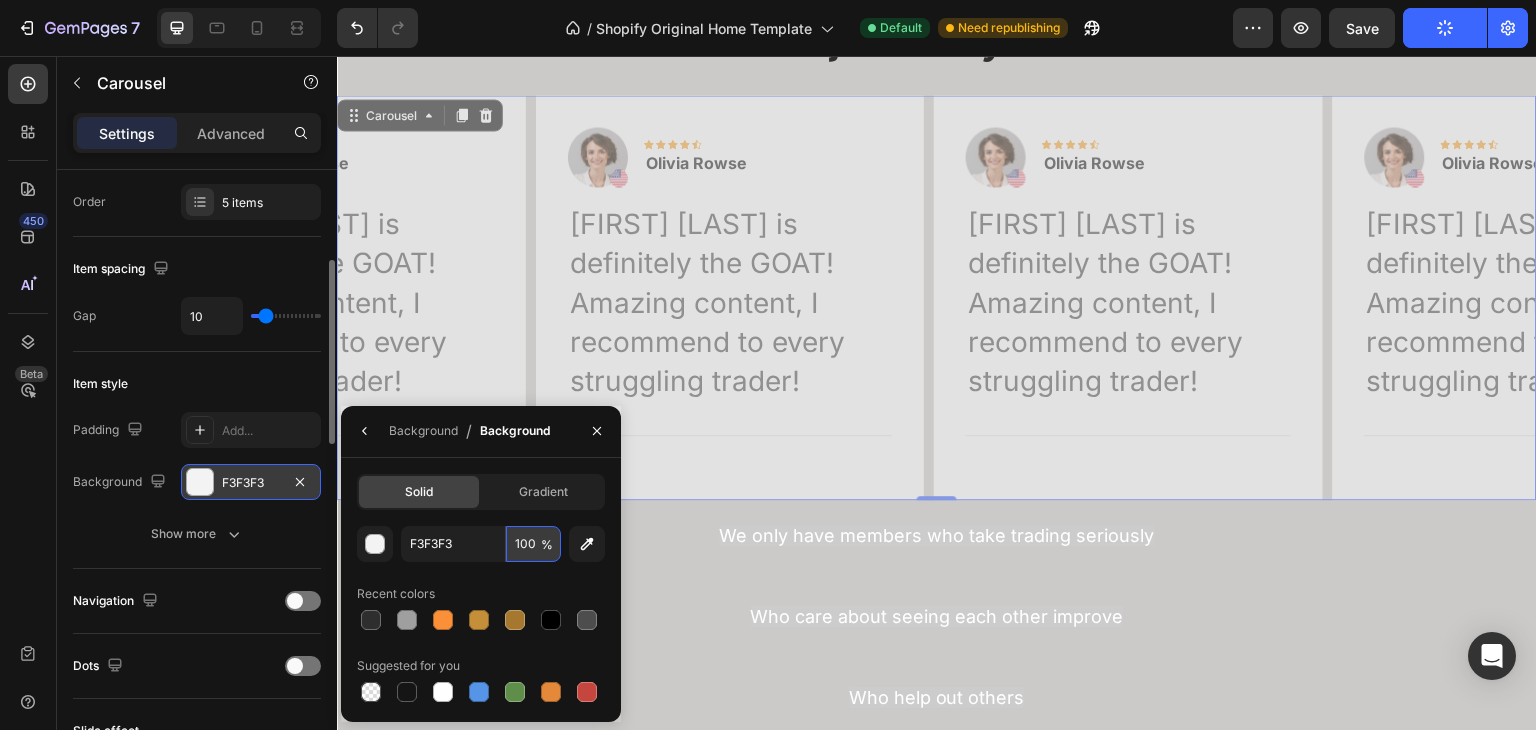 click on "100" at bounding box center (533, 544) 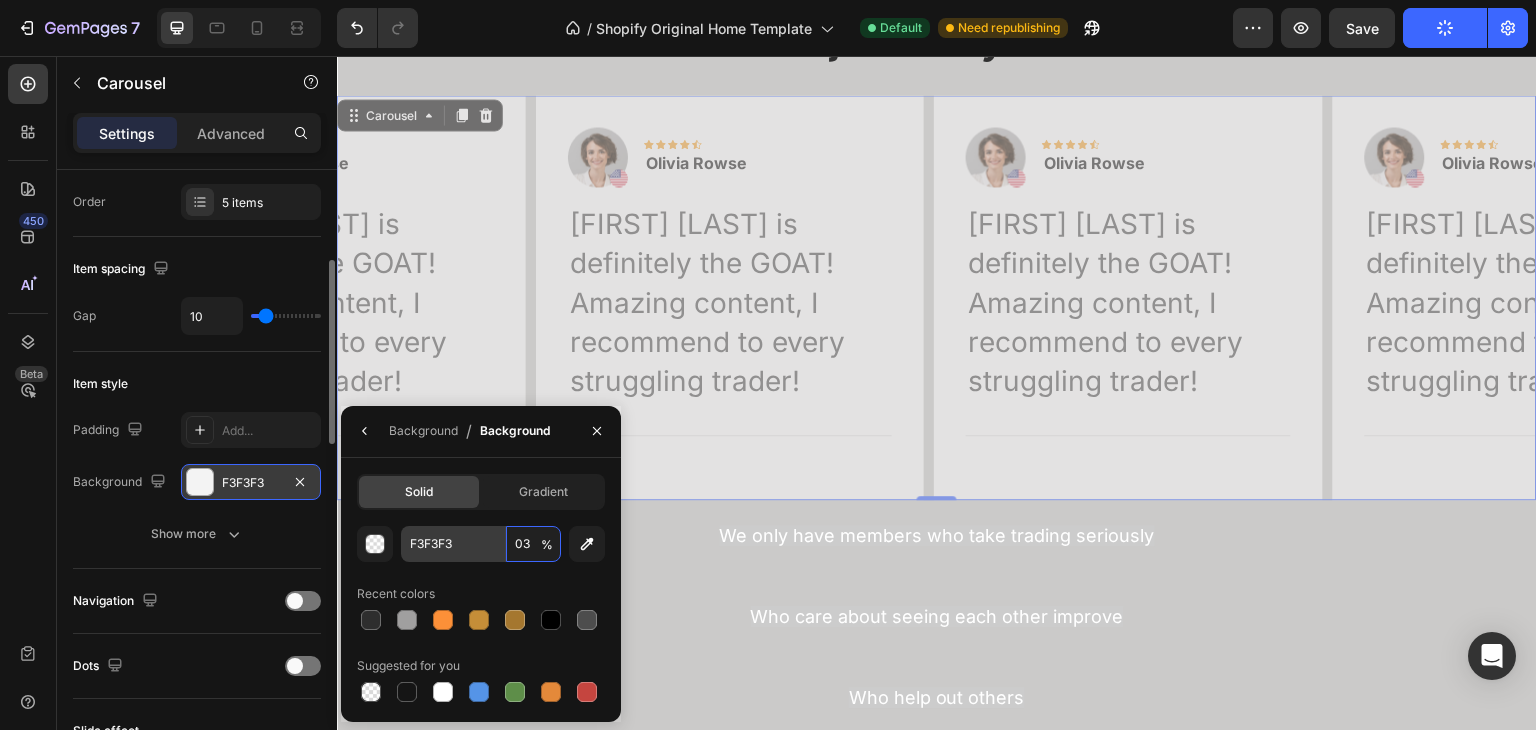 type on "03" 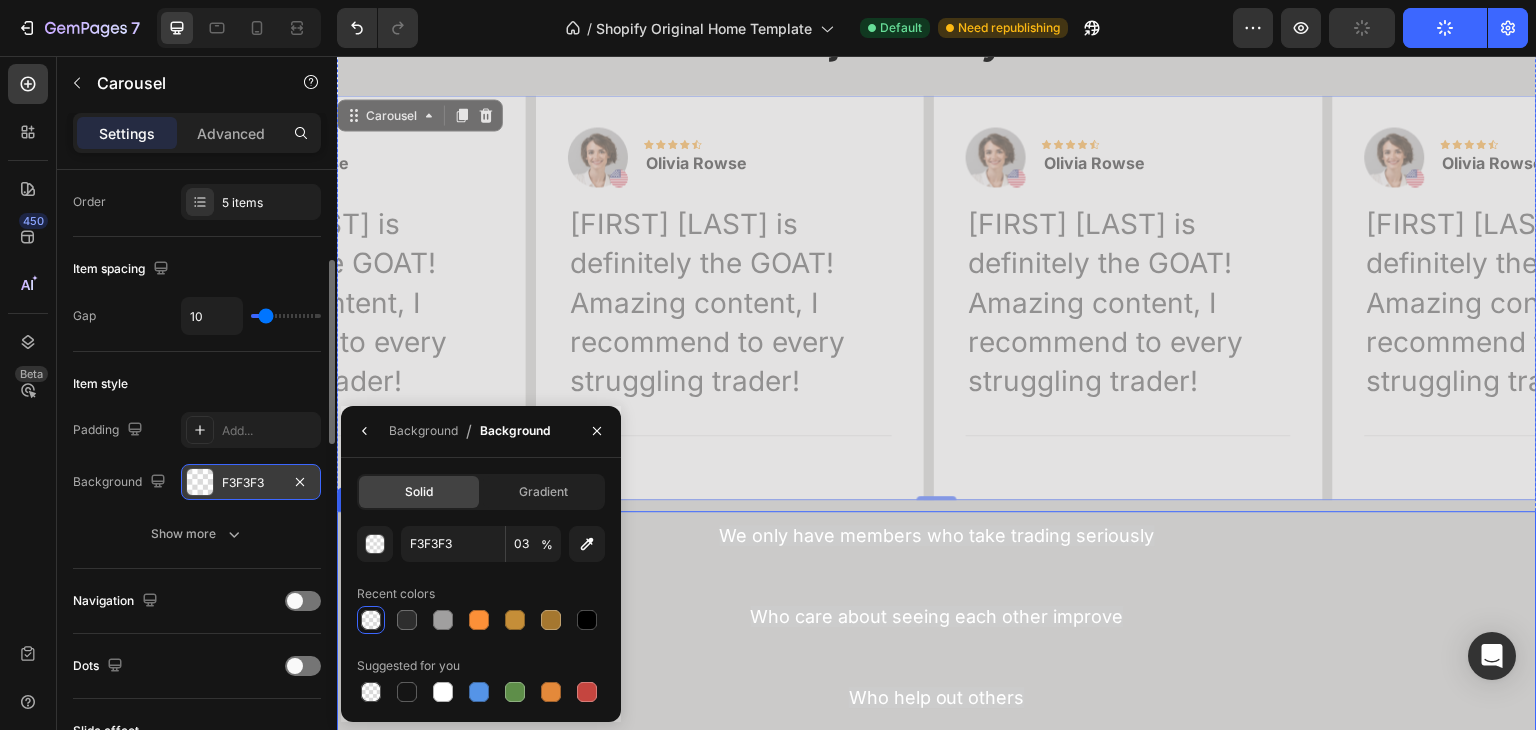 click on "We only have members who take trading seriously Who care about seeing each other improve Who help out others & who will do whatever it takes to become profitable So if that sounds like you, welcome to our community. Text Block Row 5.0 Button     Icon     Icon     Icon     Icon     Icon Row from 96 testimonials Text Block Row Advanced list Image Row Row Row" at bounding box center [937, 783] 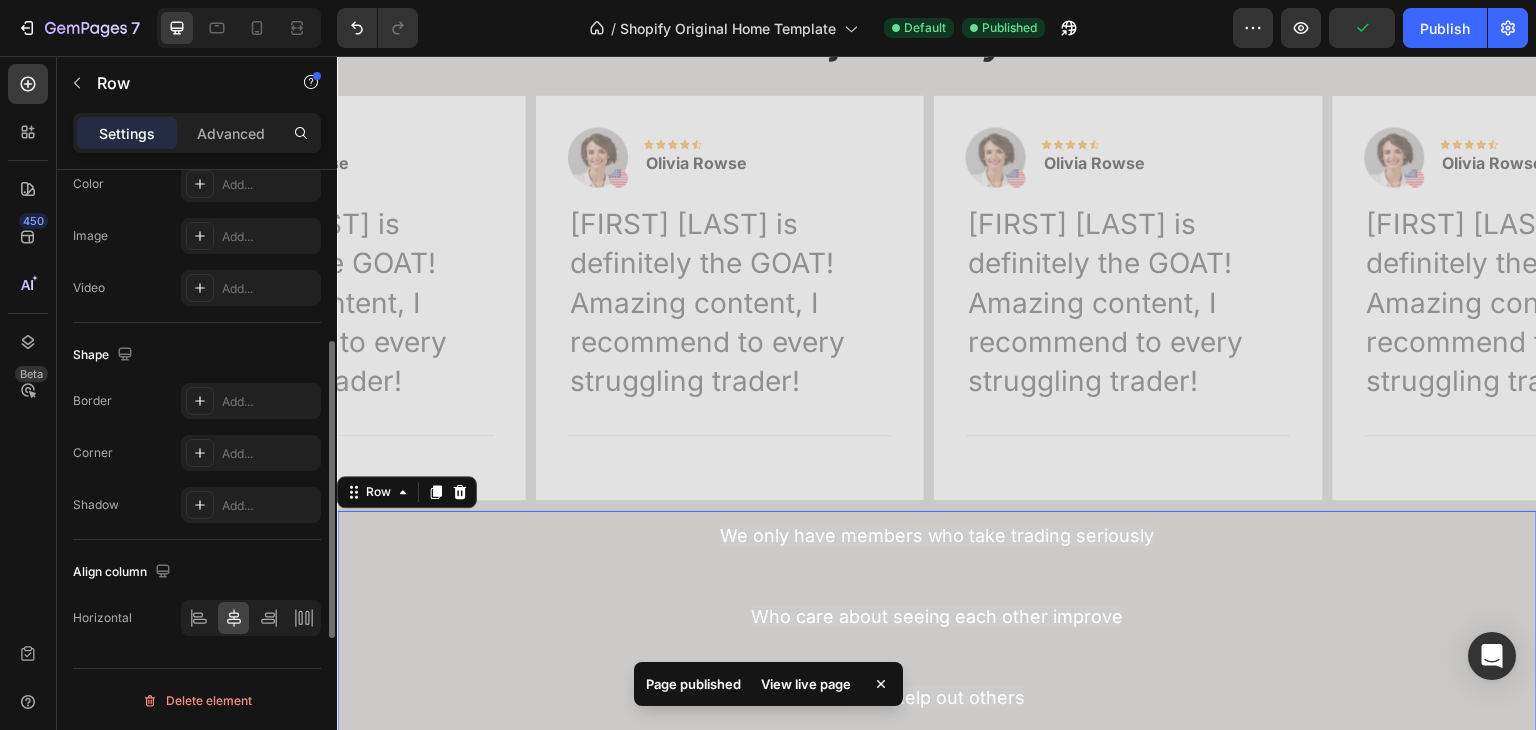 scroll, scrollTop: 562, scrollLeft: 0, axis: vertical 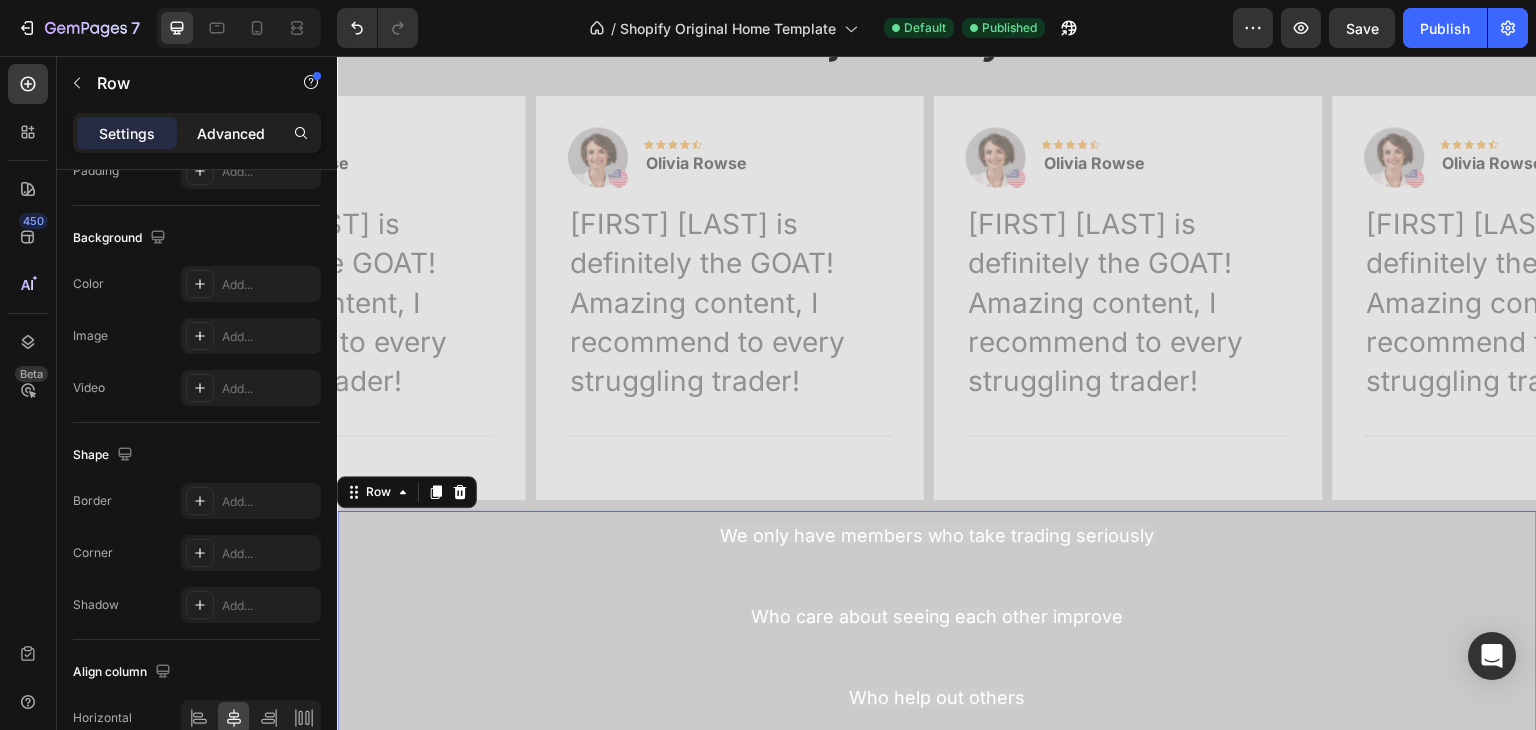 click on "Advanced" at bounding box center [231, 133] 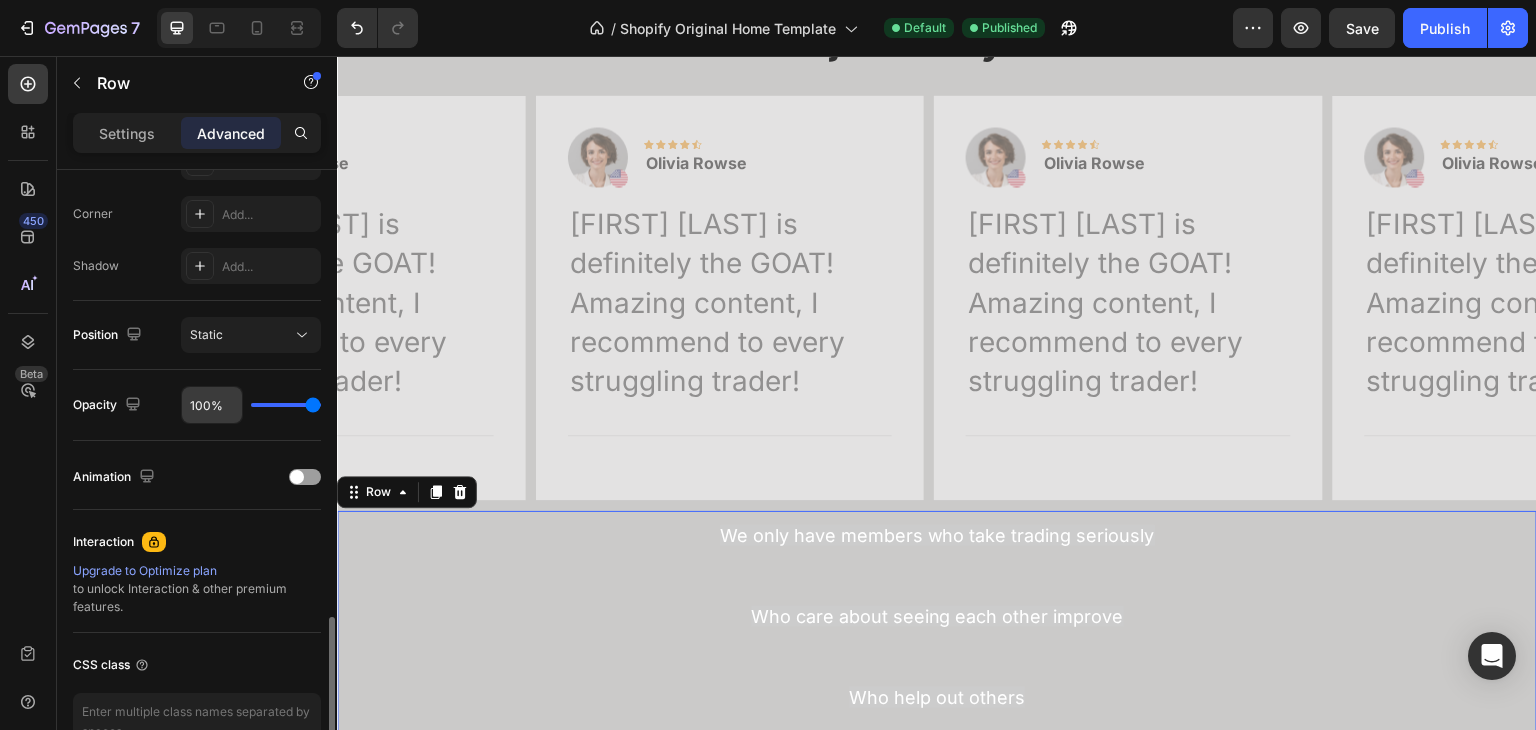 scroll, scrollTop: 715, scrollLeft: 0, axis: vertical 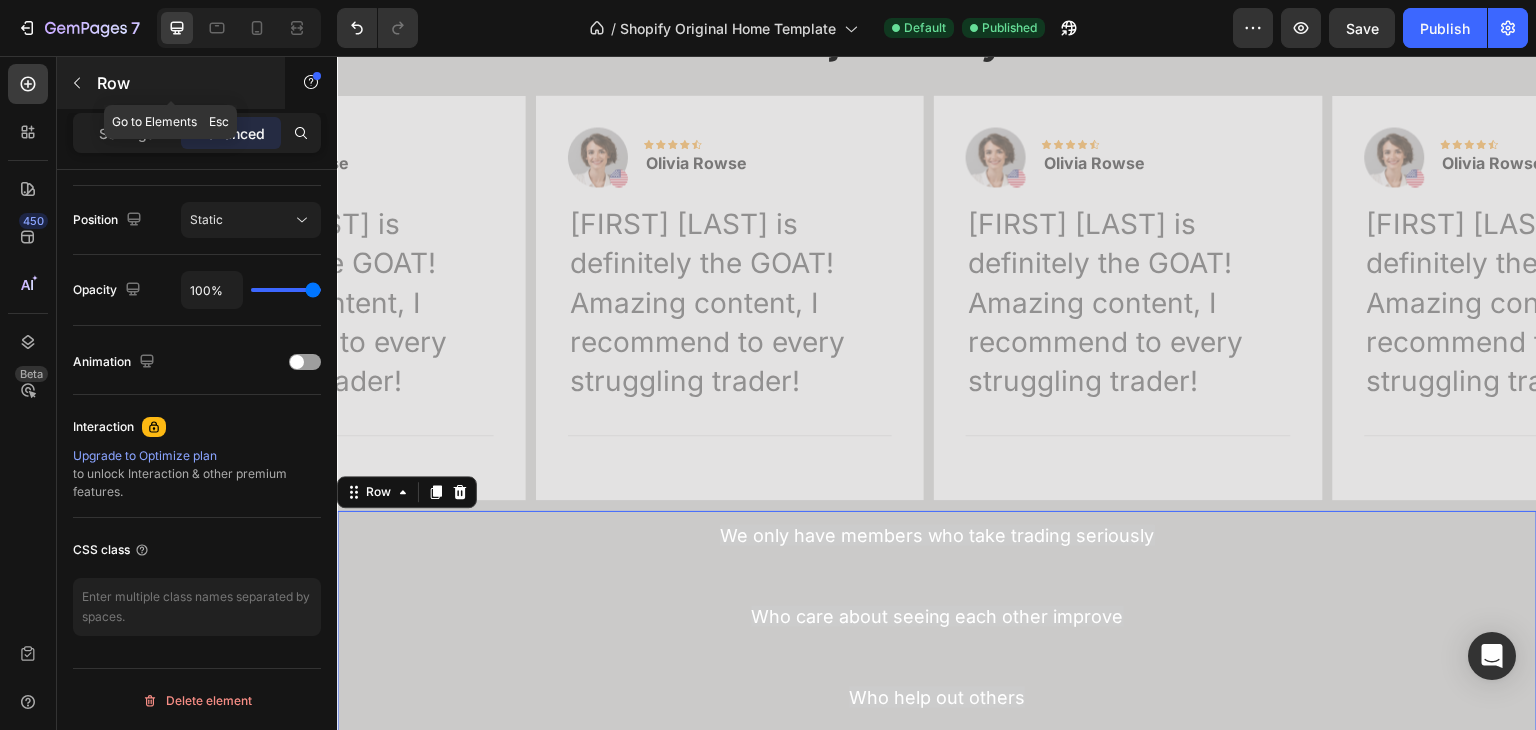 click at bounding box center [77, 83] 